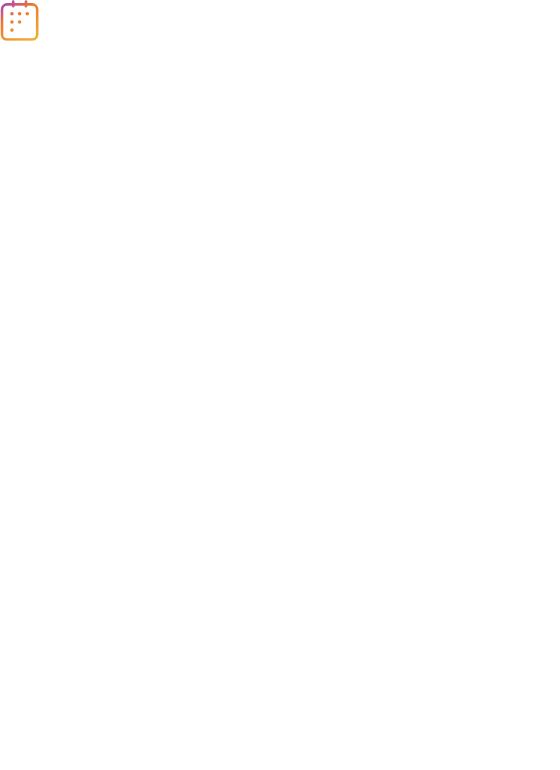 scroll, scrollTop: 0, scrollLeft: 0, axis: both 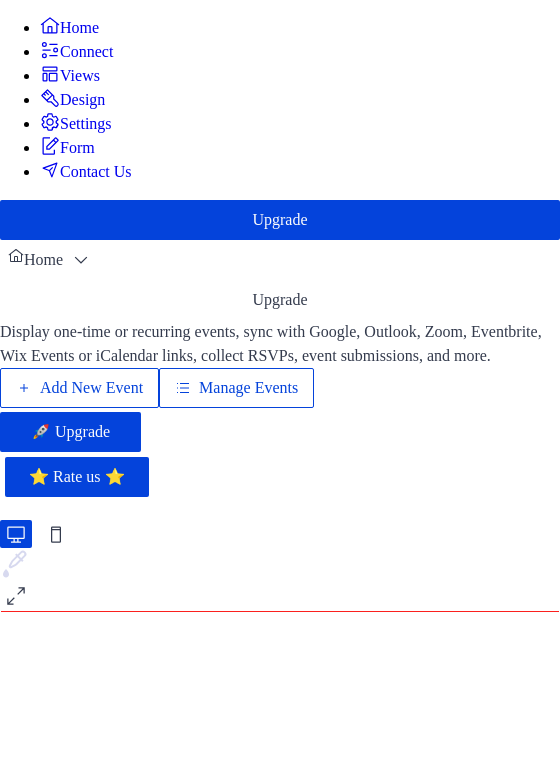 click on "Manage Events" at bounding box center (236, 388) 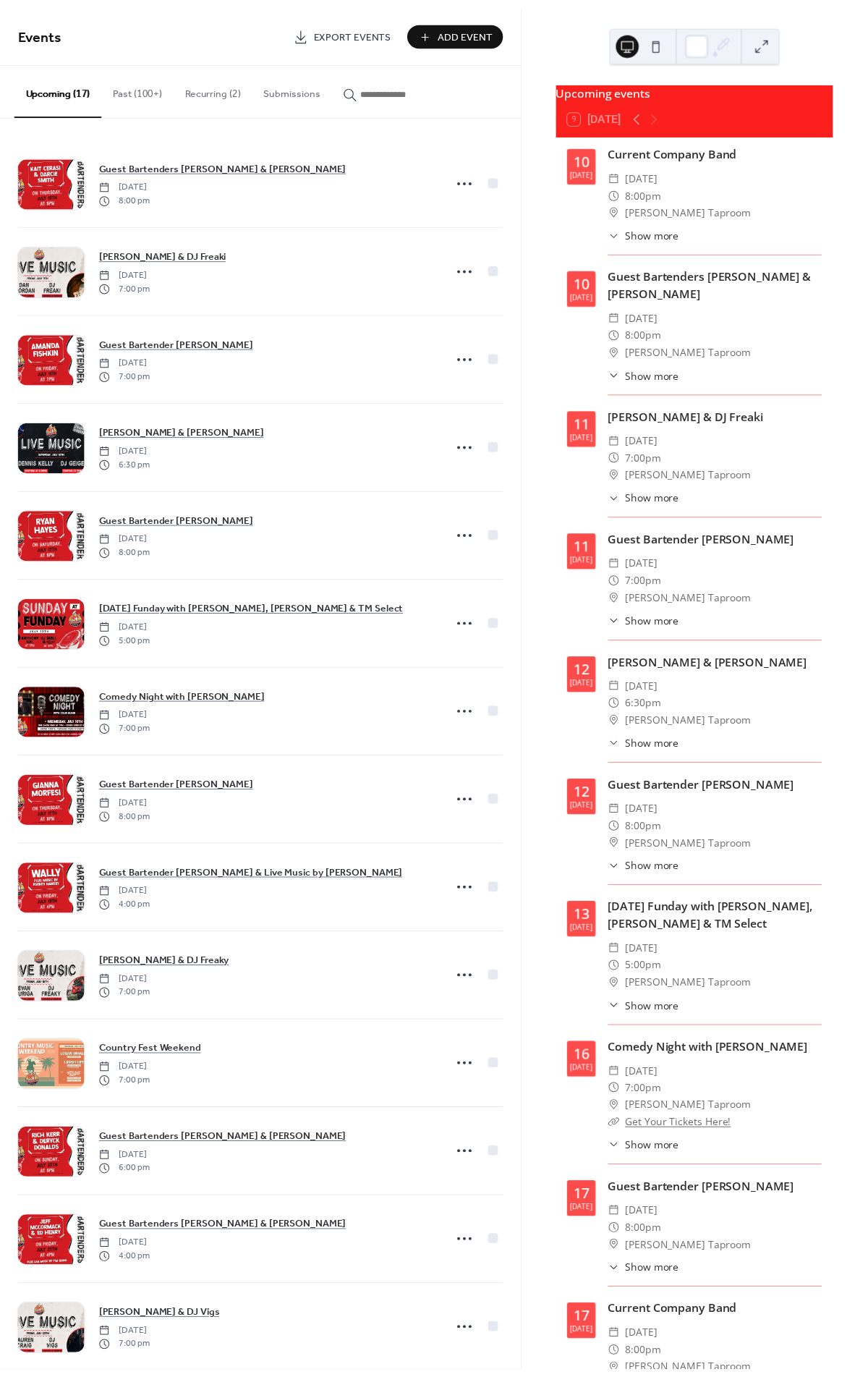 scroll, scrollTop: 0, scrollLeft: 0, axis: both 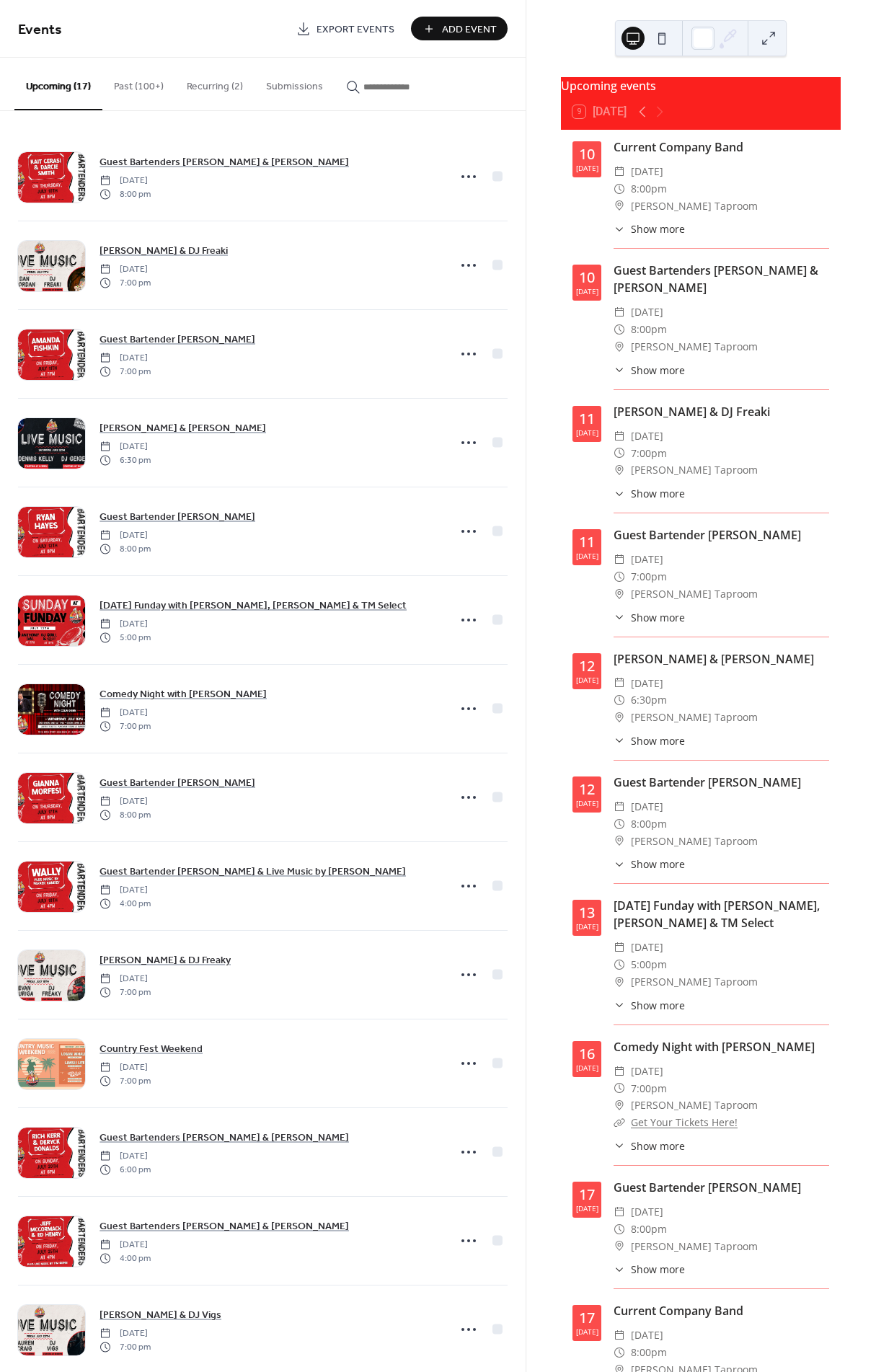 click on "Past  (100+)" at bounding box center (138, 83) 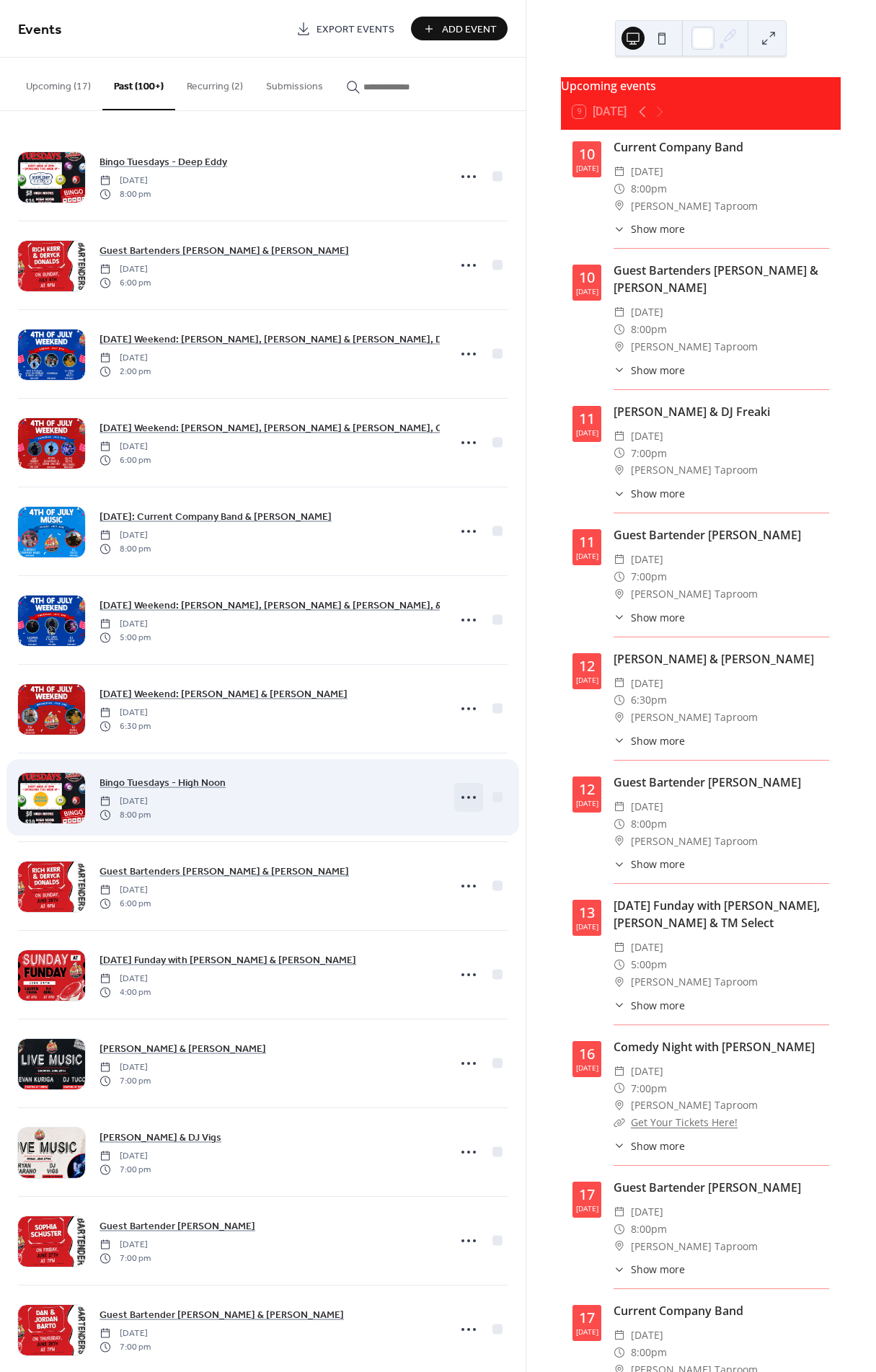 click 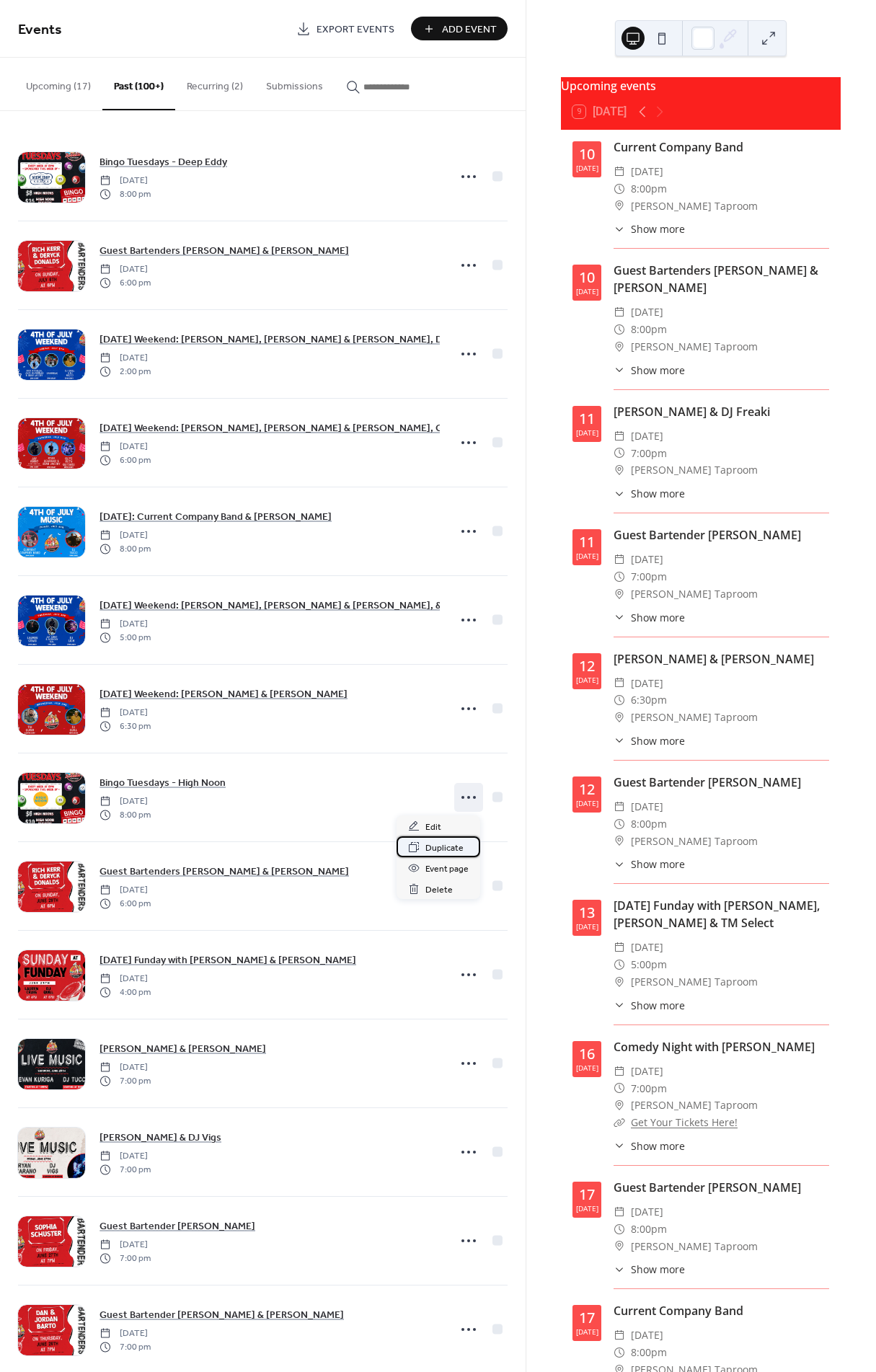 click on "Duplicate" at bounding box center [444, 848] 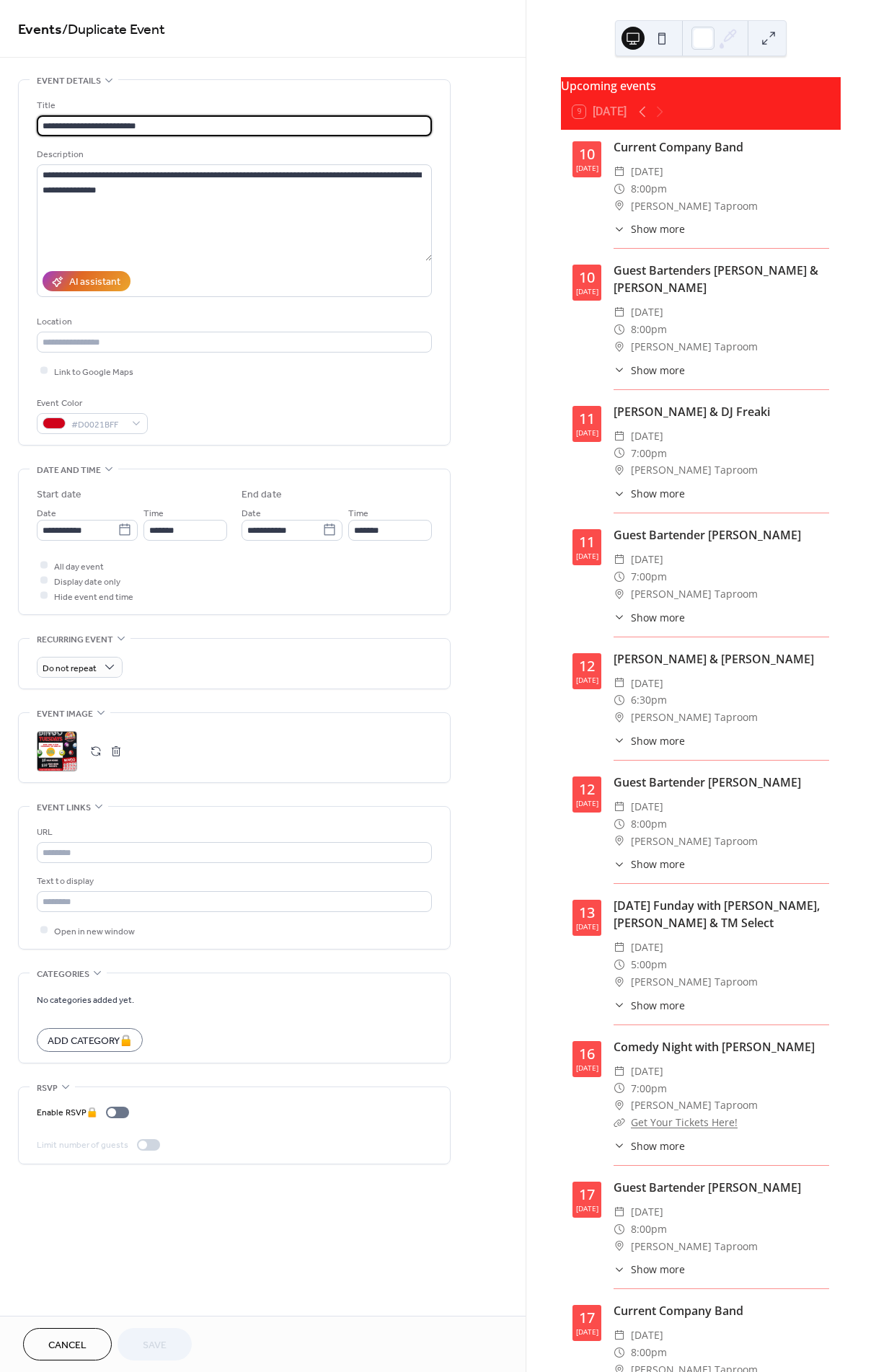 drag, startPoint x: 154, startPoint y: 128, endPoint x: 110, endPoint y: 121, distance: 44.55334 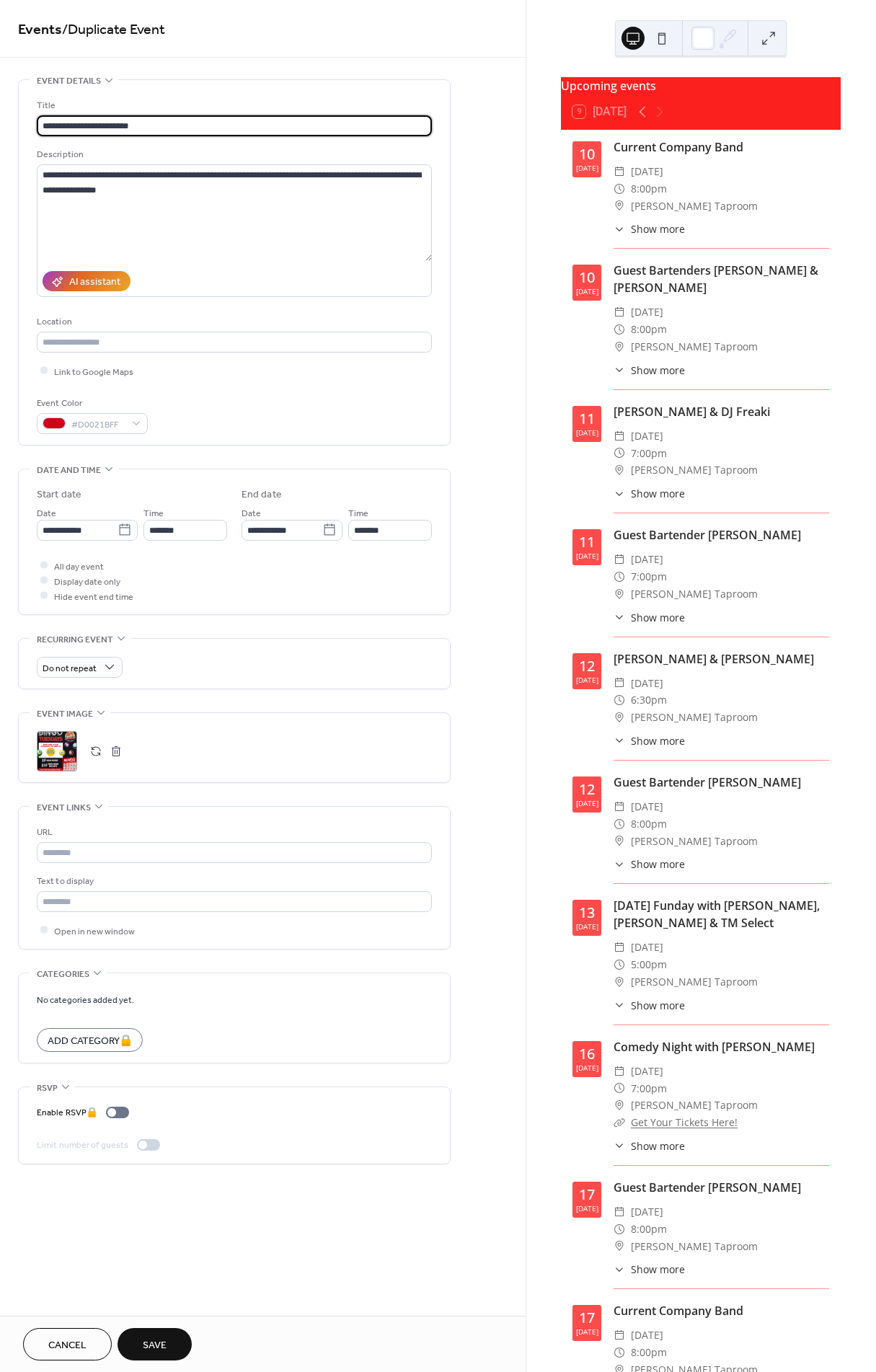 click on "**********" at bounding box center (234, 125) 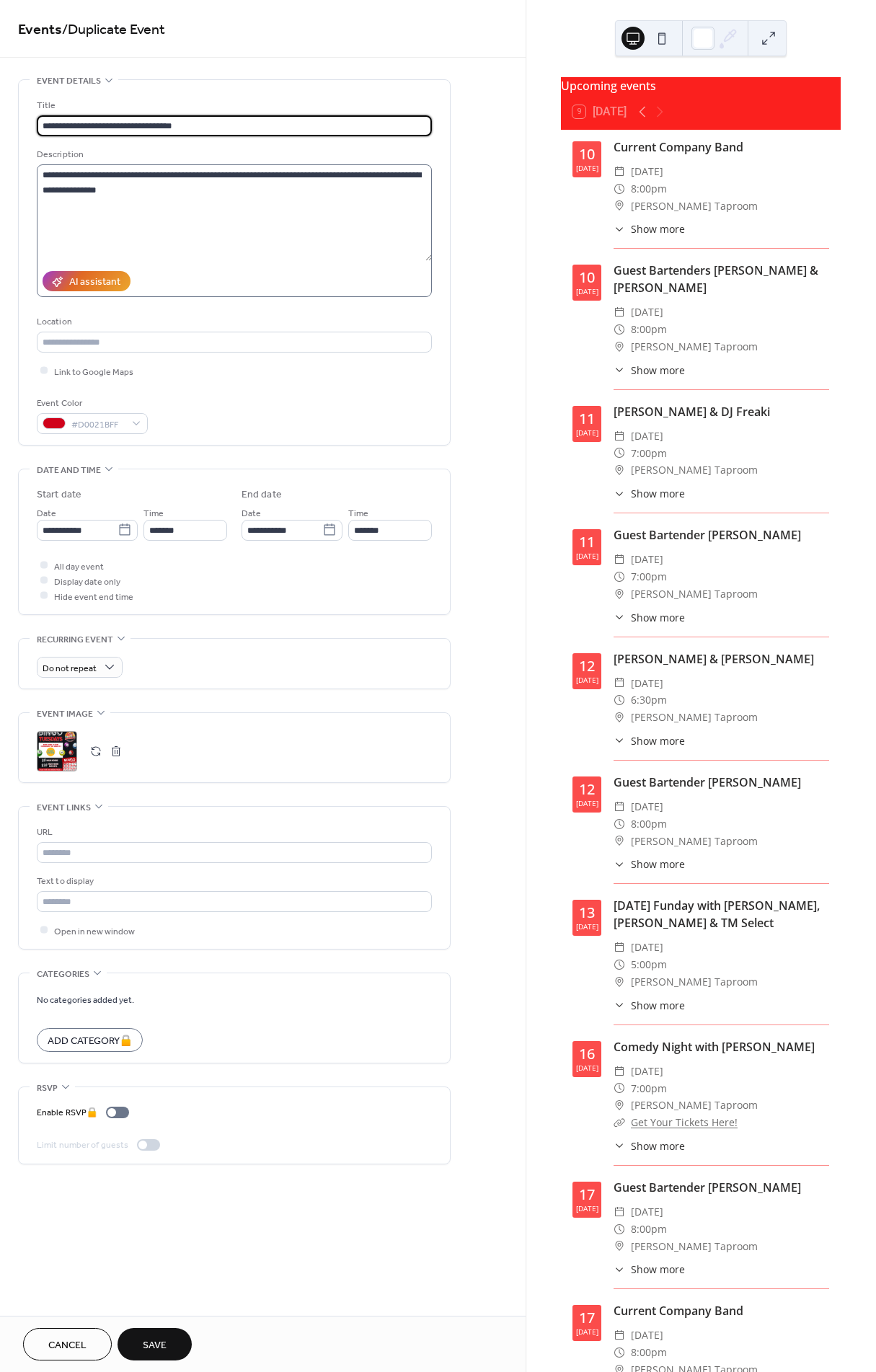 type on "**********" 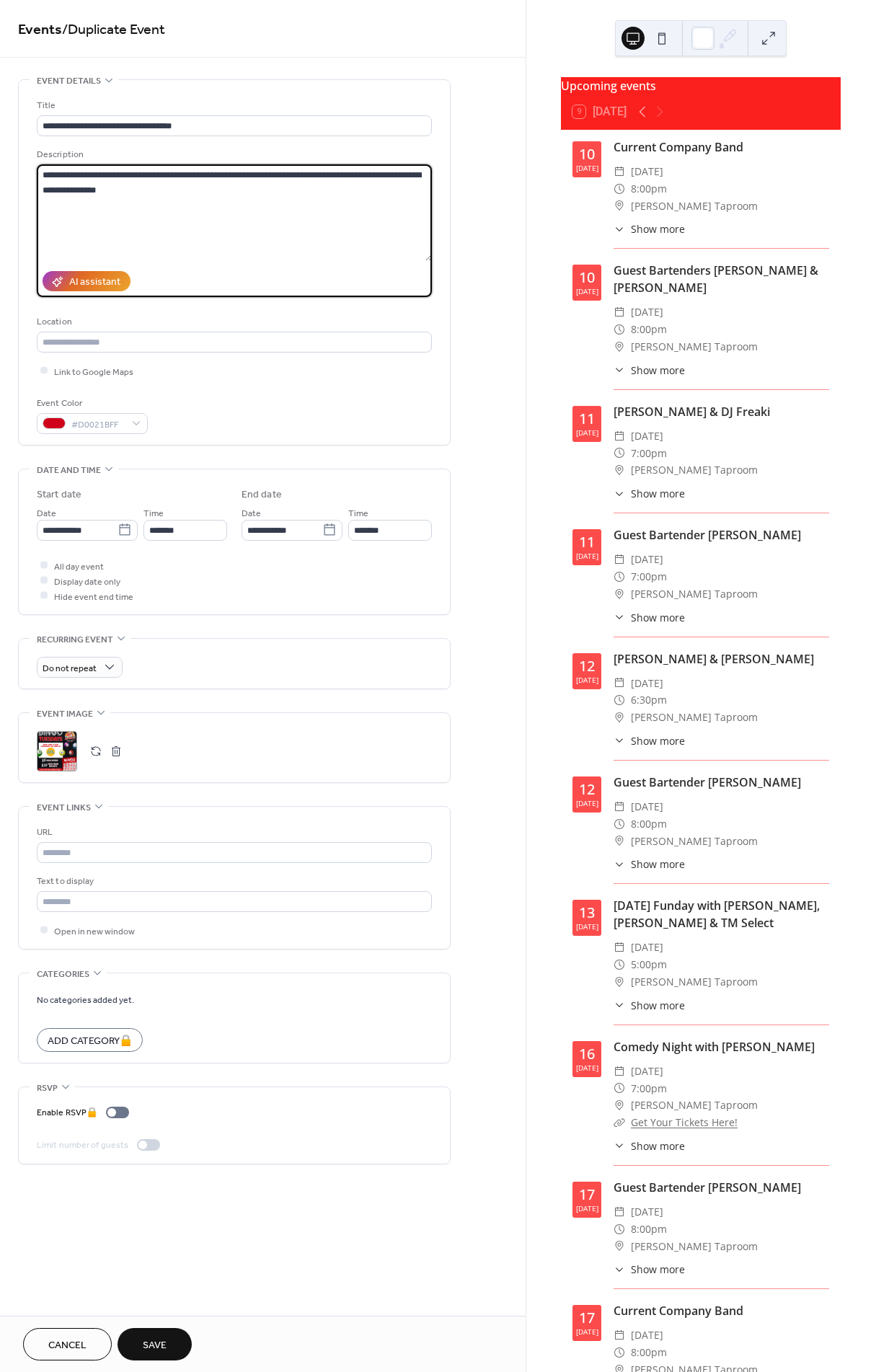 drag, startPoint x: 195, startPoint y: 172, endPoint x: 333, endPoint y: 176, distance: 138.05796 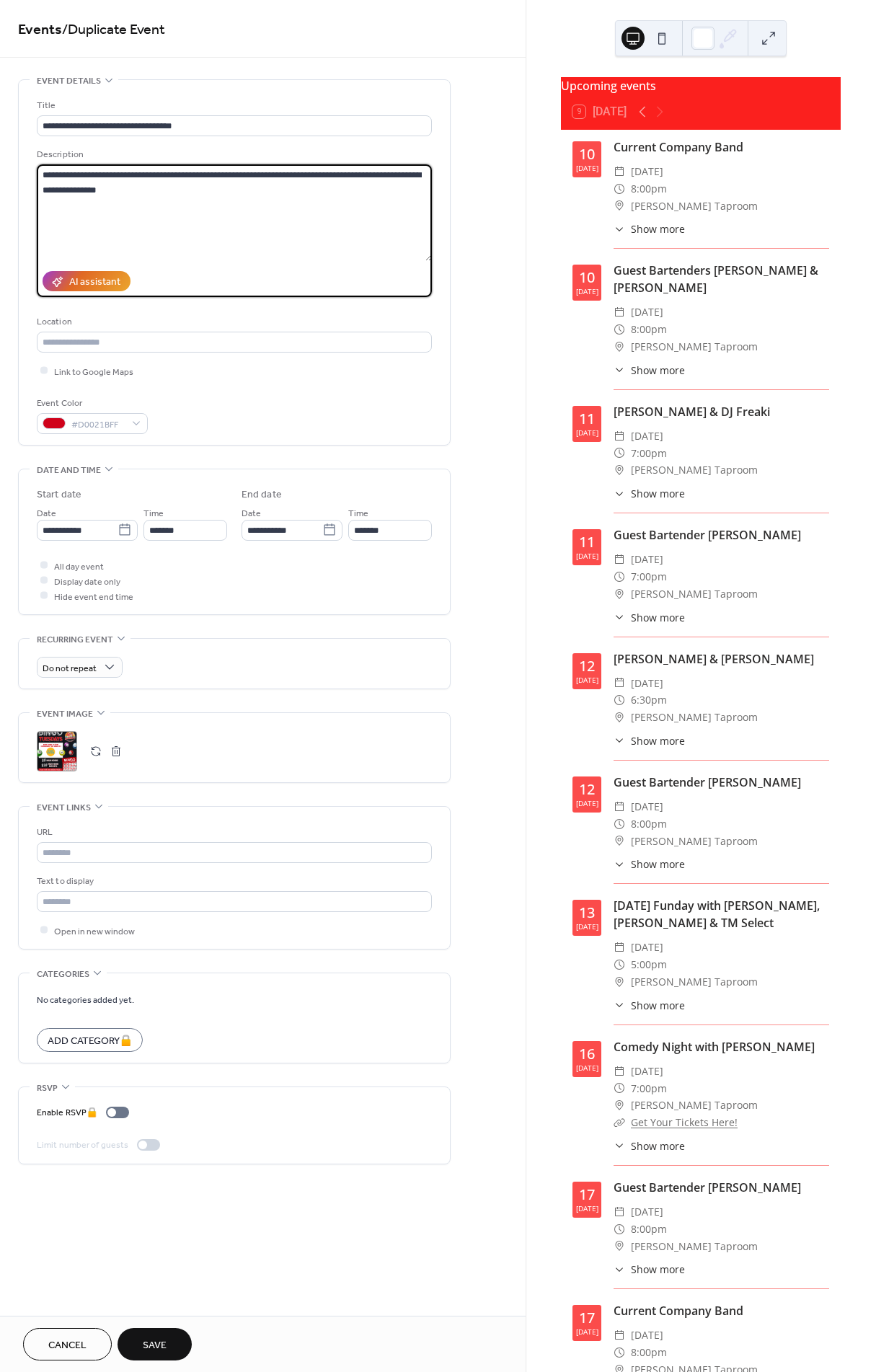 click on "**********" at bounding box center (234, 213) 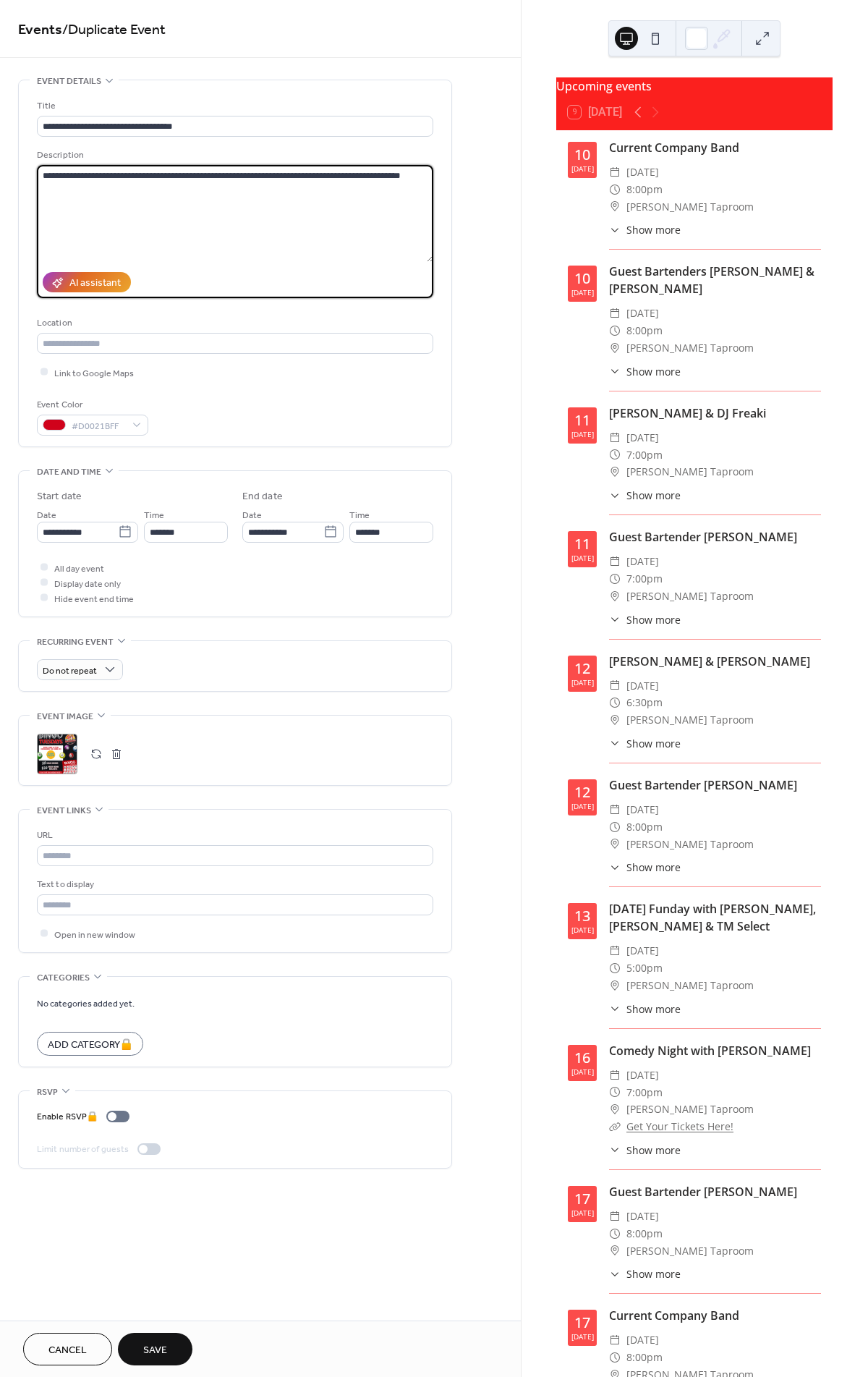 drag, startPoint x: 414, startPoint y: 172, endPoint x: 333, endPoint y: 172, distance: 81 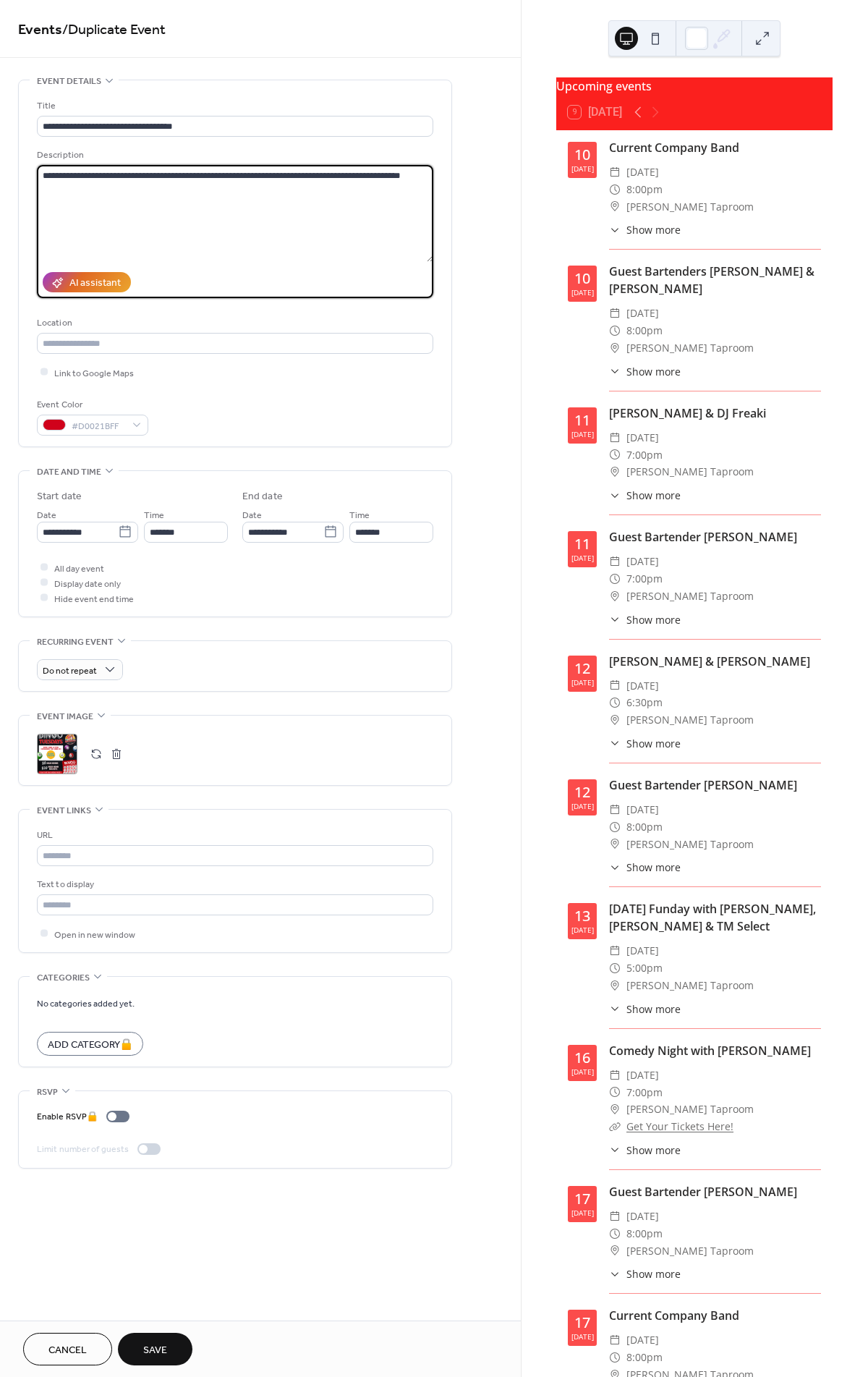 click on "**********" at bounding box center (235, 213) 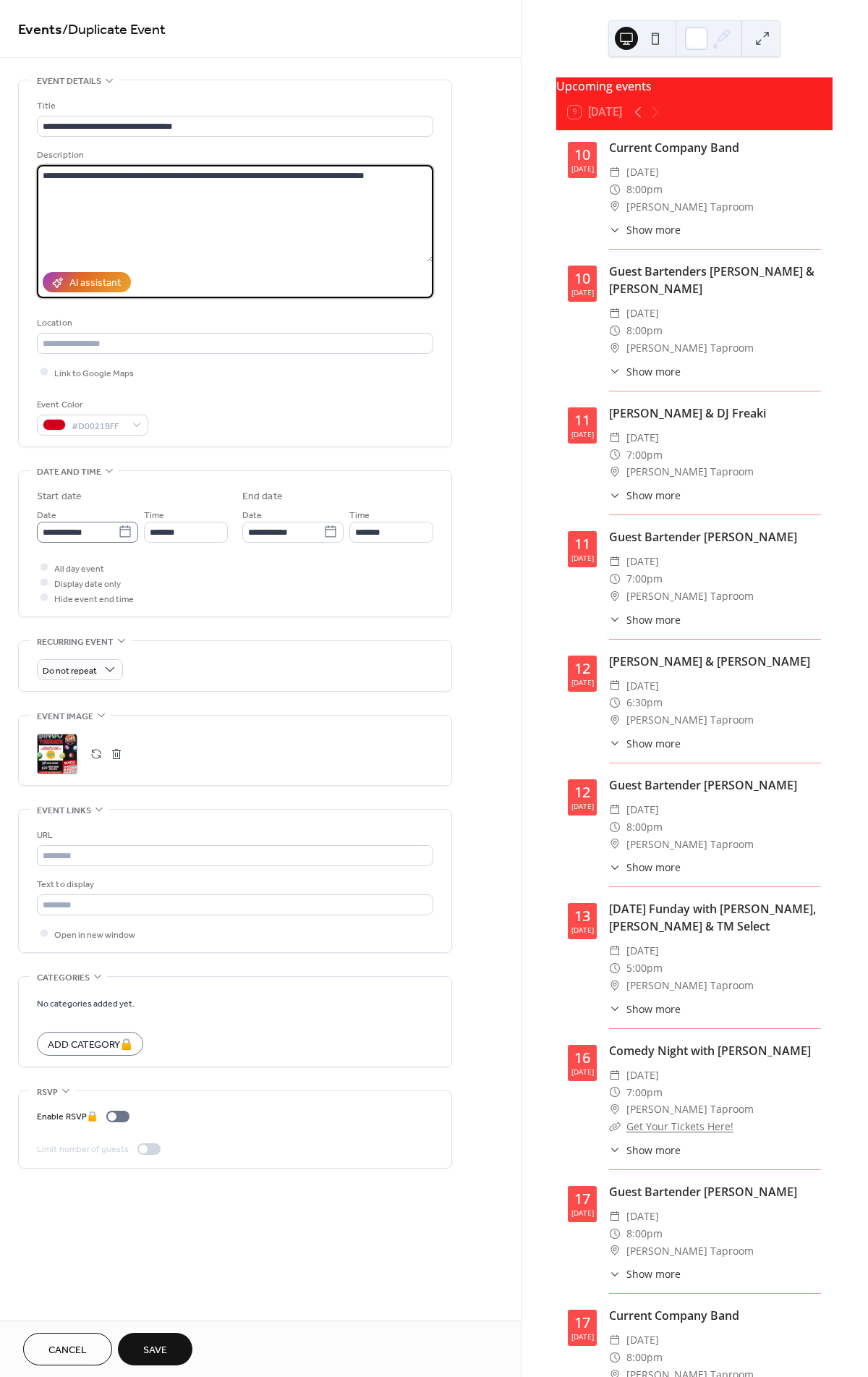 type on "**********" 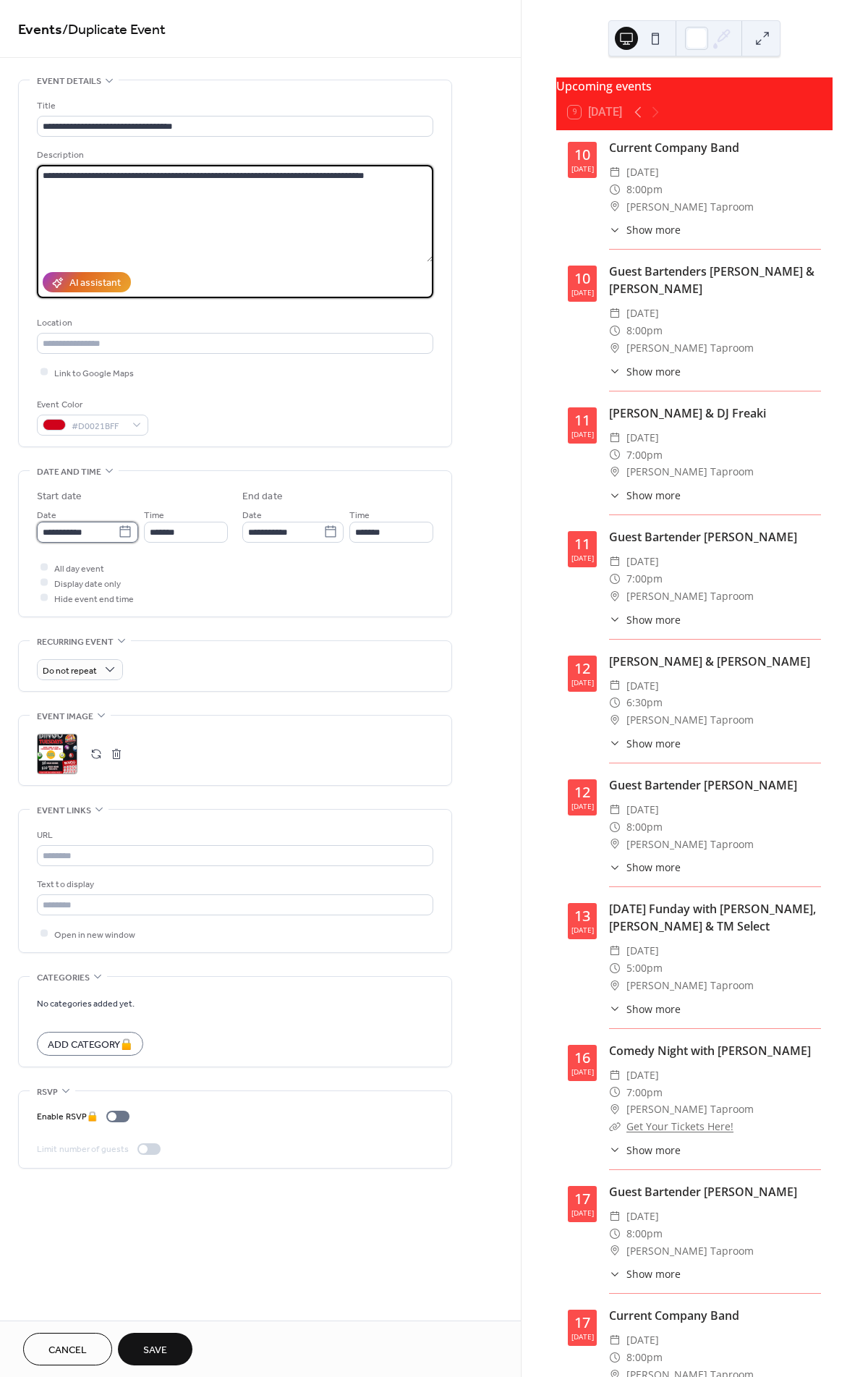 click on "**********" at bounding box center [77, 532] 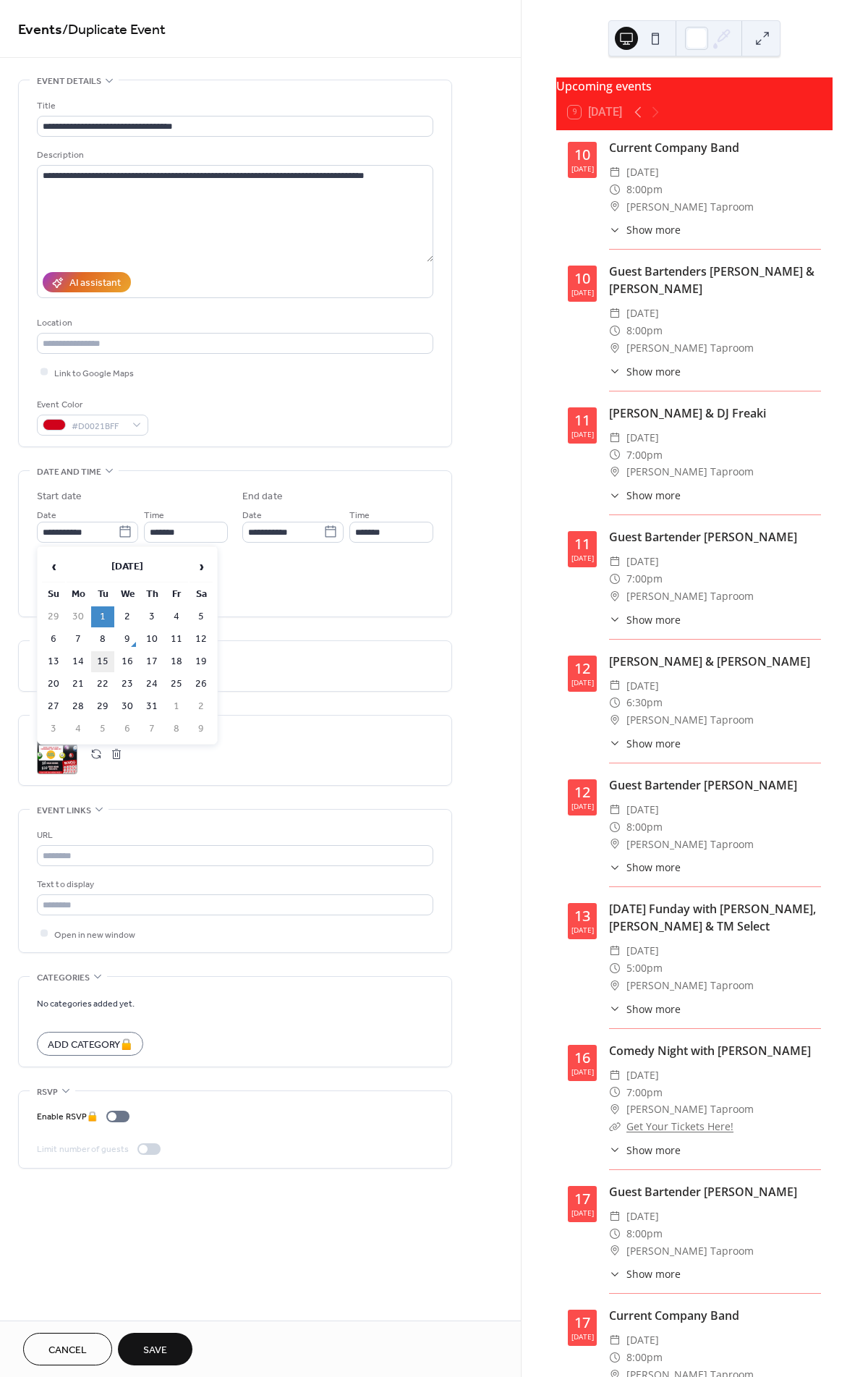 click on "15" at bounding box center (103, 661) 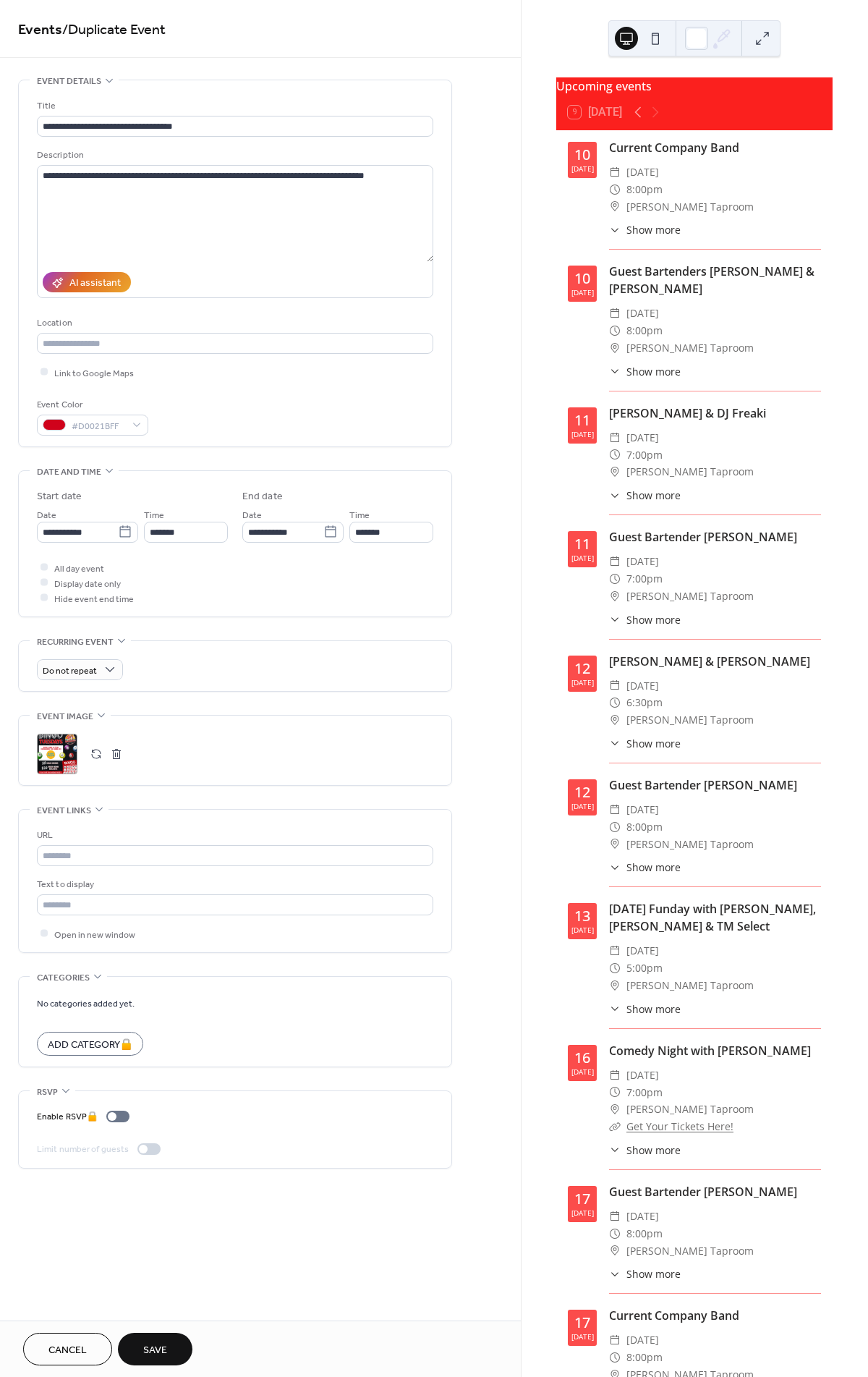 click at bounding box center [116, 754] 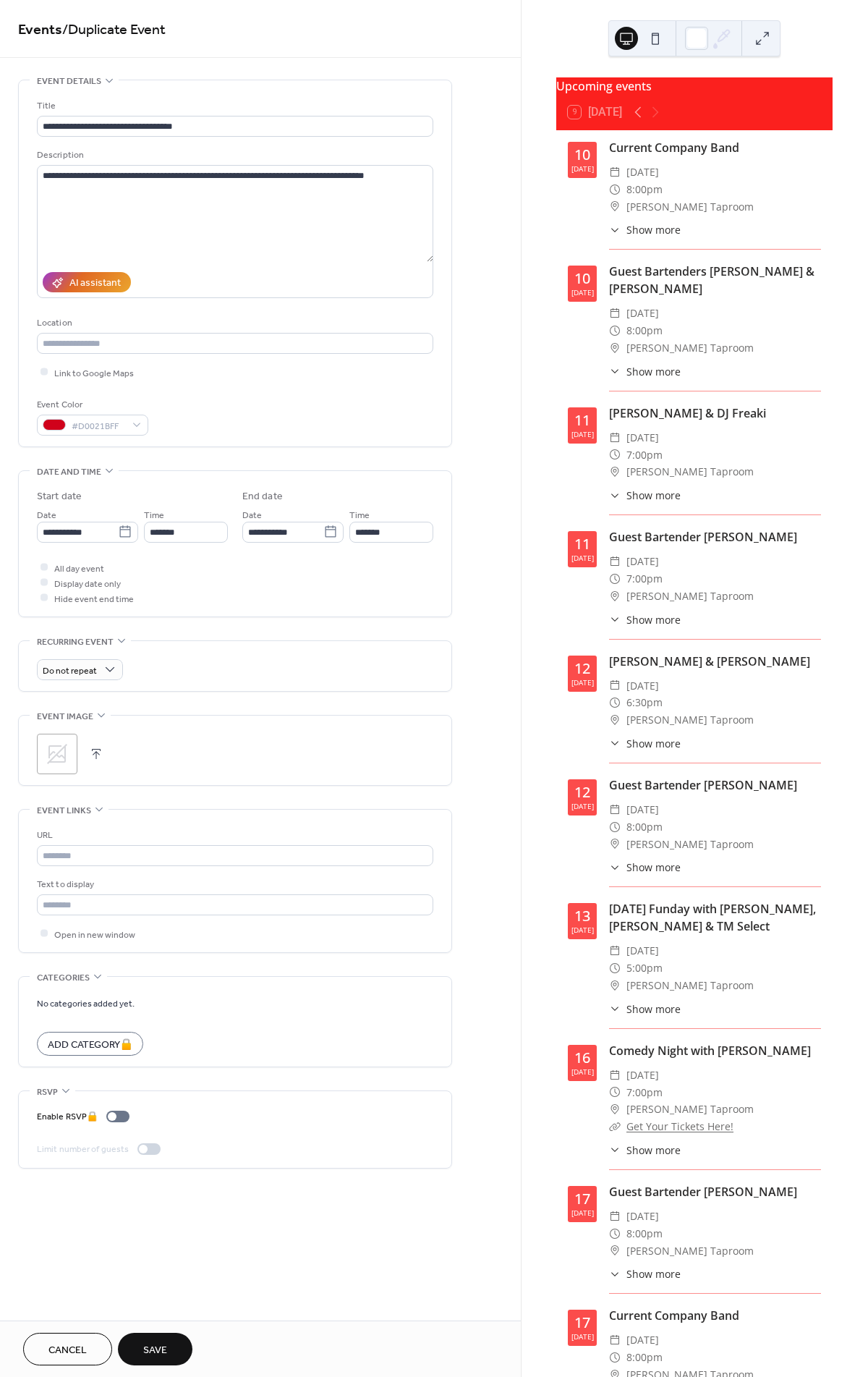 click 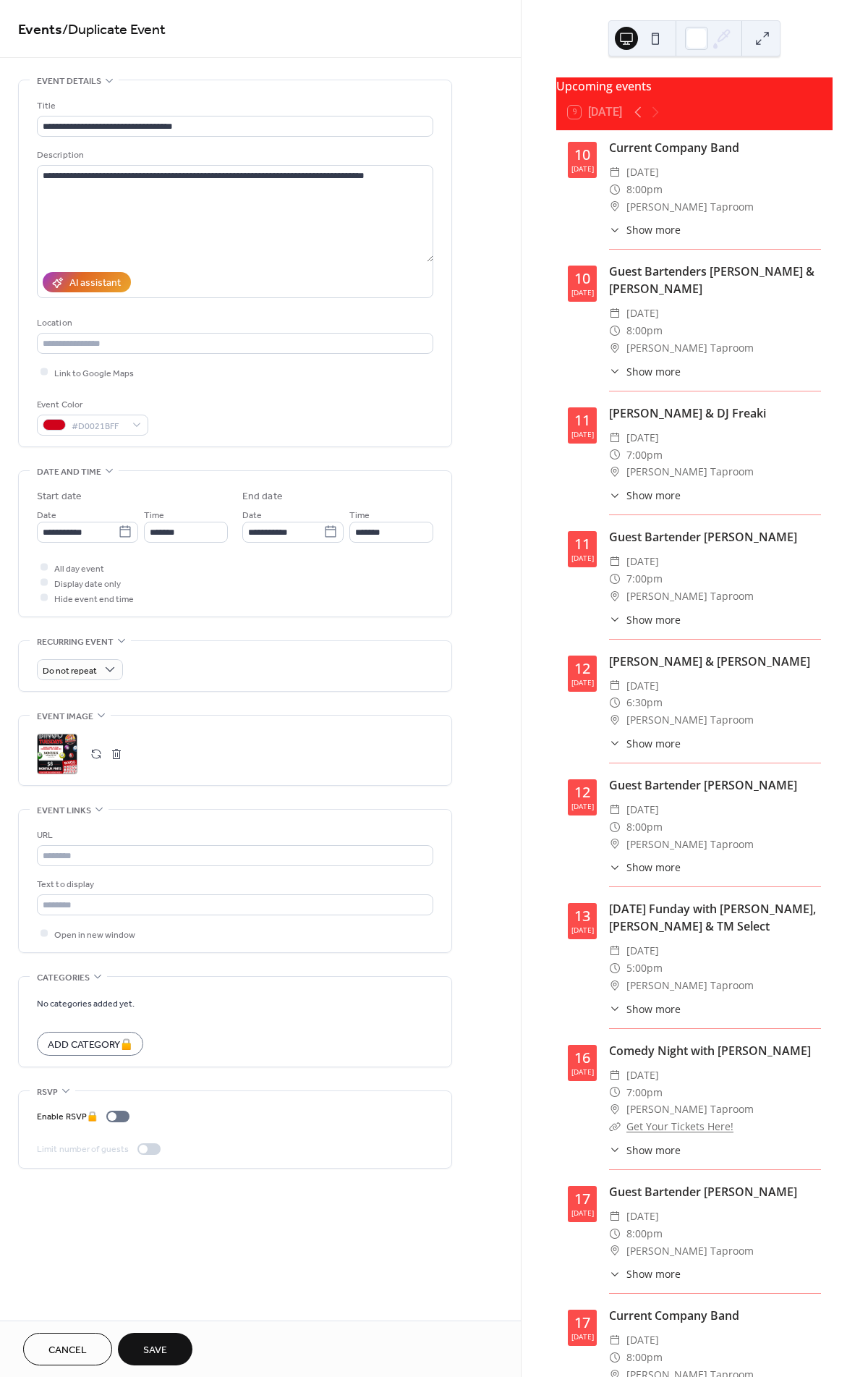scroll, scrollTop: 99, scrollLeft: 0, axis: vertical 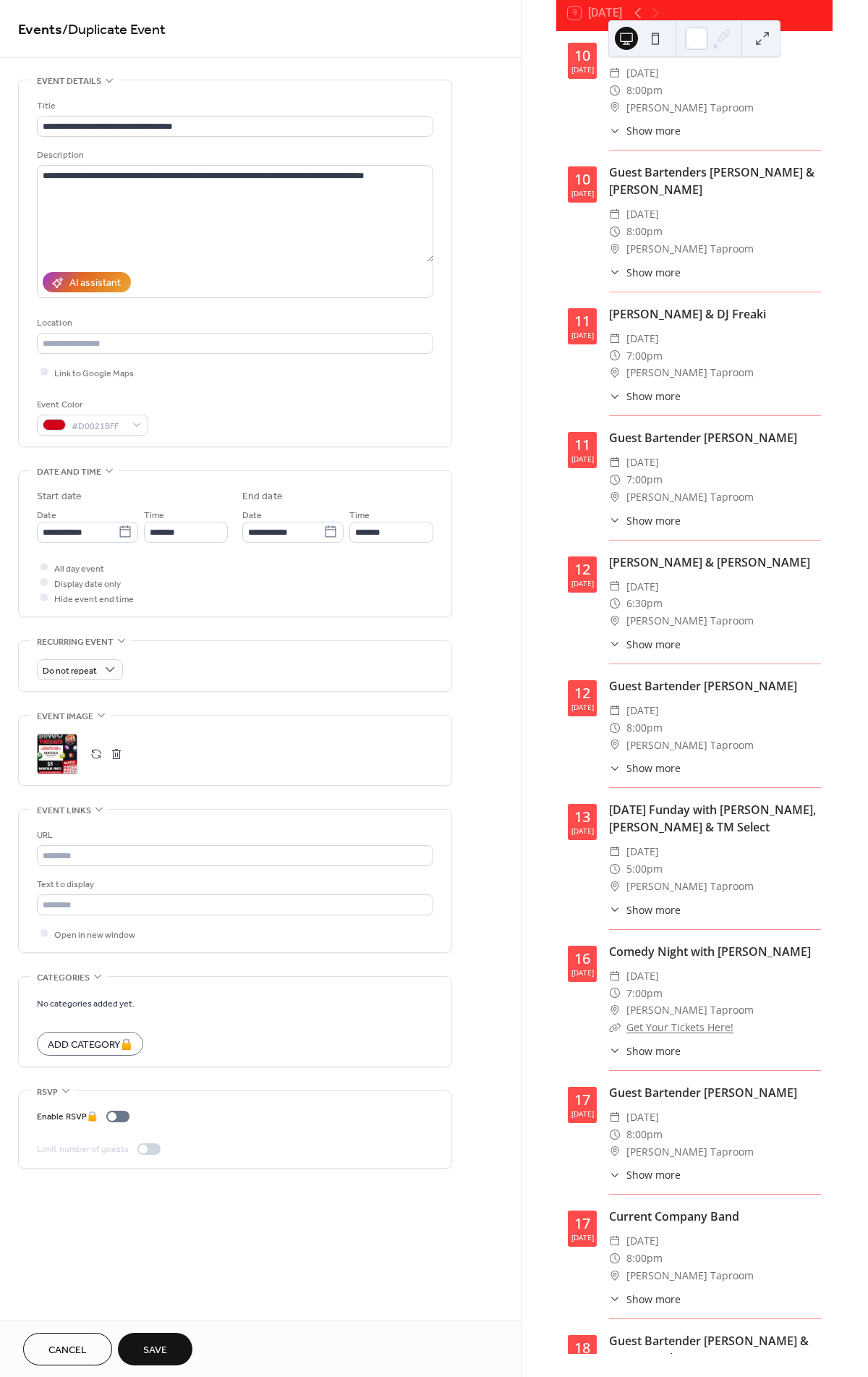click on "Save" at bounding box center [155, 1349] 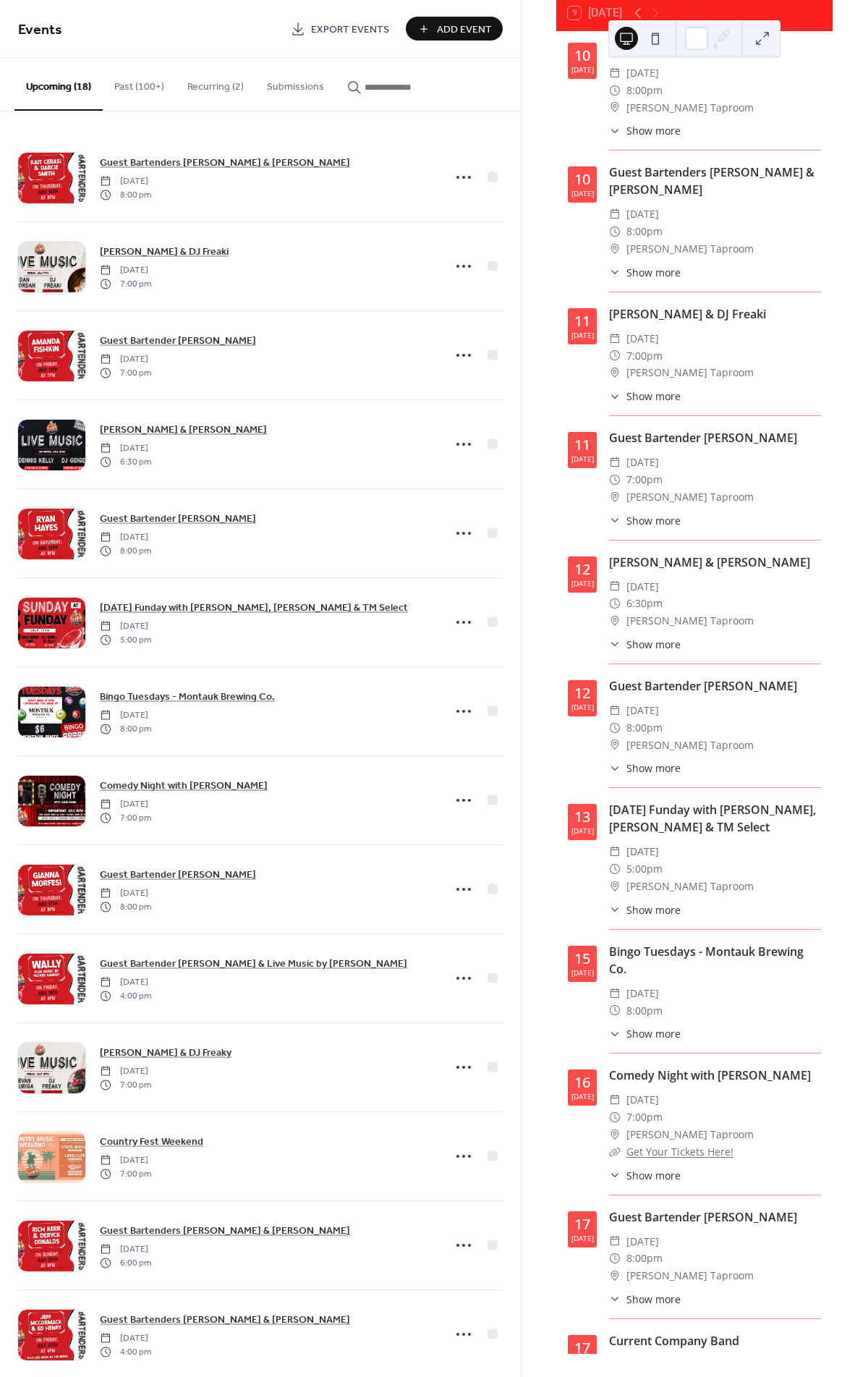 click on "Show more" at bounding box center (653, 1033) 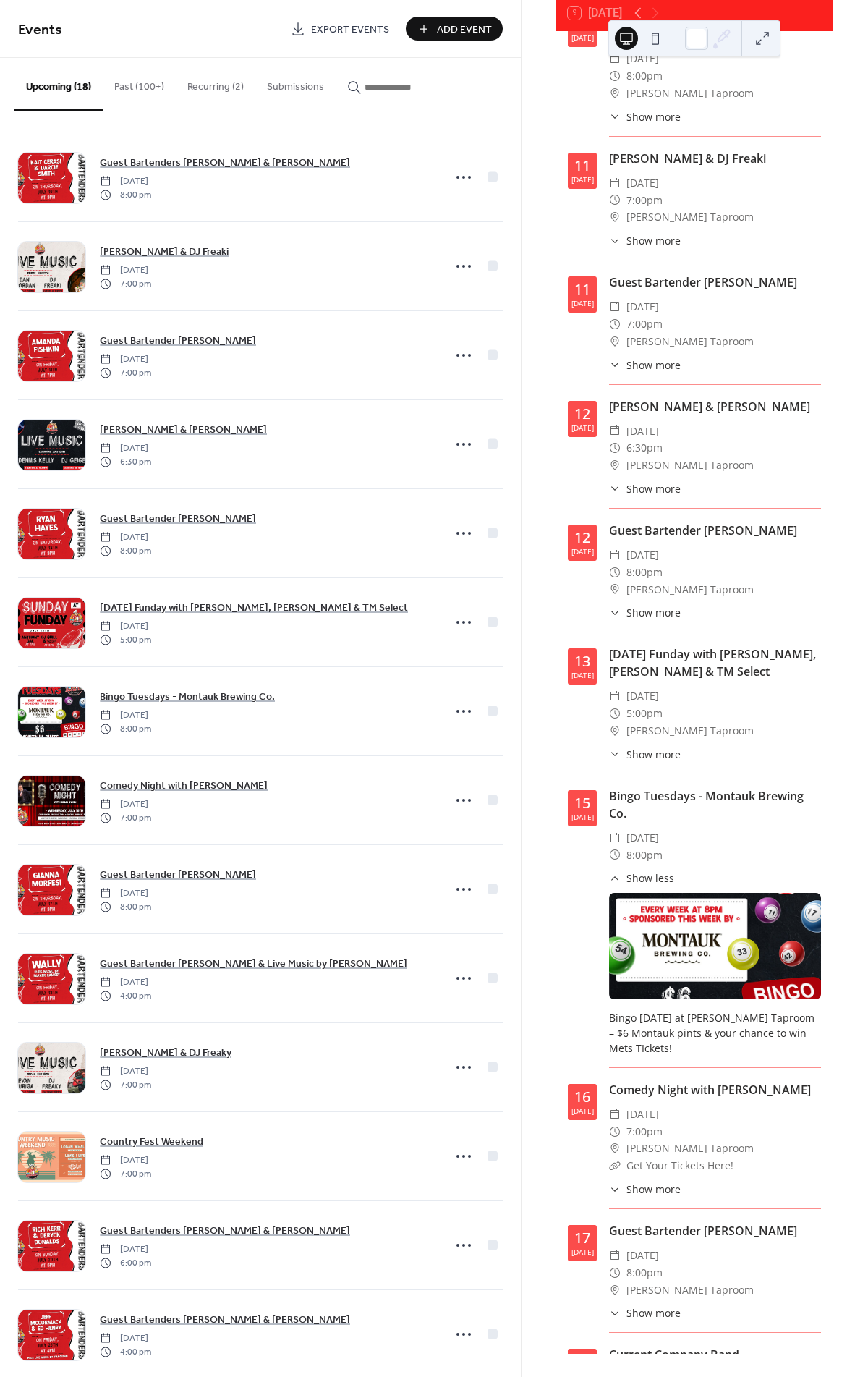 scroll, scrollTop: 0, scrollLeft: 0, axis: both 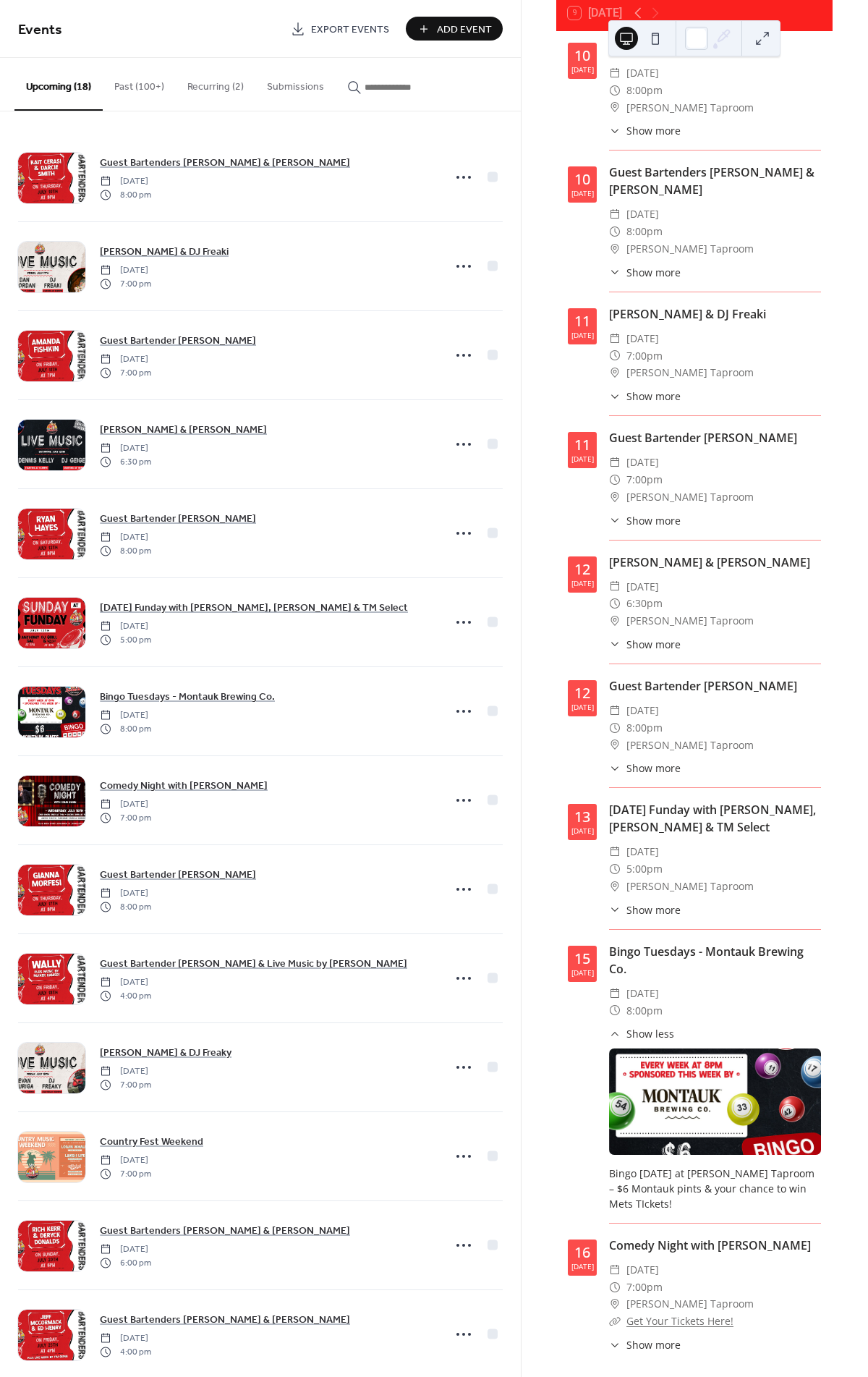 click on "Past  (100+)" at bounding box center (139, 83) 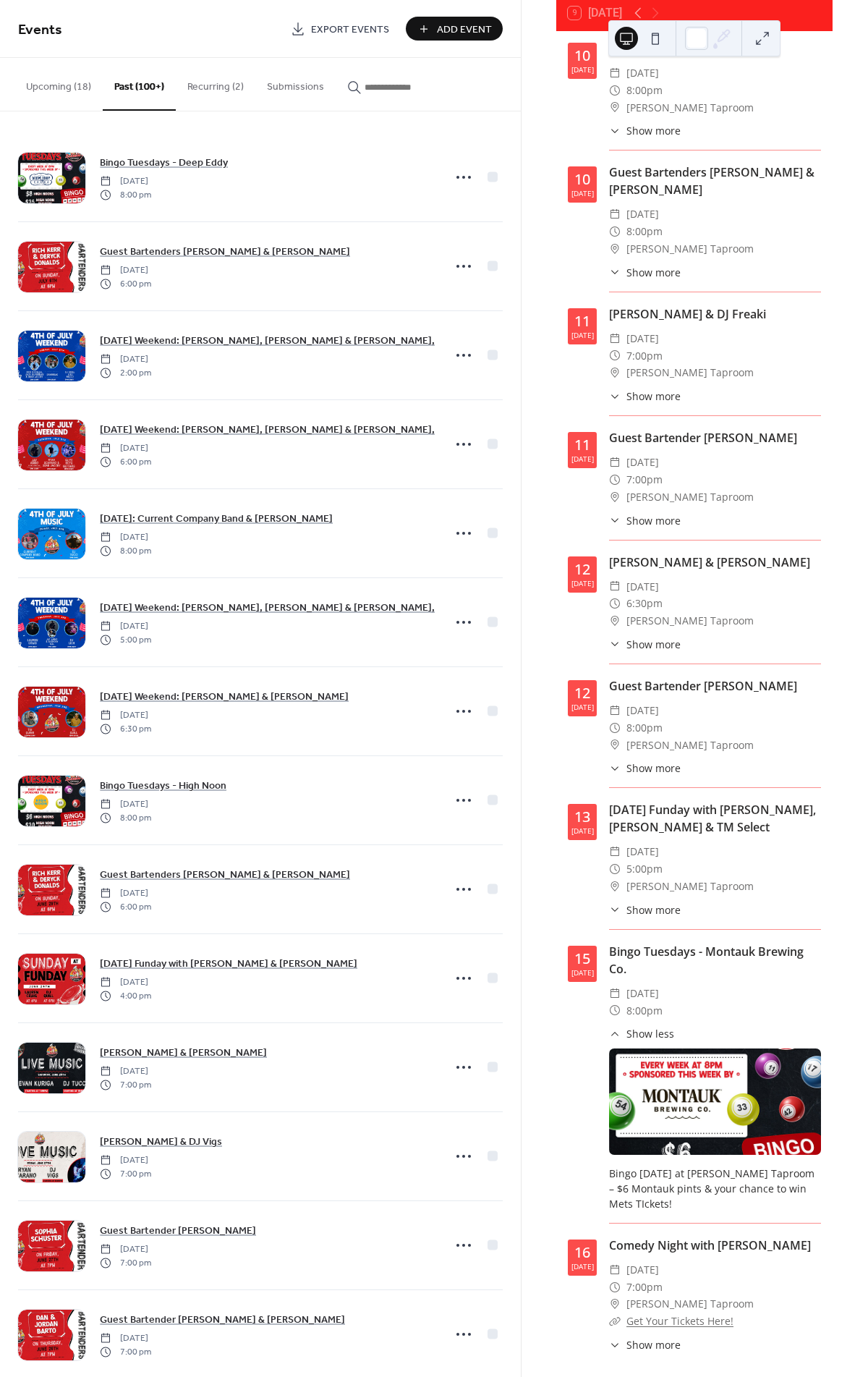 scroll, scrollTop: 0, scrollLeft: 0, axis: both 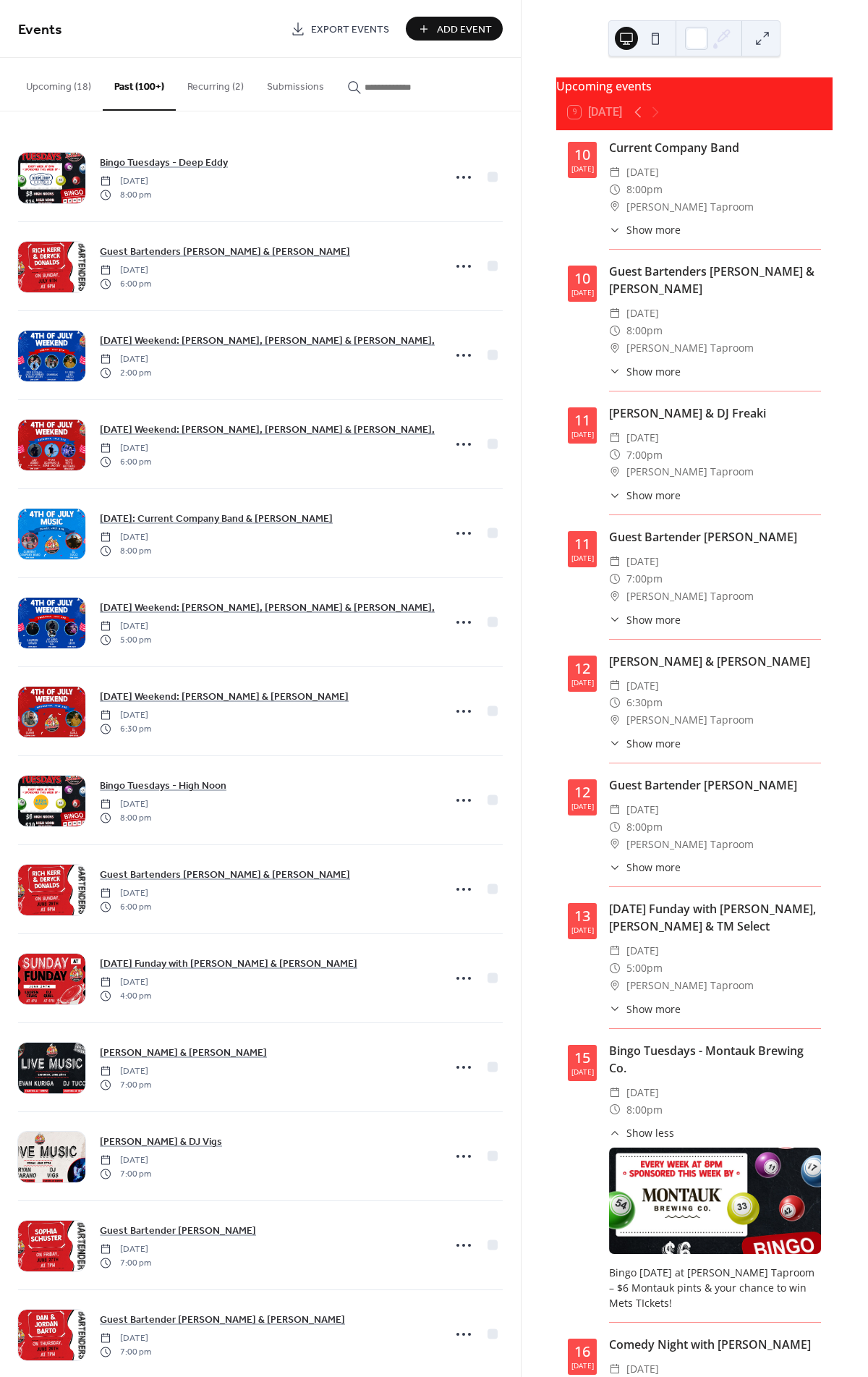 click on "Upcoming  (18)" at bounding box center (59, 83) 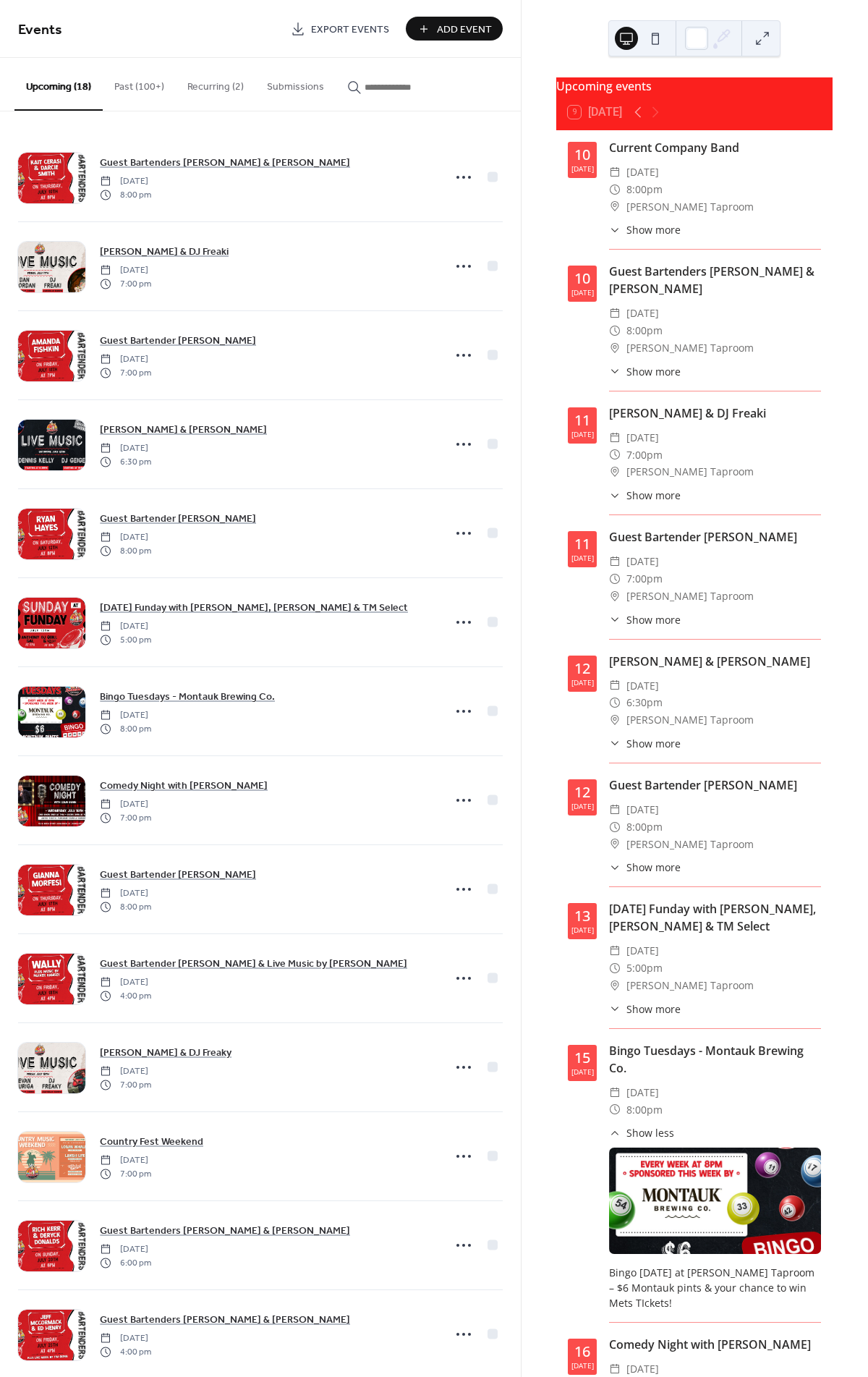 click on "Past  (100+)" at bounding box center (139, 83) 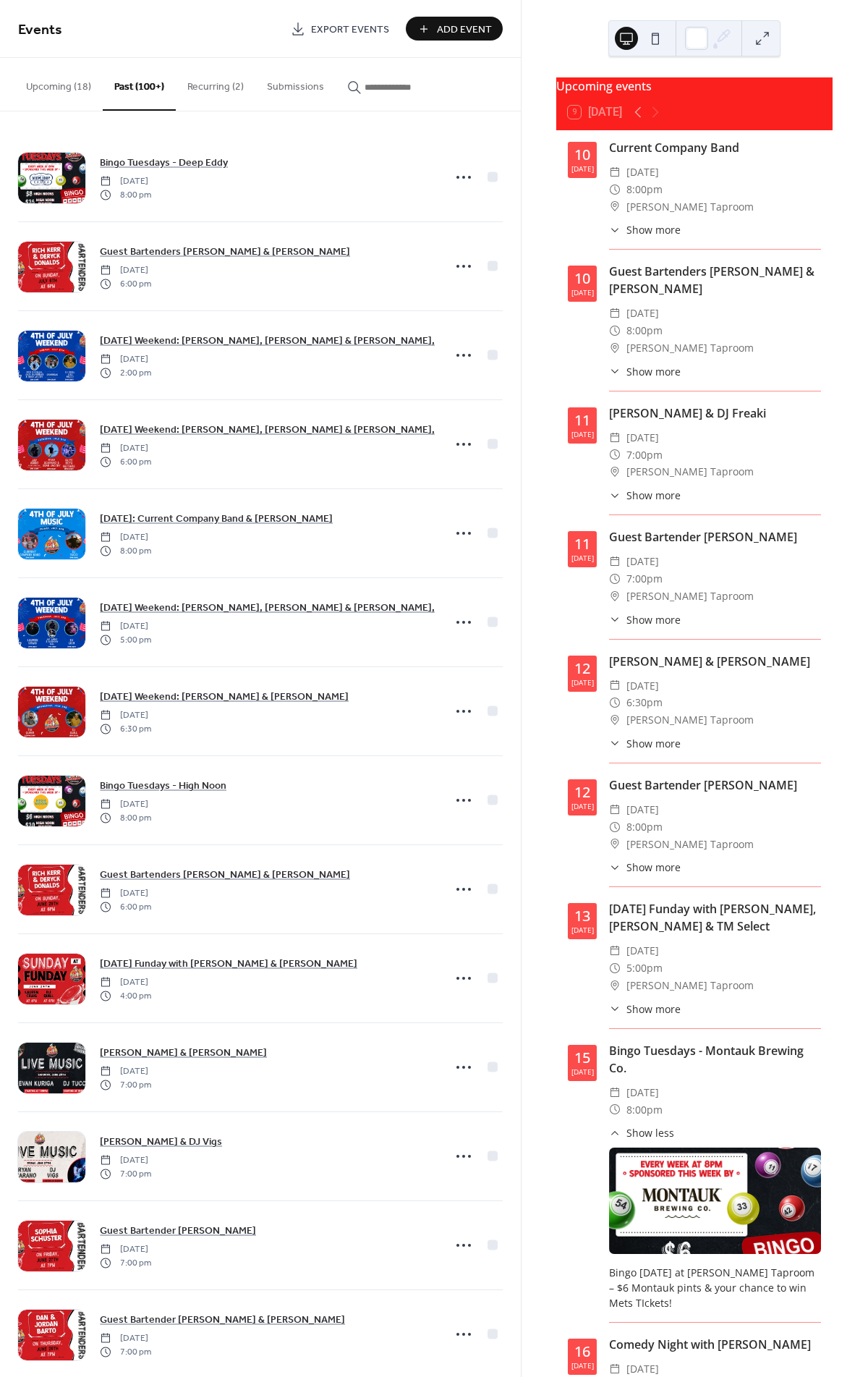 click on "Upcoming  (18)" at bounding box center (59, 83) 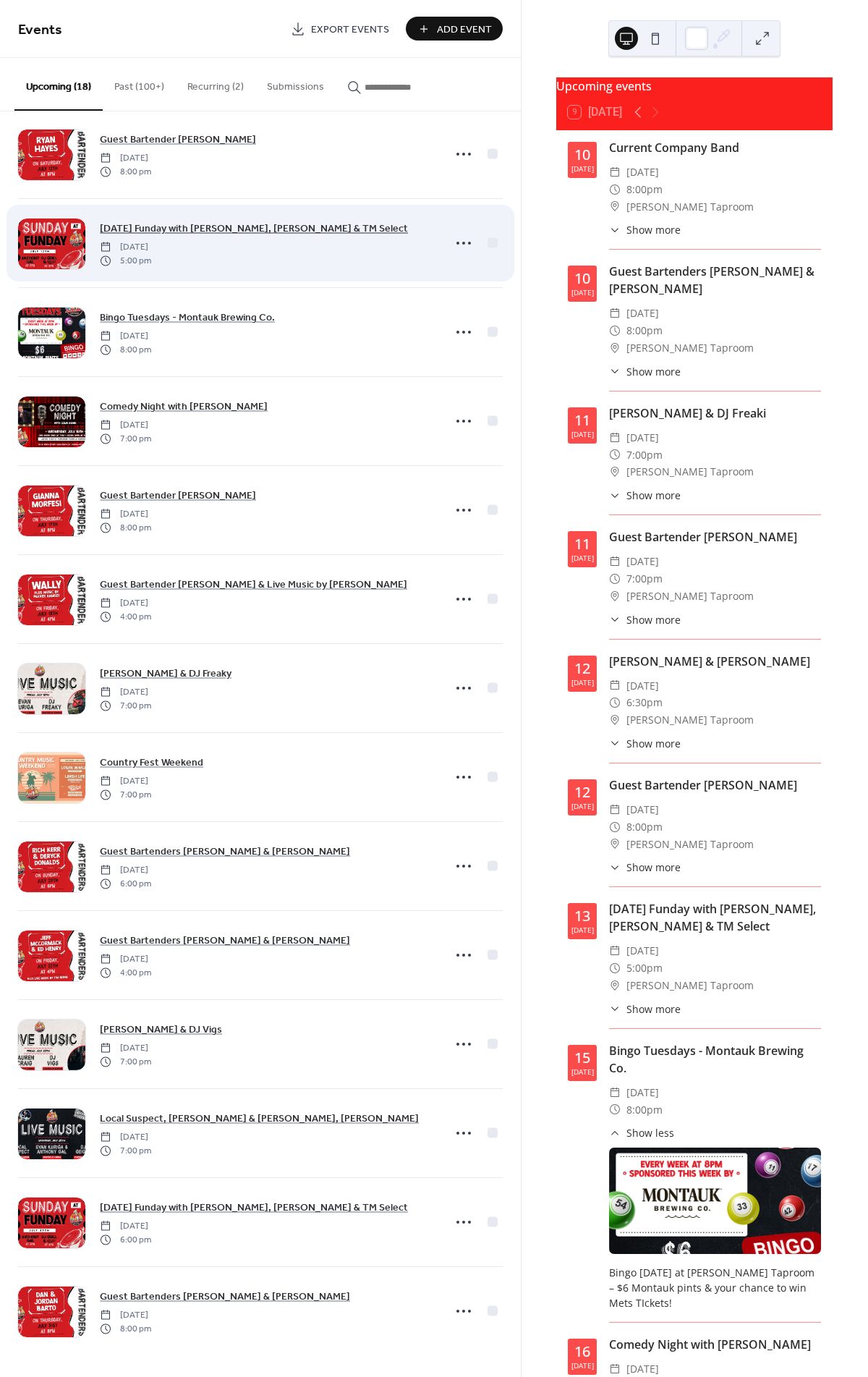 scroll, scrollTop: 0, scrollLeft: 0, axis: both 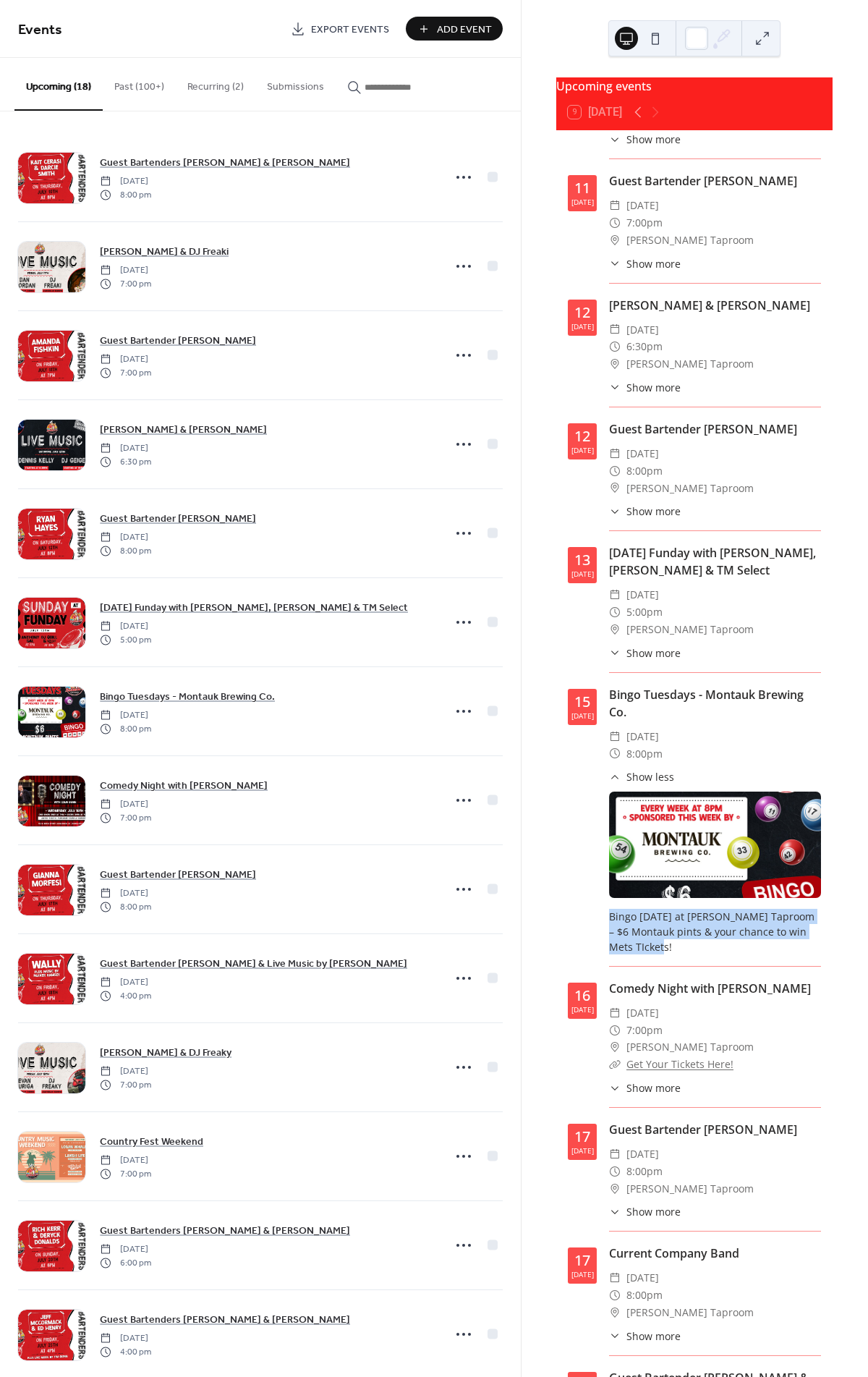 drag, startPoint x: 639, startPoint y: 951, endPoint x: 603, endPoint y: 918, distance: 48.83646 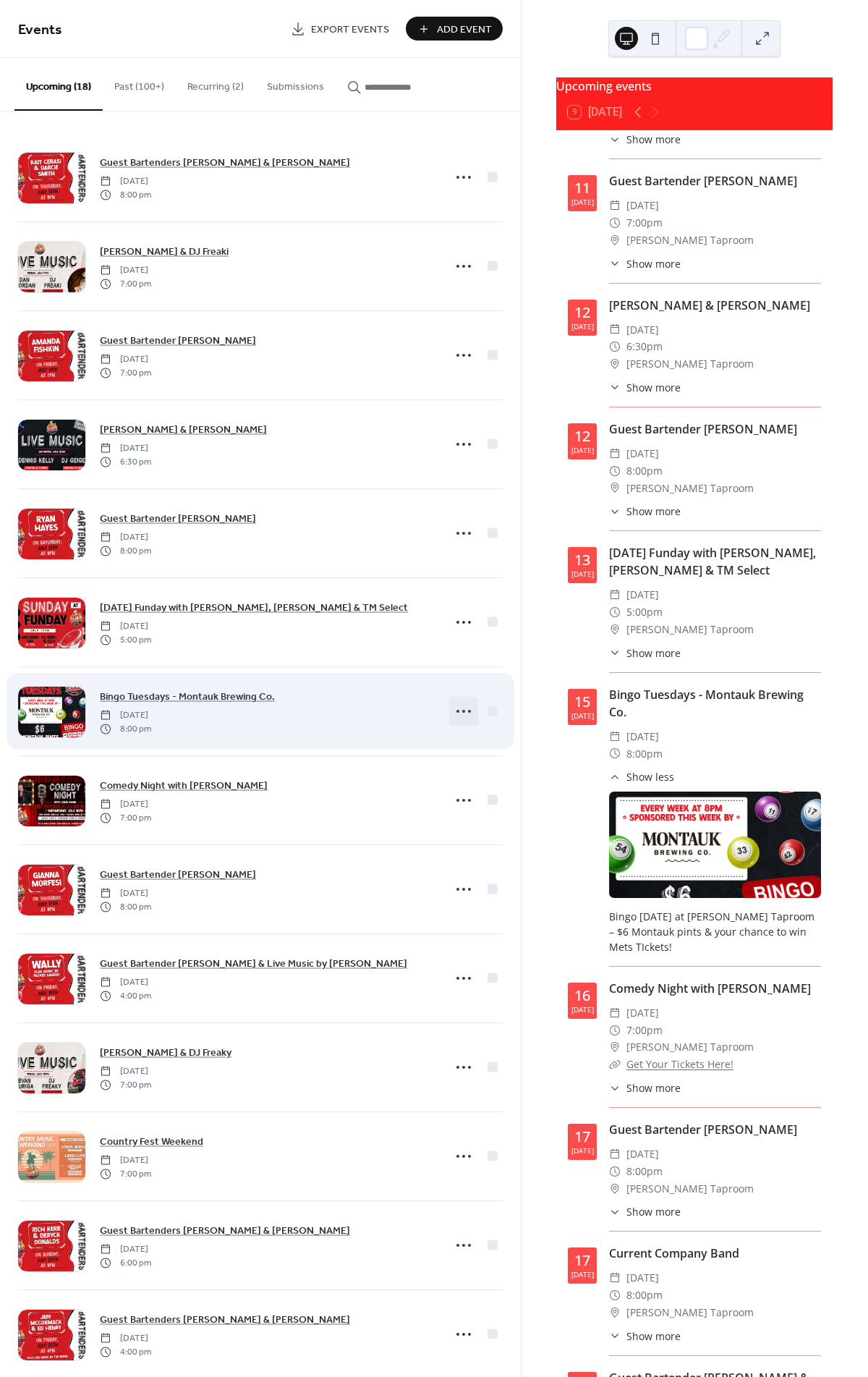 click 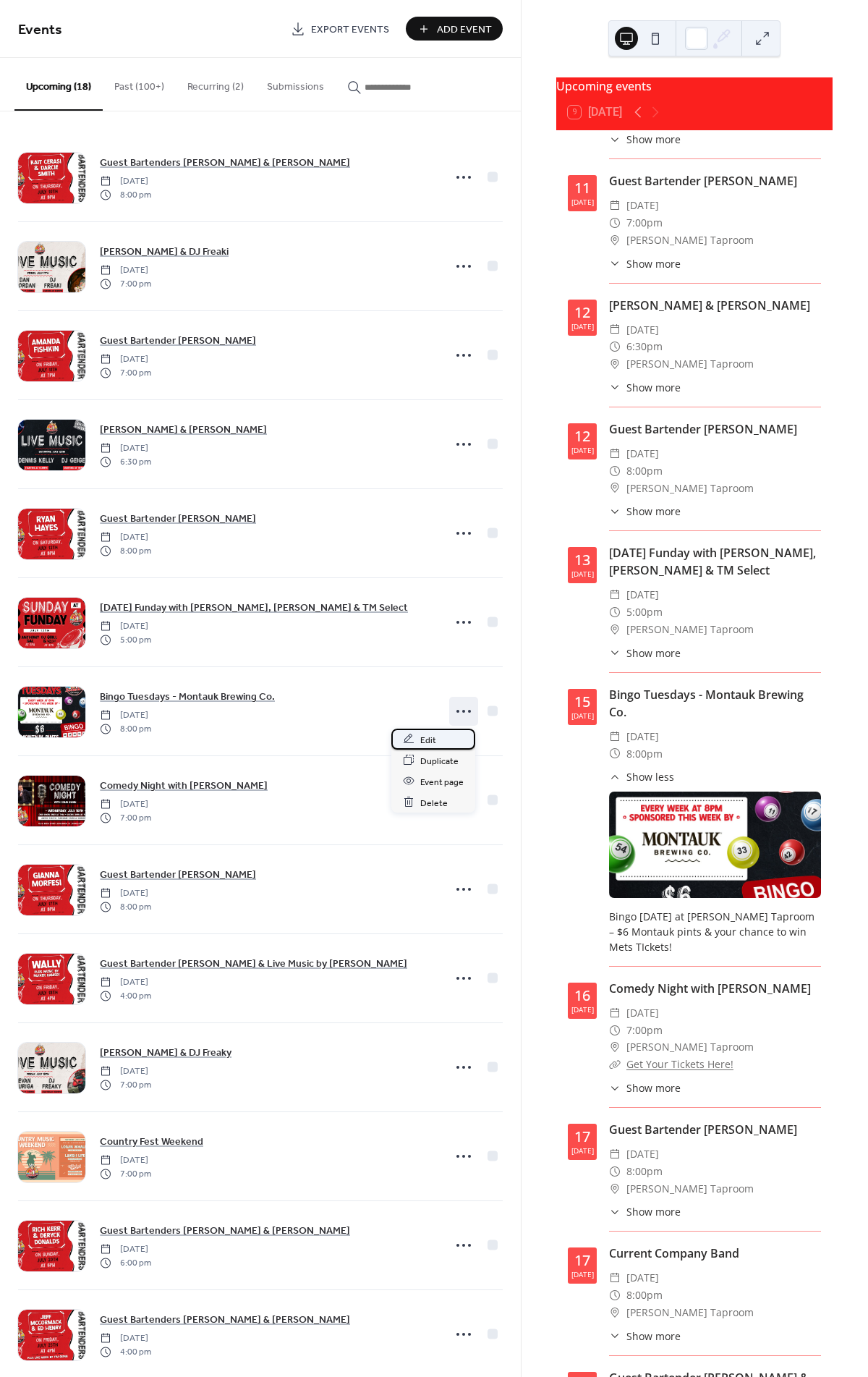 click on "Edit" at bounding box center (433, 739) 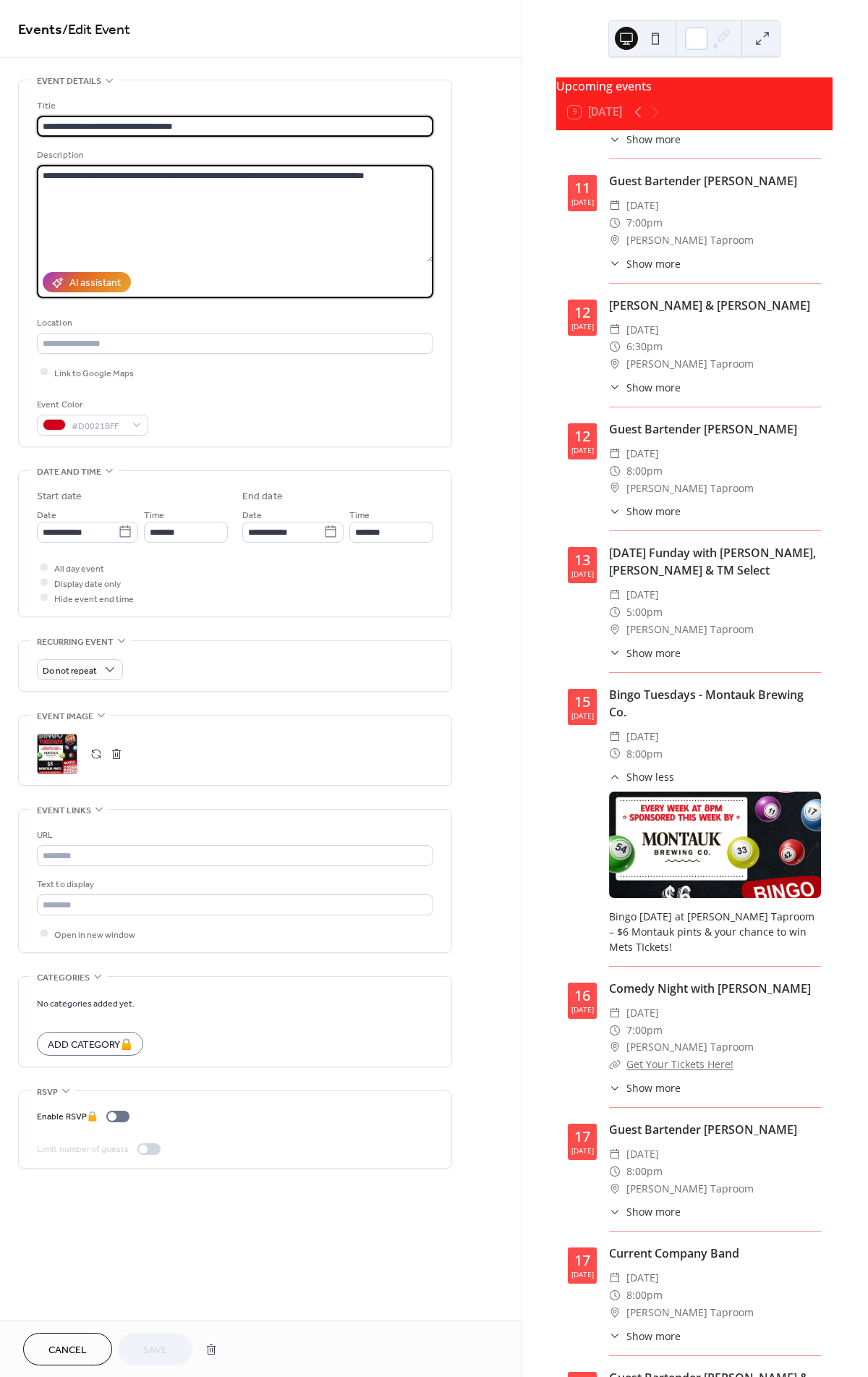 drag, startPoint x: 360, startPoint y: 171, endPoint x: 363, endPoint y: 300, distance: 129.03488 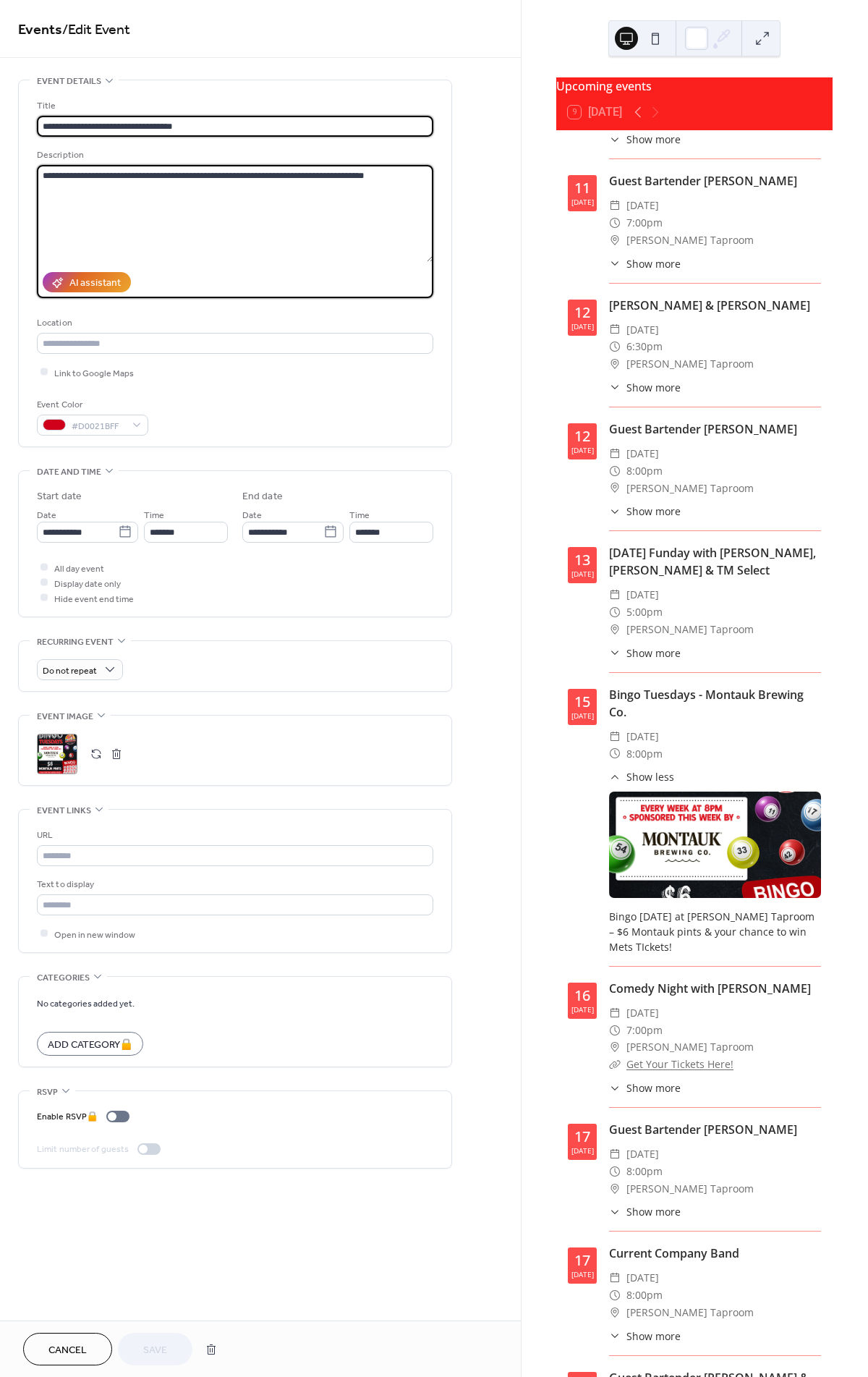 click on "**********" at bounding box center [235, 213] 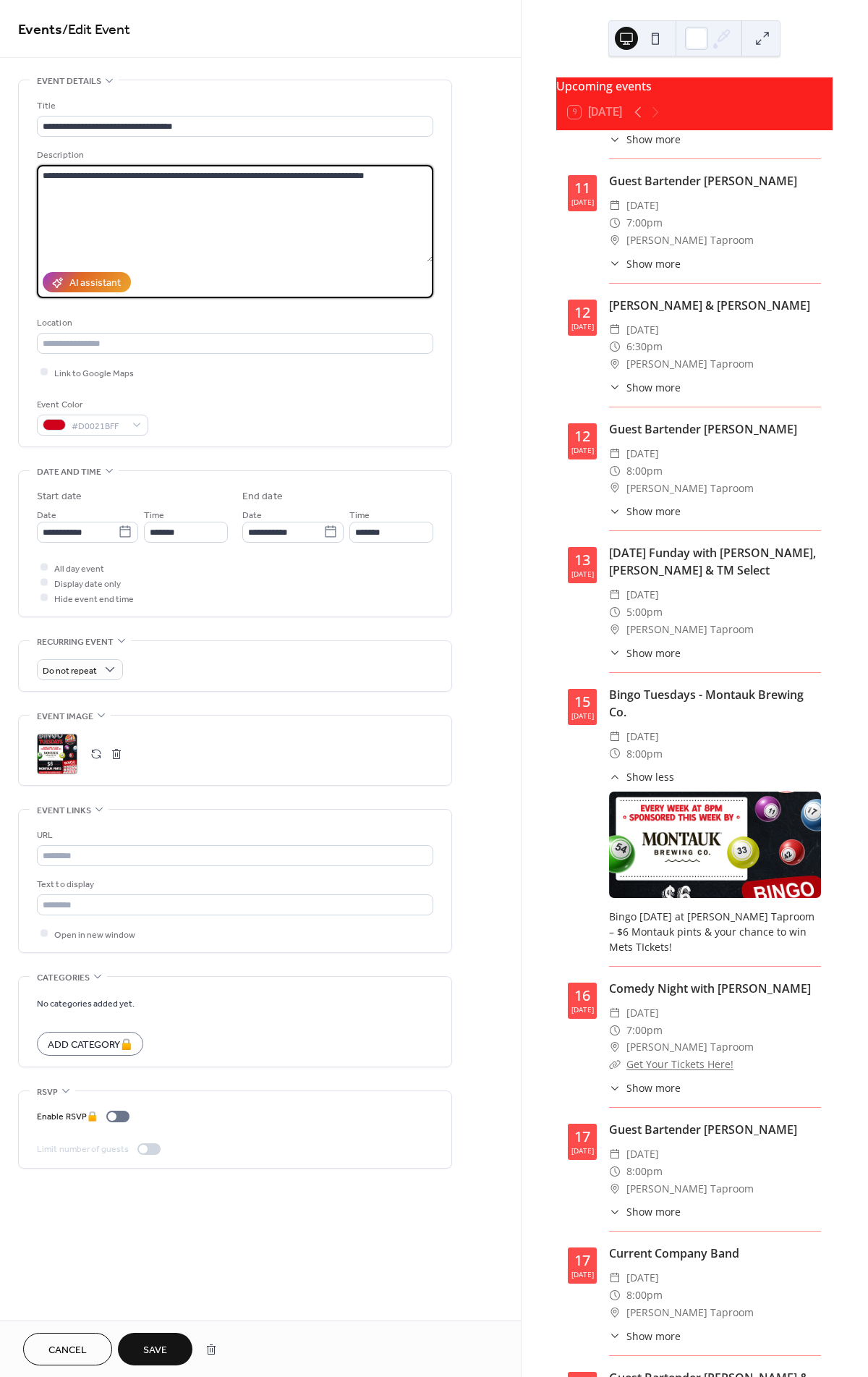 type on "**********" 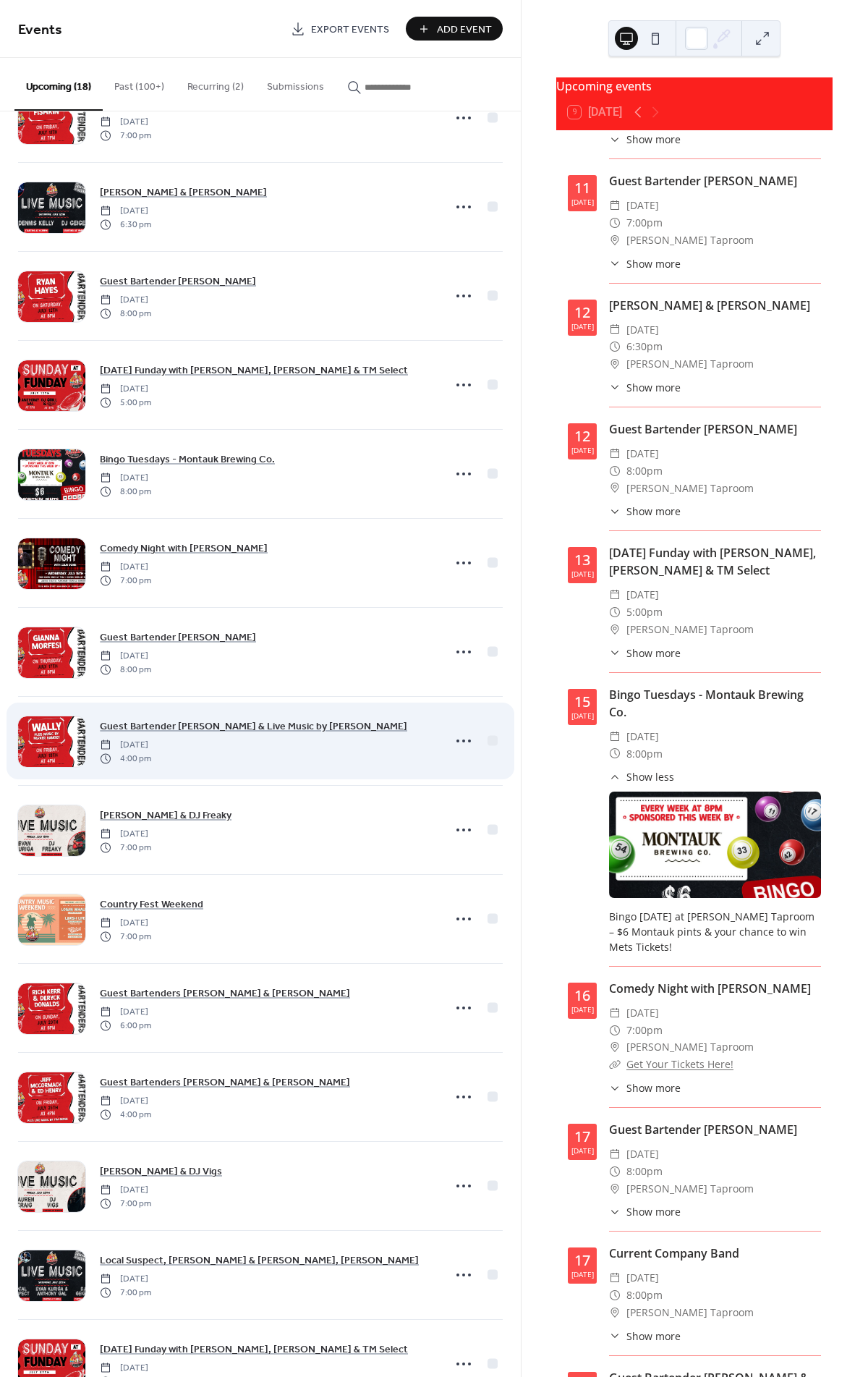 scroll, scrollTop: 226, scrollLeft: 0, axis: vertical 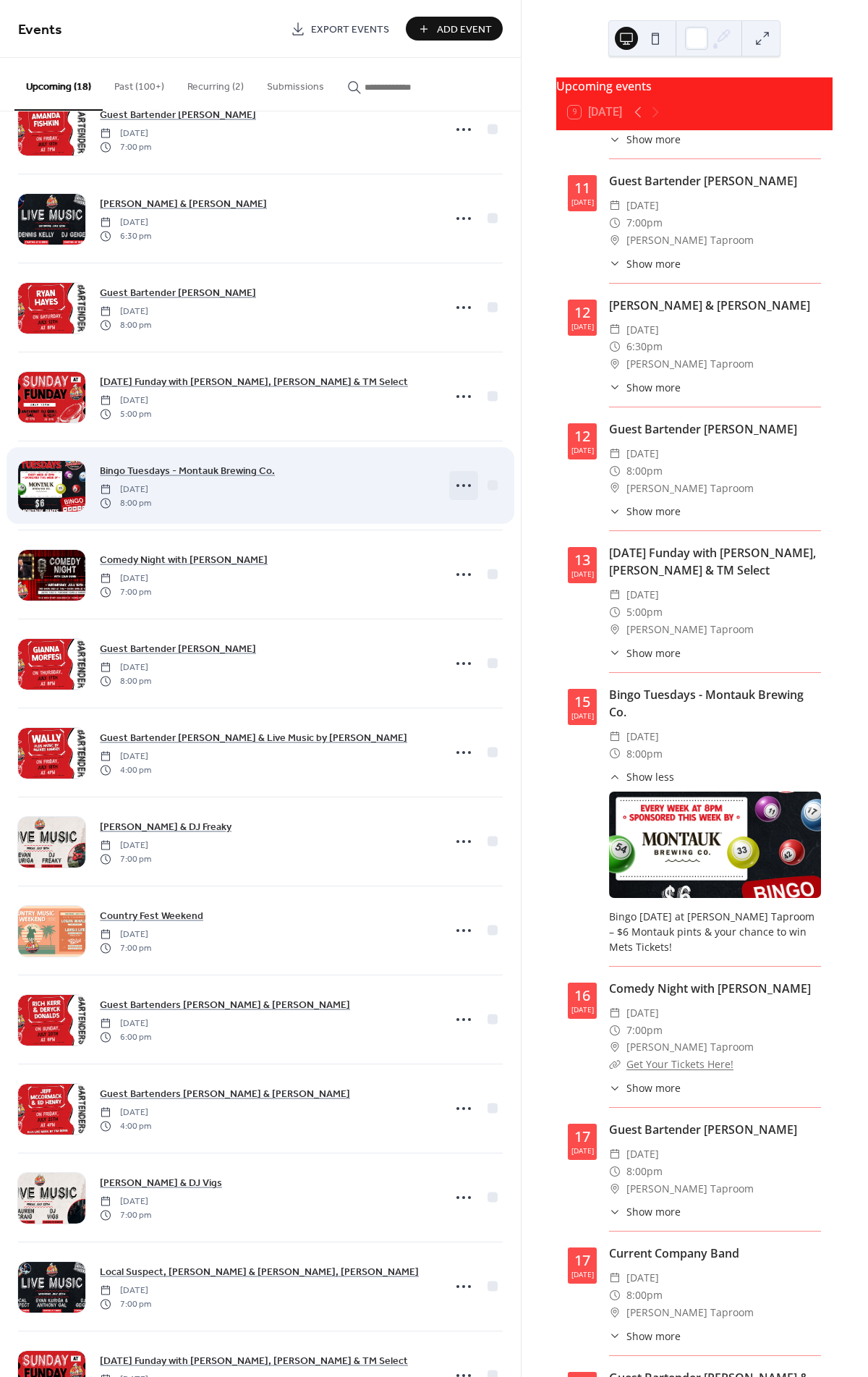 click 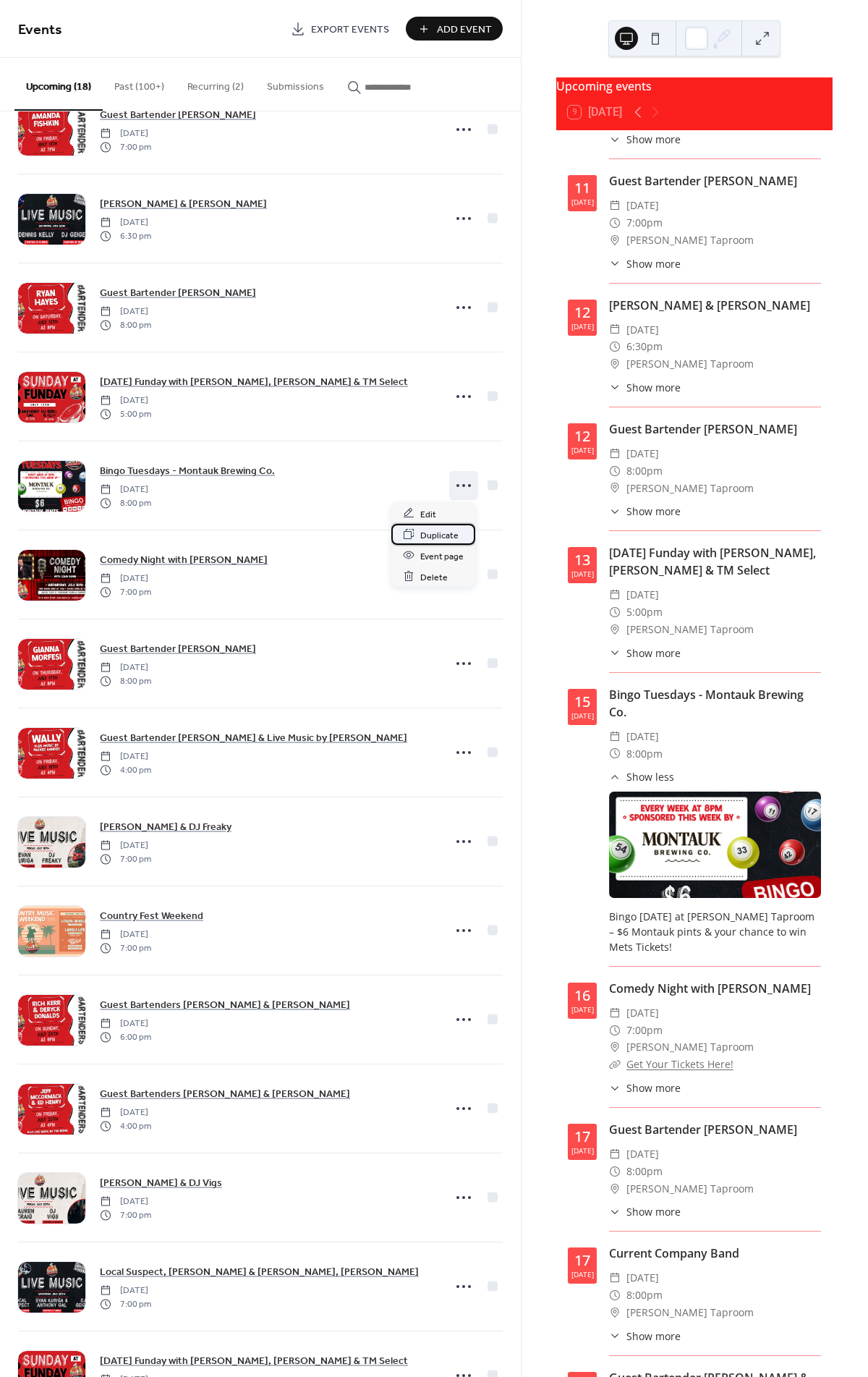 click on "Duplicate" at bounding box center [439, 535] 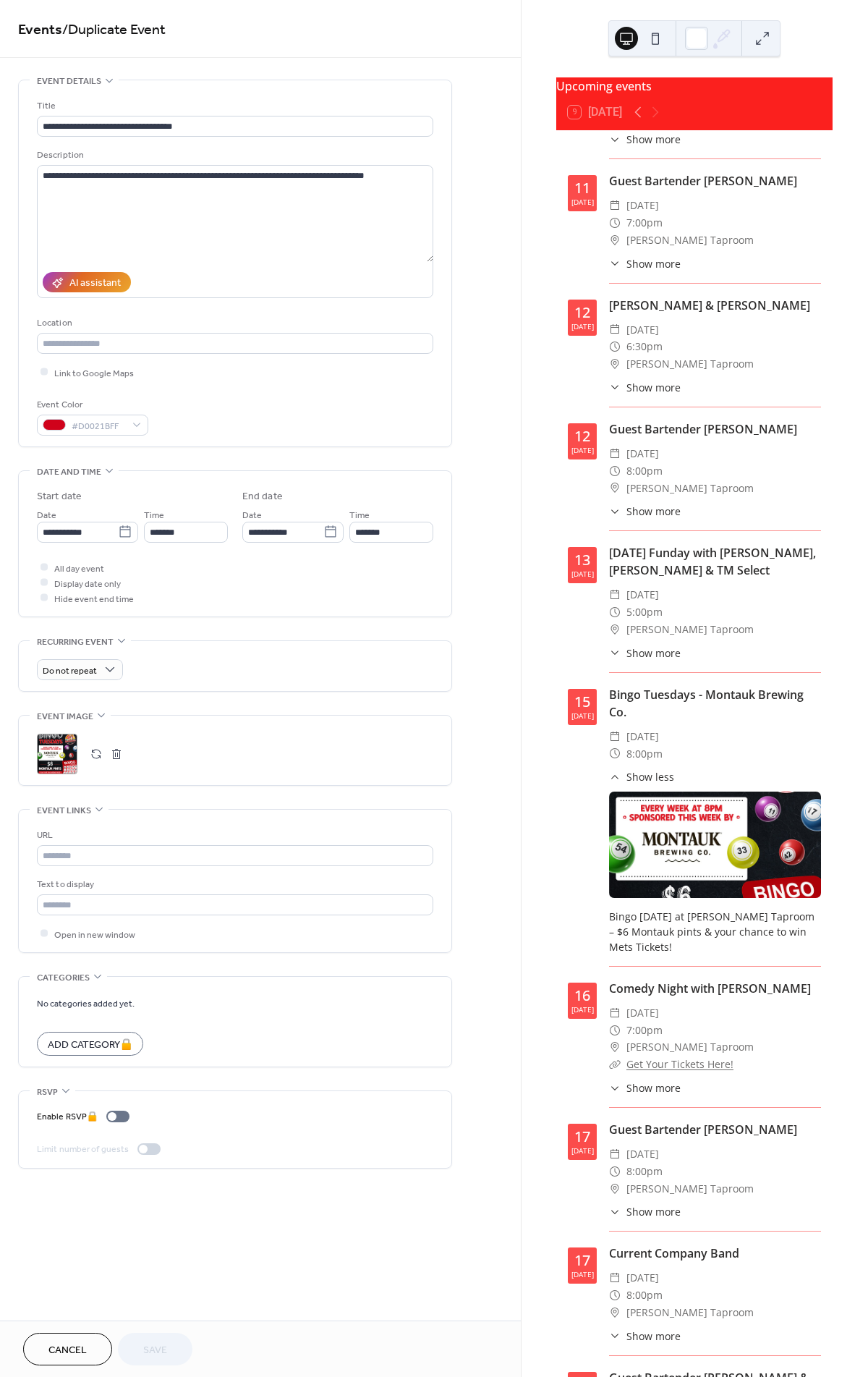 click on ";" at bounding box center (57, 754) 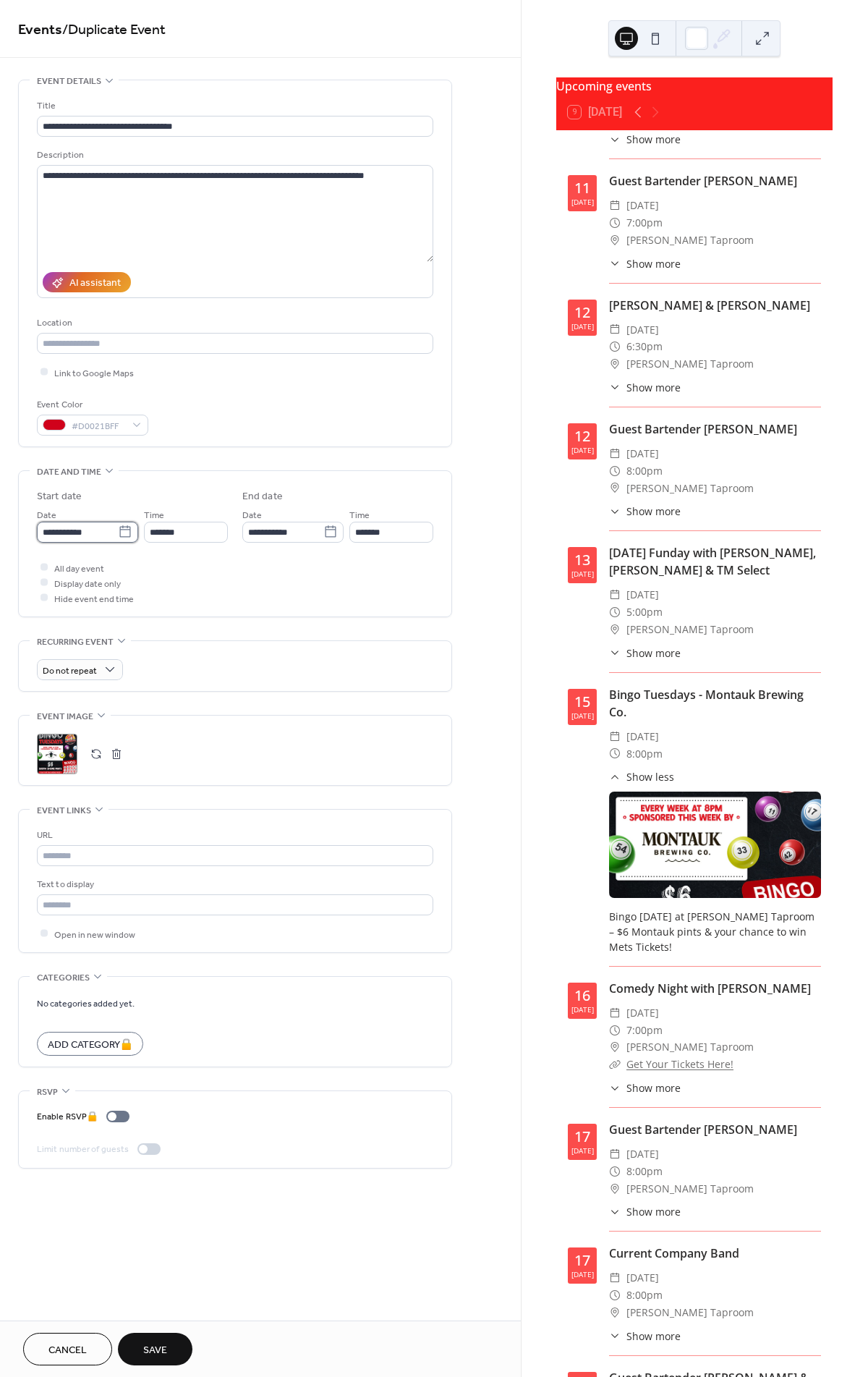 click on "**********" at bounding box center (77, 532) 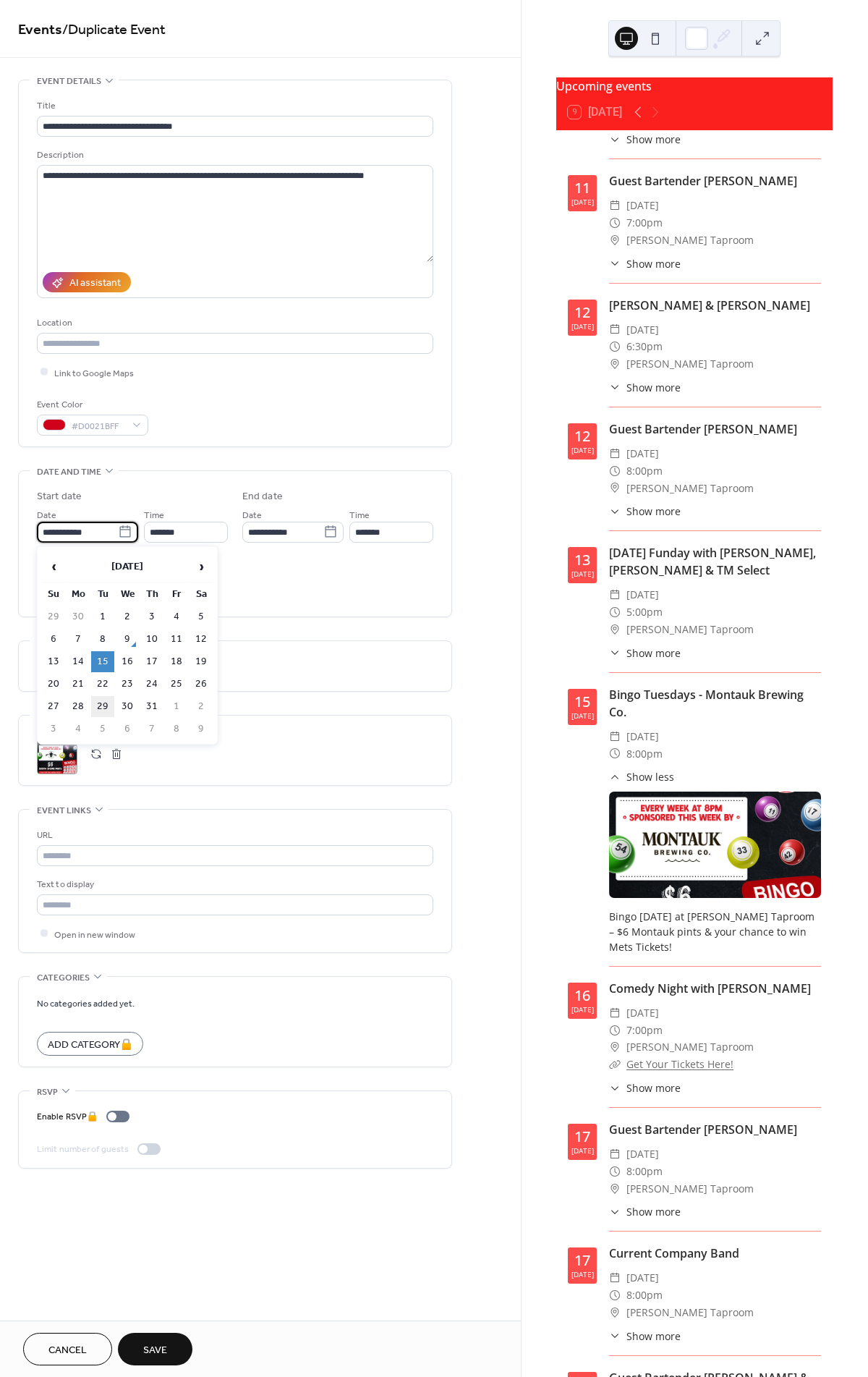 click on "29" at bounding box center [103, 706] 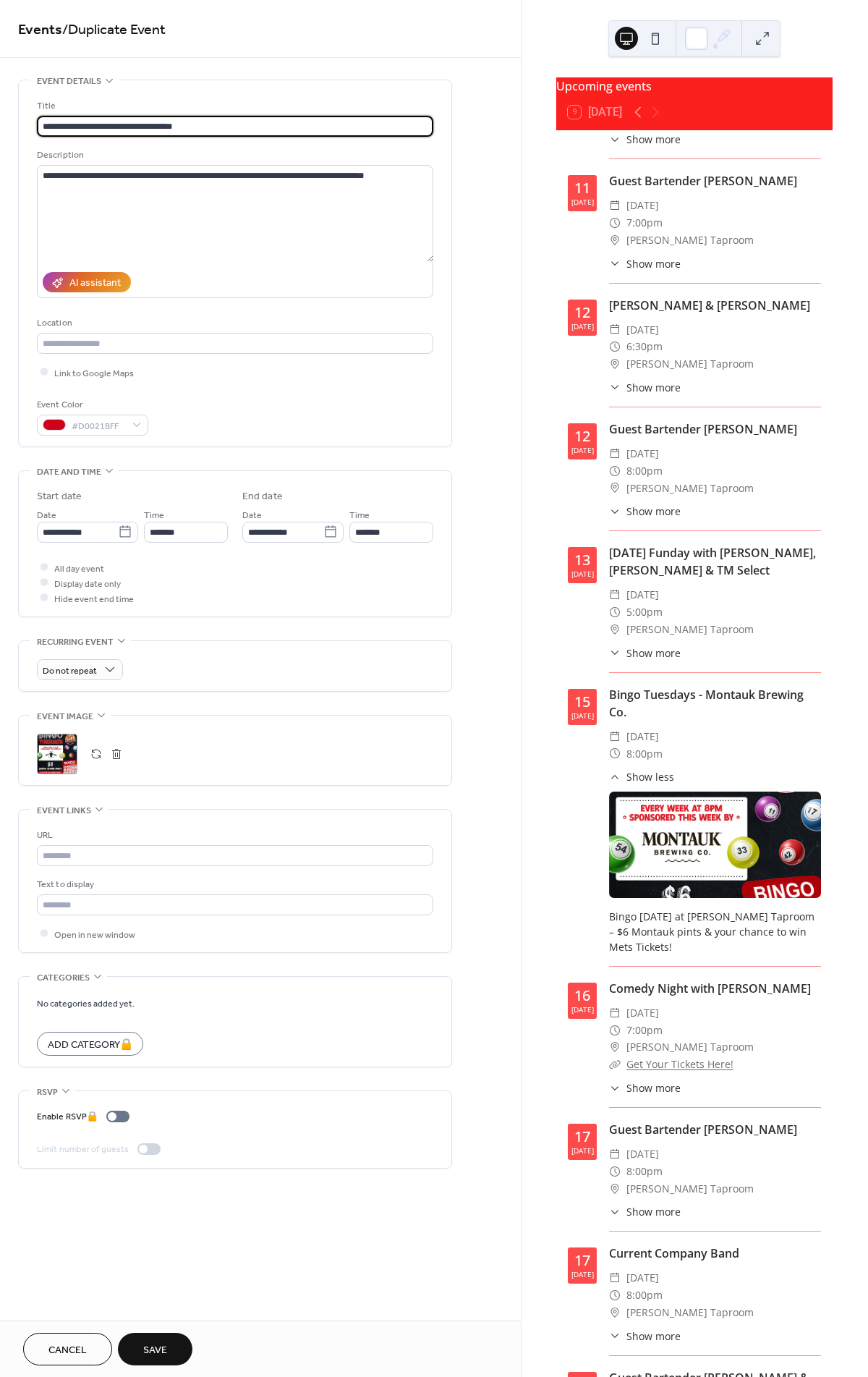 drag, startPoint x: 197, startPoint y: 131, endPoint x: 109, endPoint y: 121, distance: 88.56636 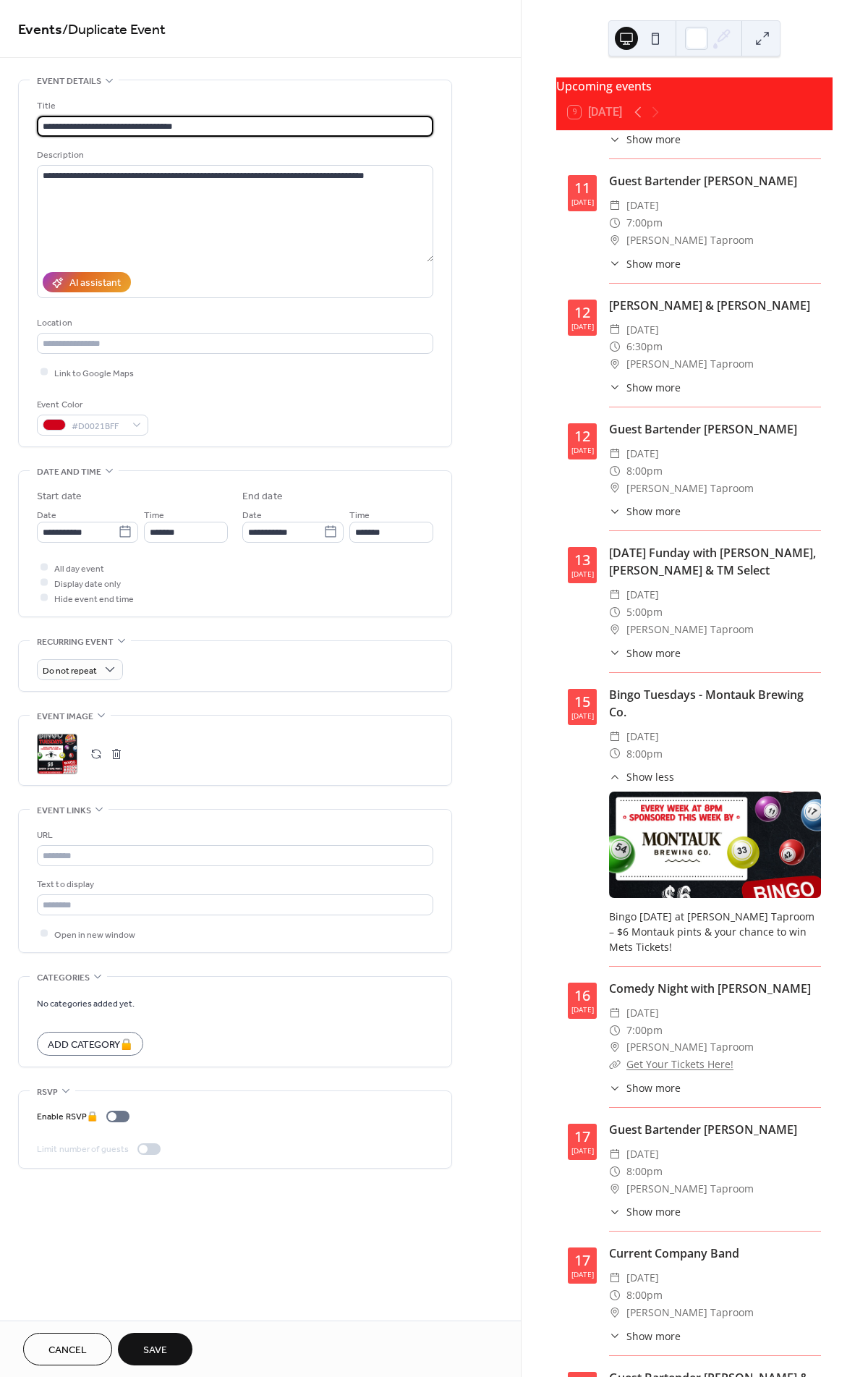 click on "**********" at bounding box center (235, 126) 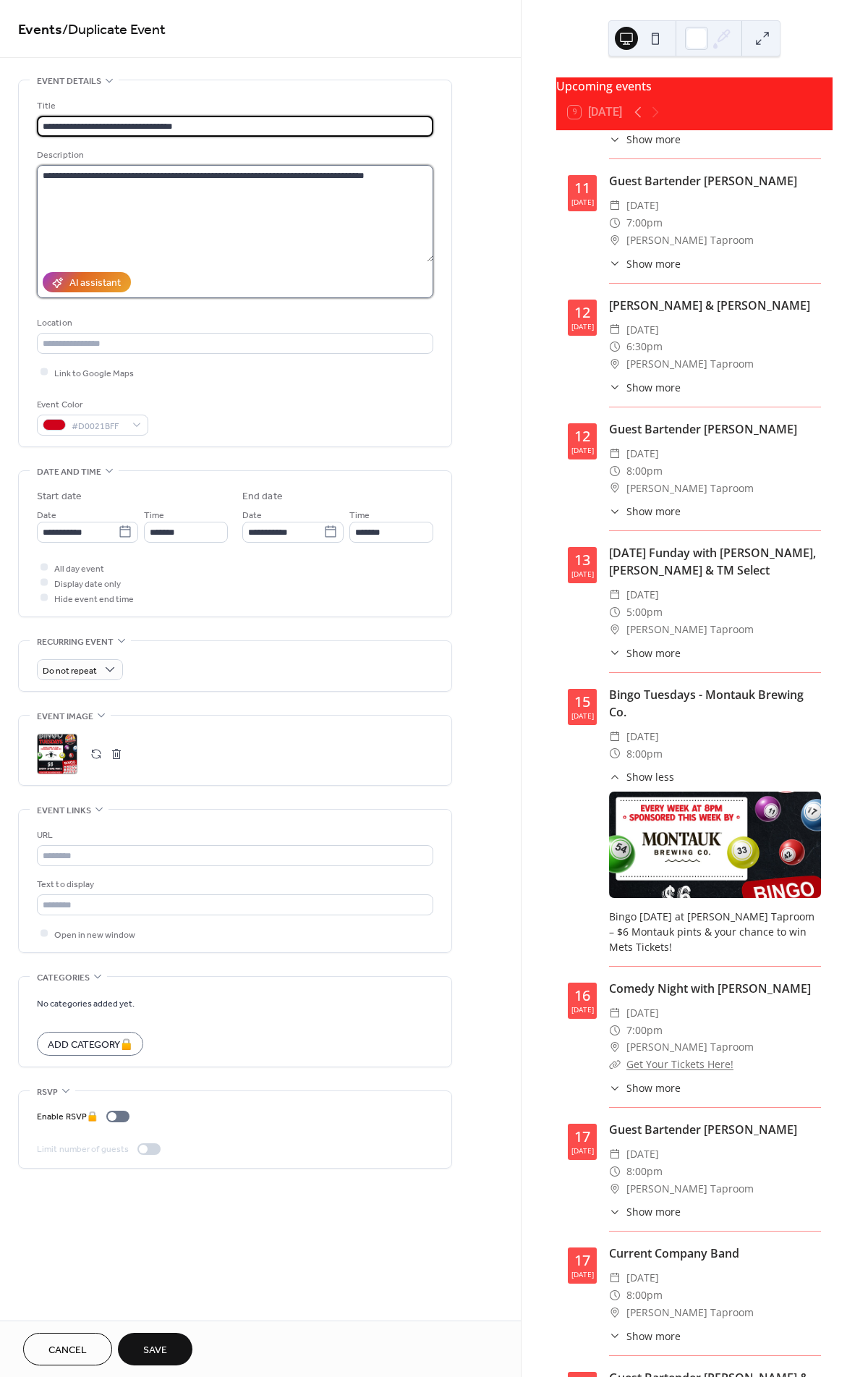 click on "**********" at bounding box center [235, 213] 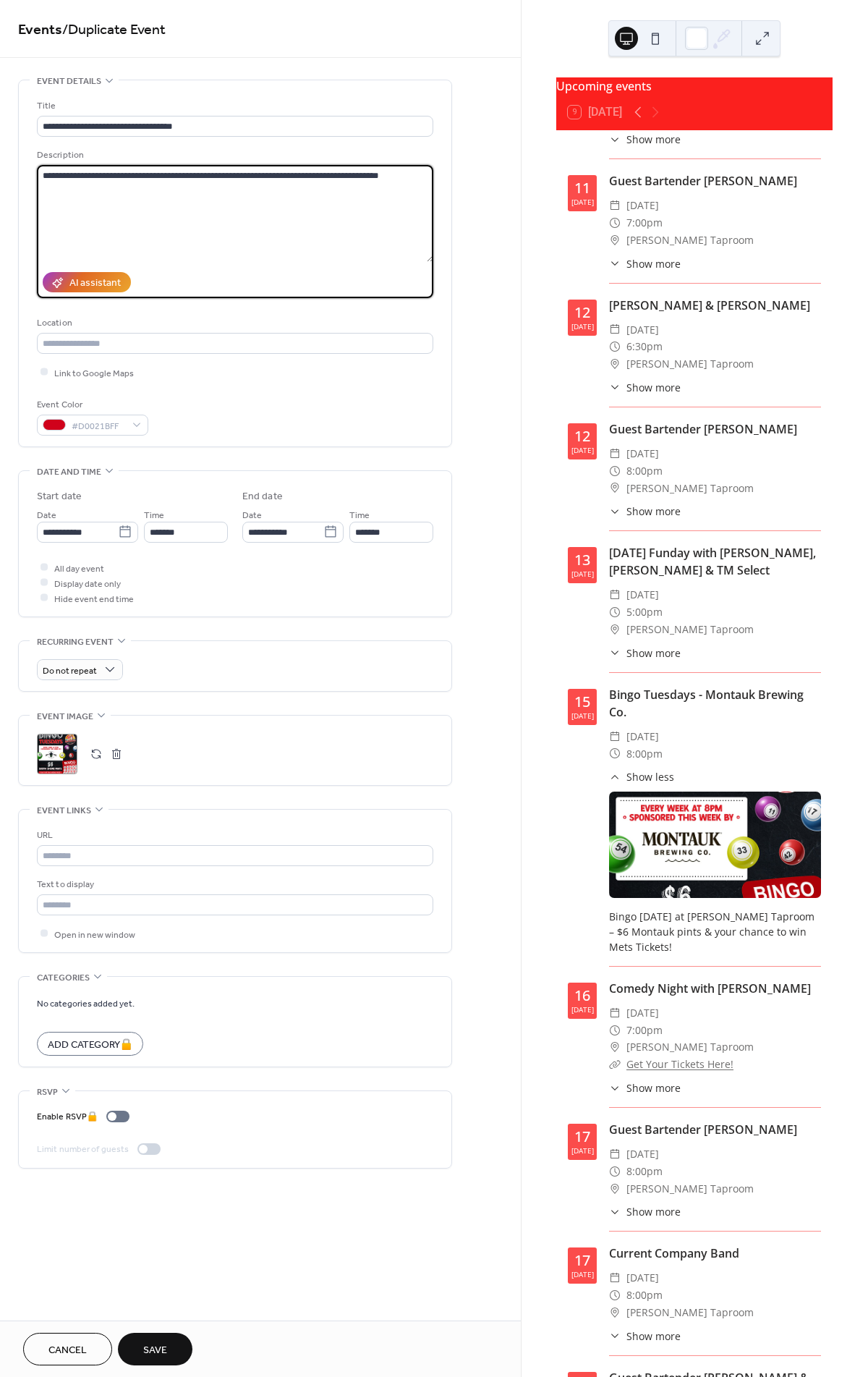 drag, startPoint x: 415, startPoint y: 175, endPoint x: 348, endPoint y: 177, distance: 67.02984 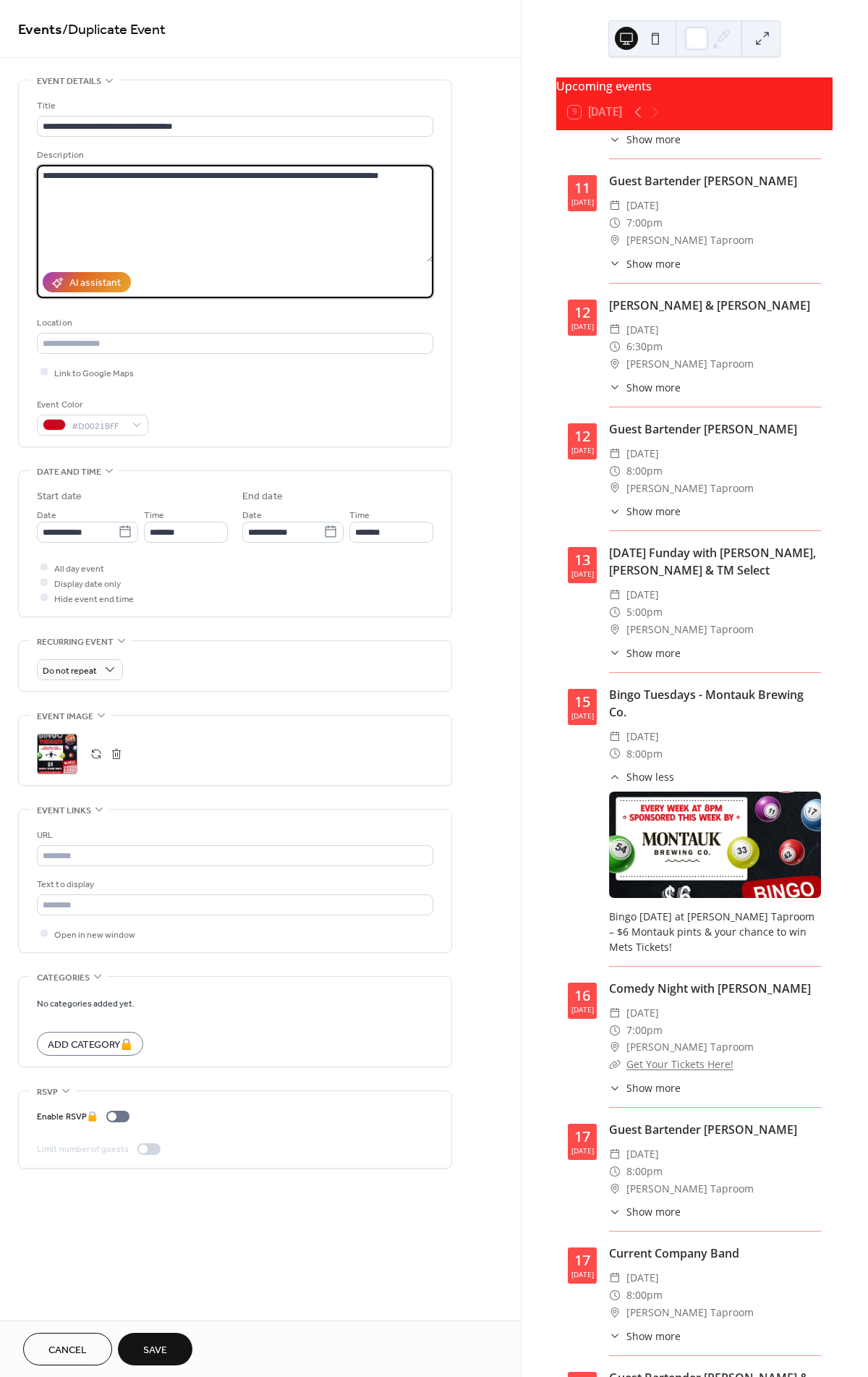 click on "**********" at bounding box center (235, 213) 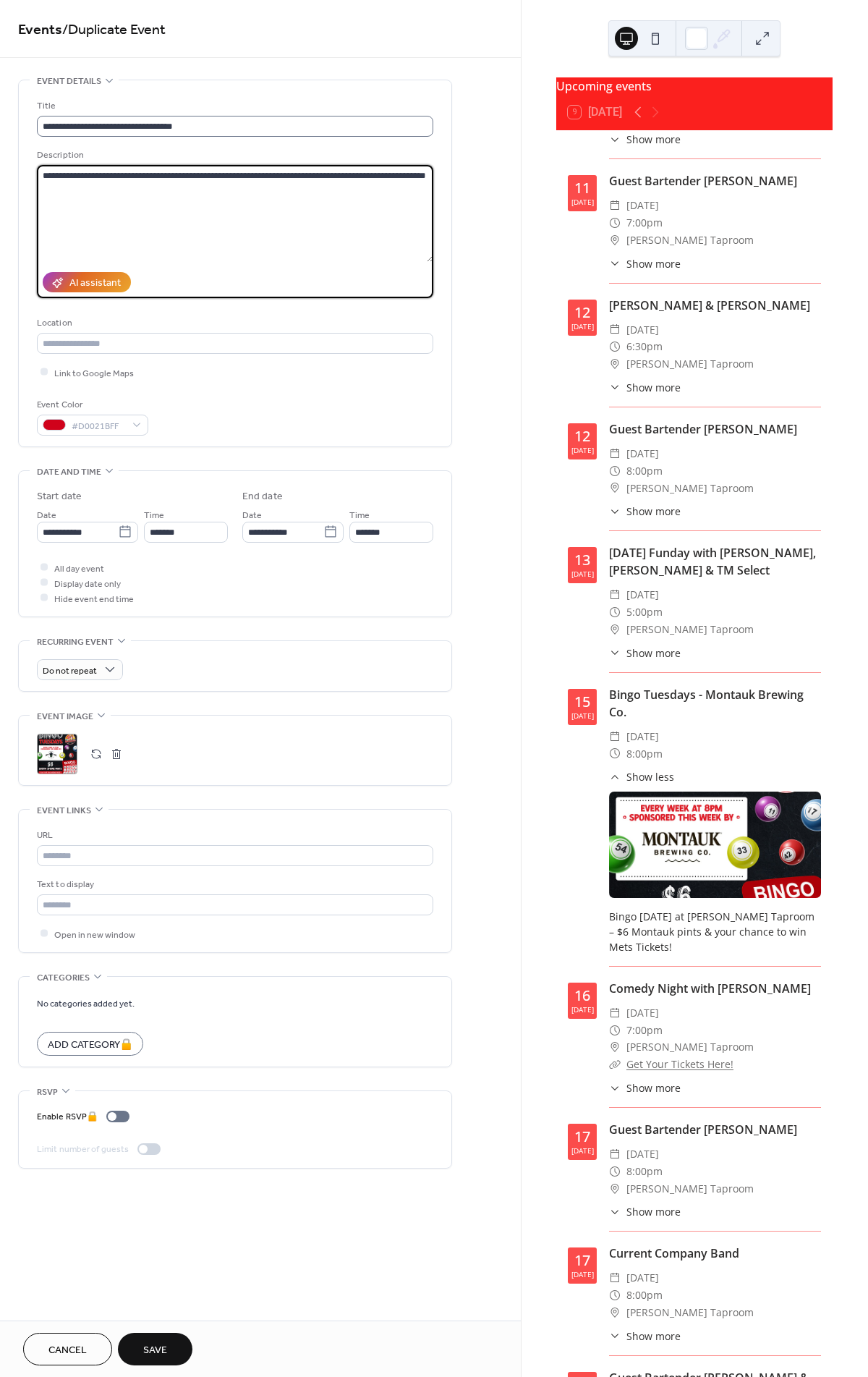 type on "**********" 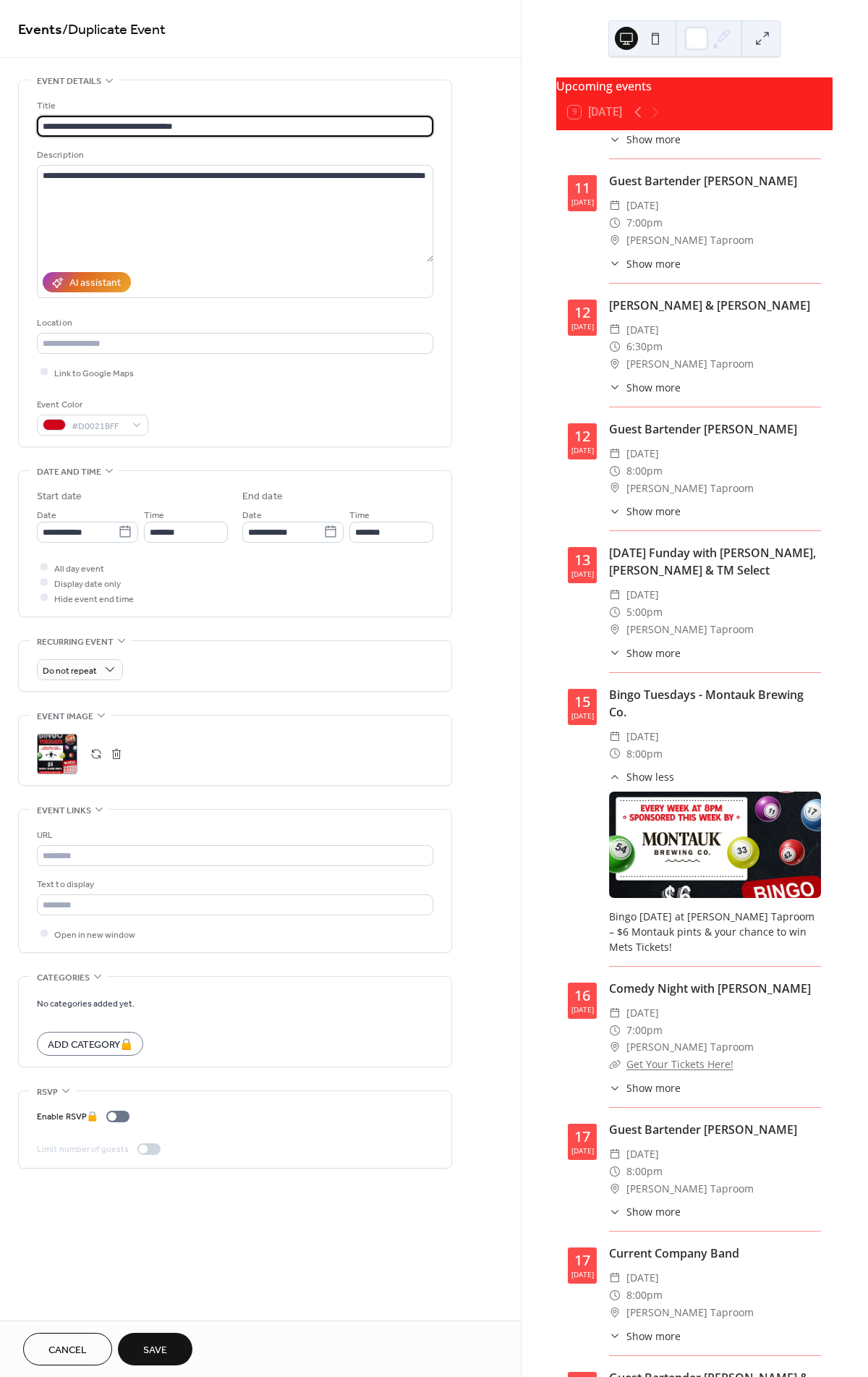 drag, startPoint x: 224, startPoint y: 122, endPoint x: 119, endPoint y: 121, distance: 105.00476 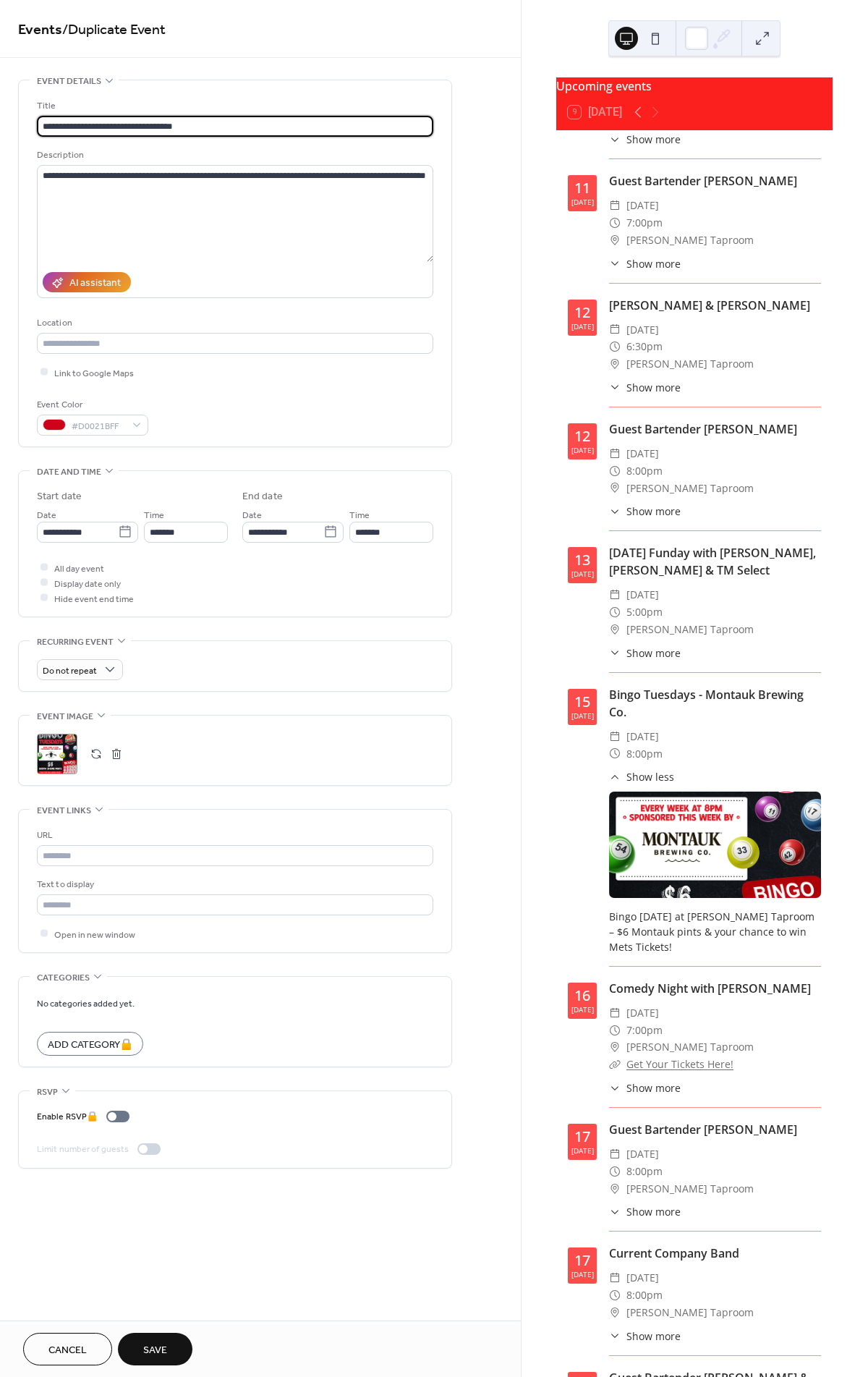 click on "**********" at bounding box center (235, 126) 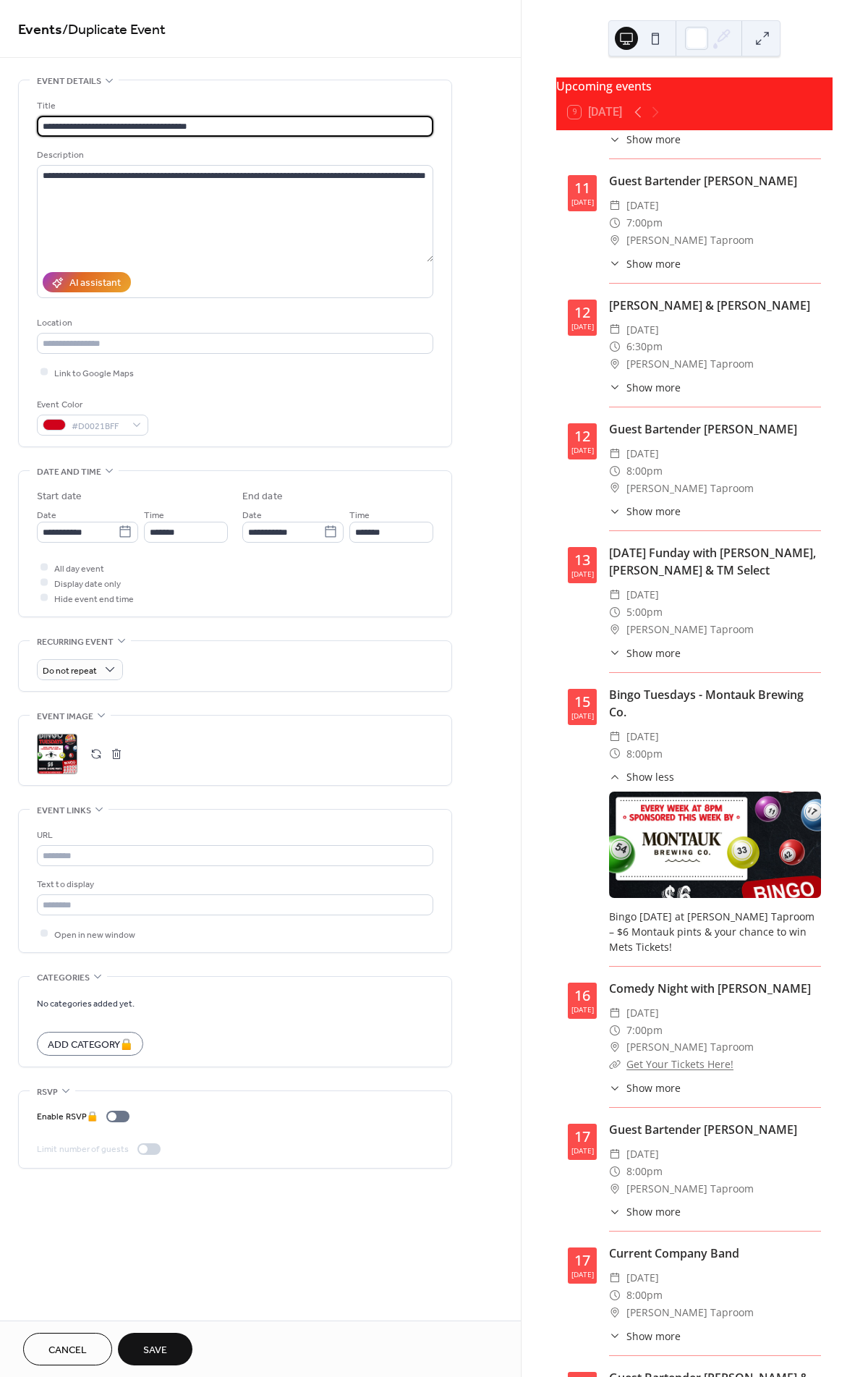drag, startPoint x: 221, startPoint y: 130, endPoint x: 179, endPoint y: 129, distance: 42.011903 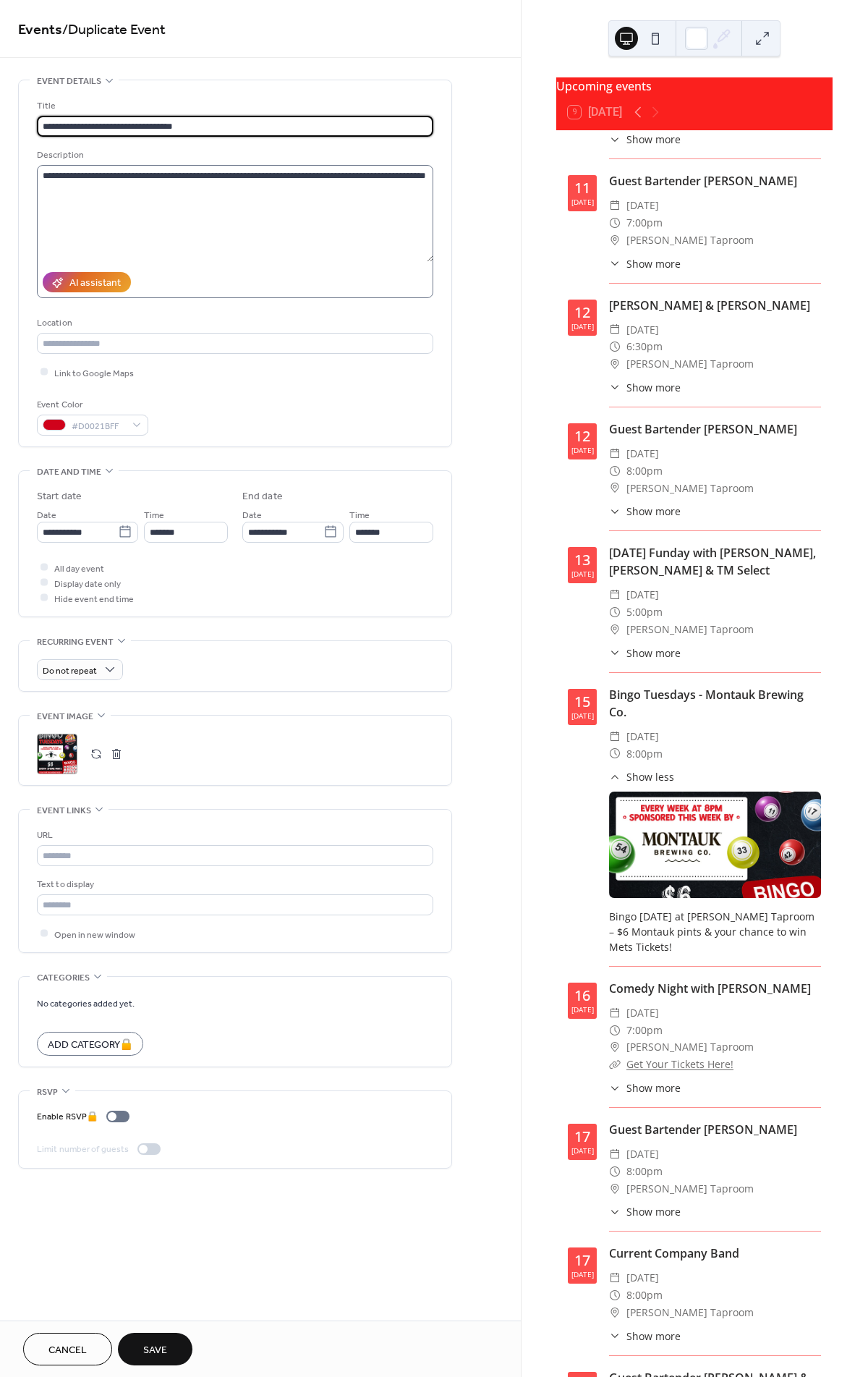 type on "**********" 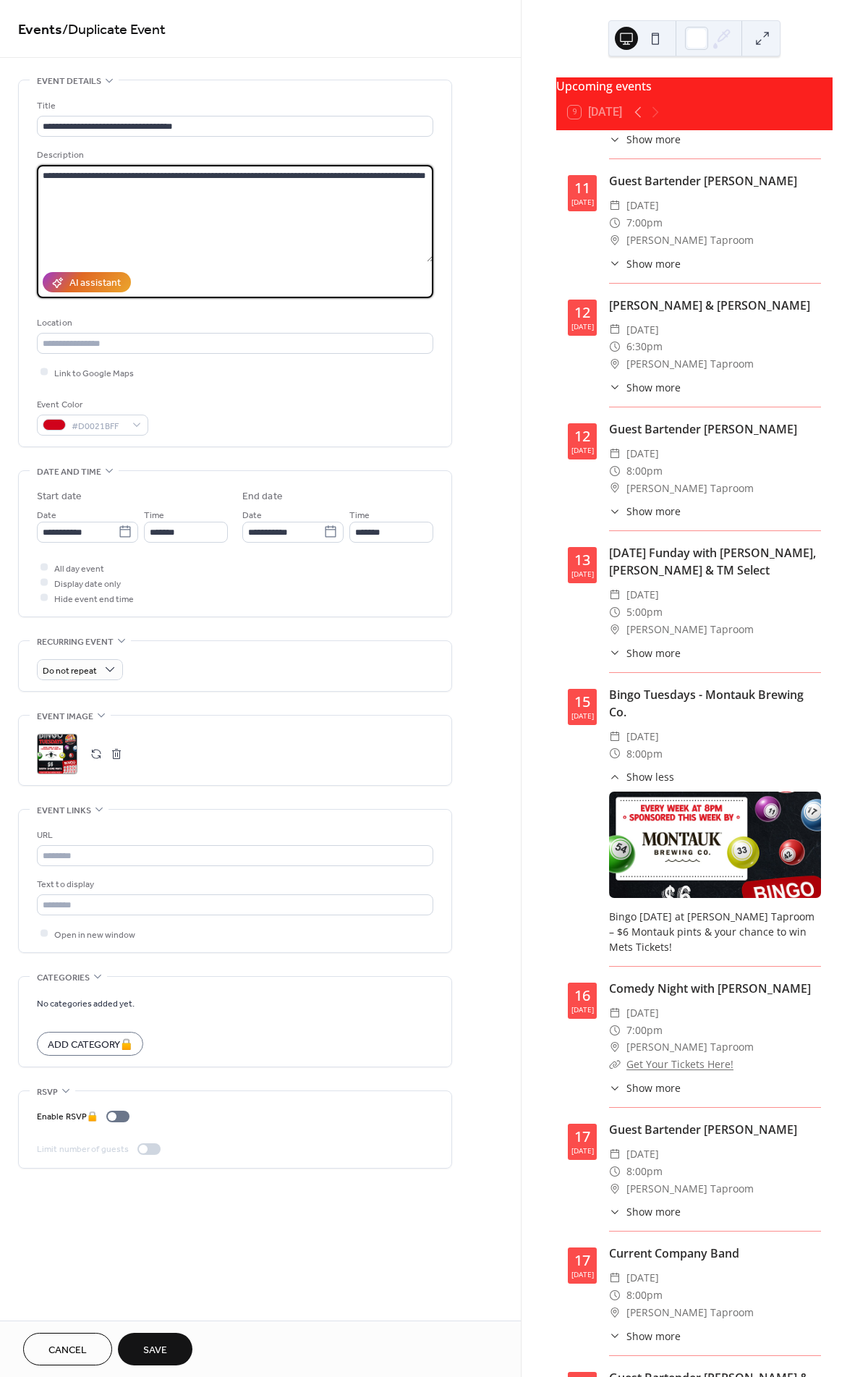 drag, startPoint x: 98, startPoint y: 191, endPoint x: 12, endPoint y: 165, distance: 89.84431 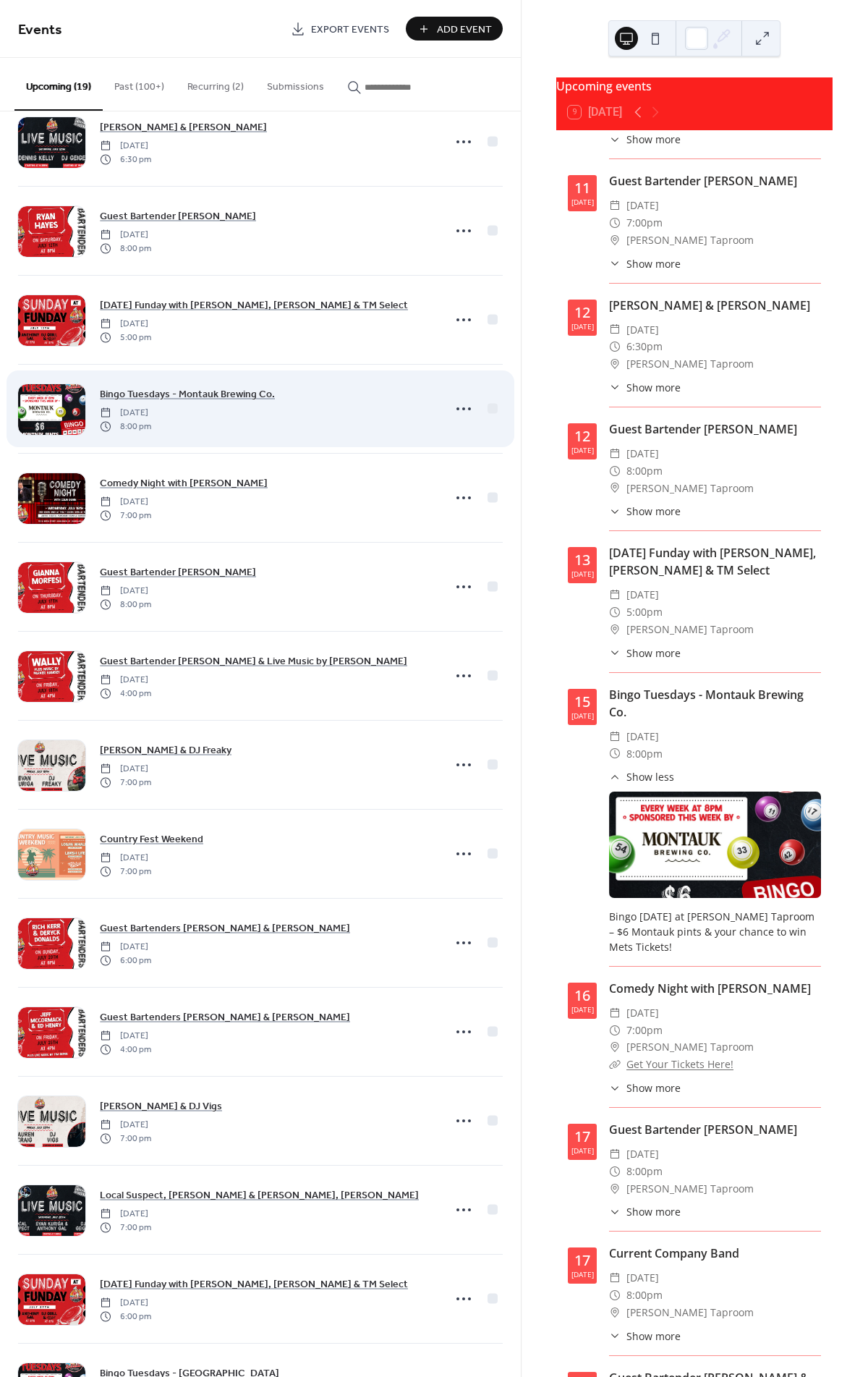 scroll, scrollTop: 468, scrollLeft: 0, axis: vertical 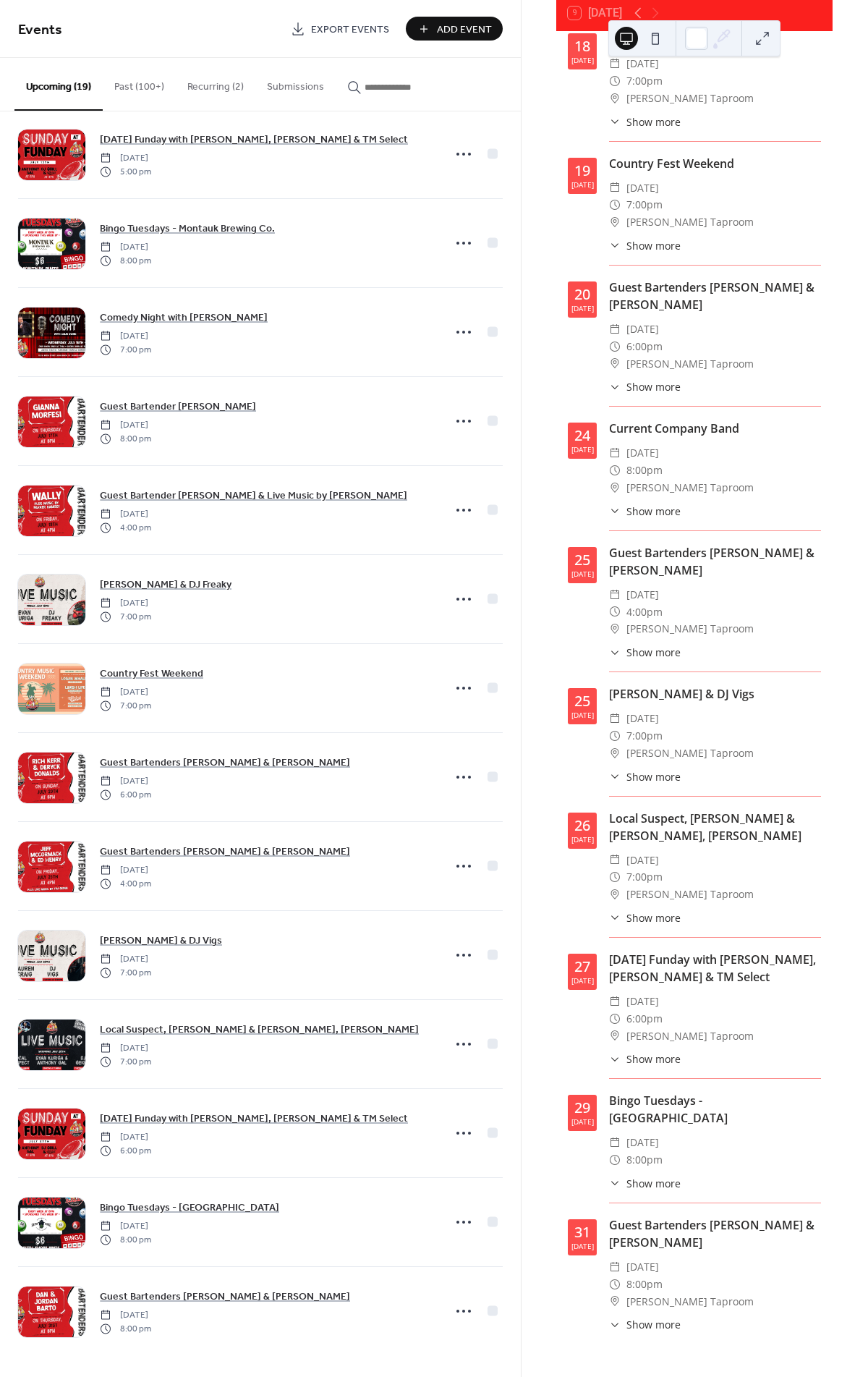 click on "Show more" at bounding box center [653, 1183] 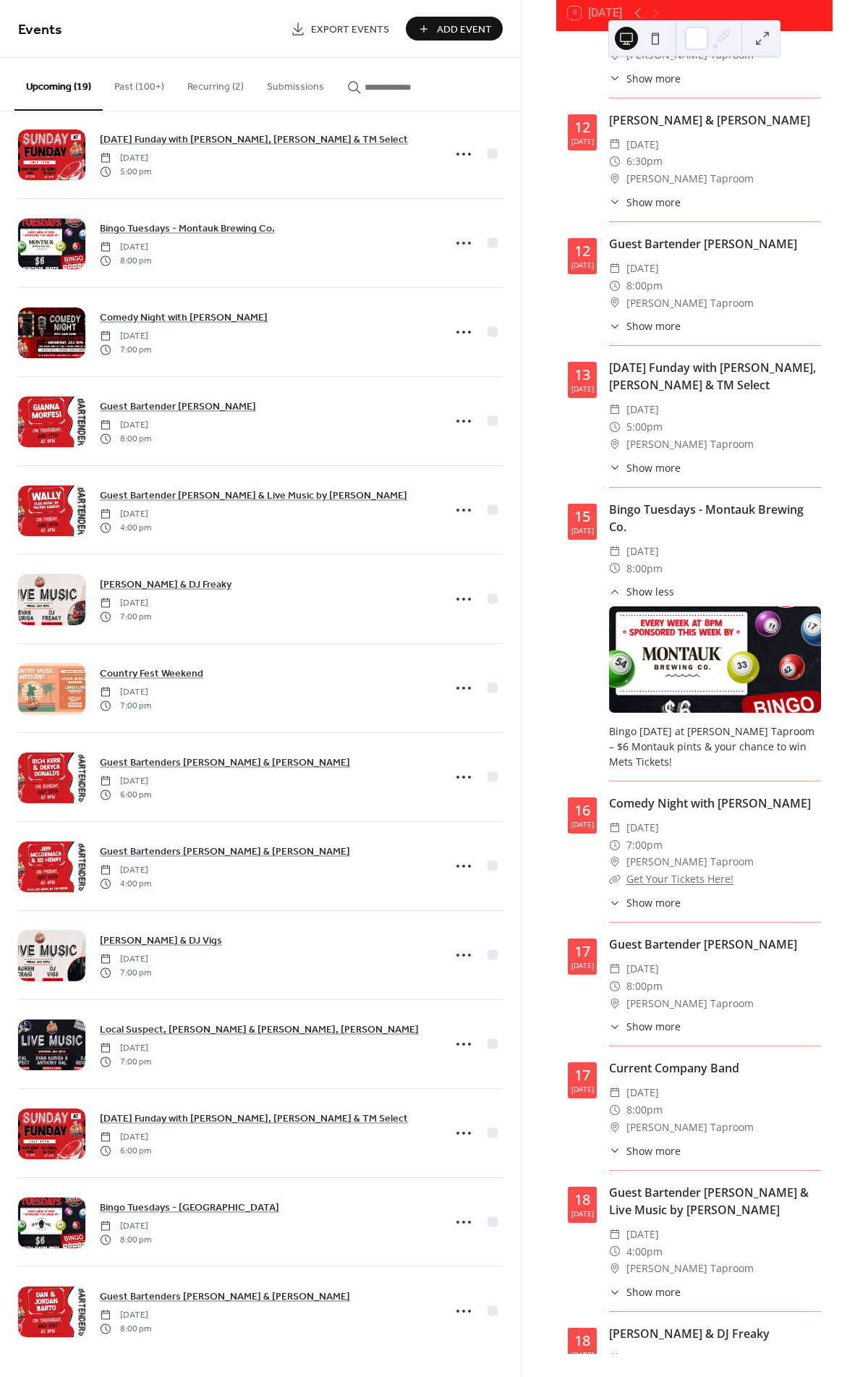 scroll, scrollTop: 0, scrollLeft: 0, axis: both 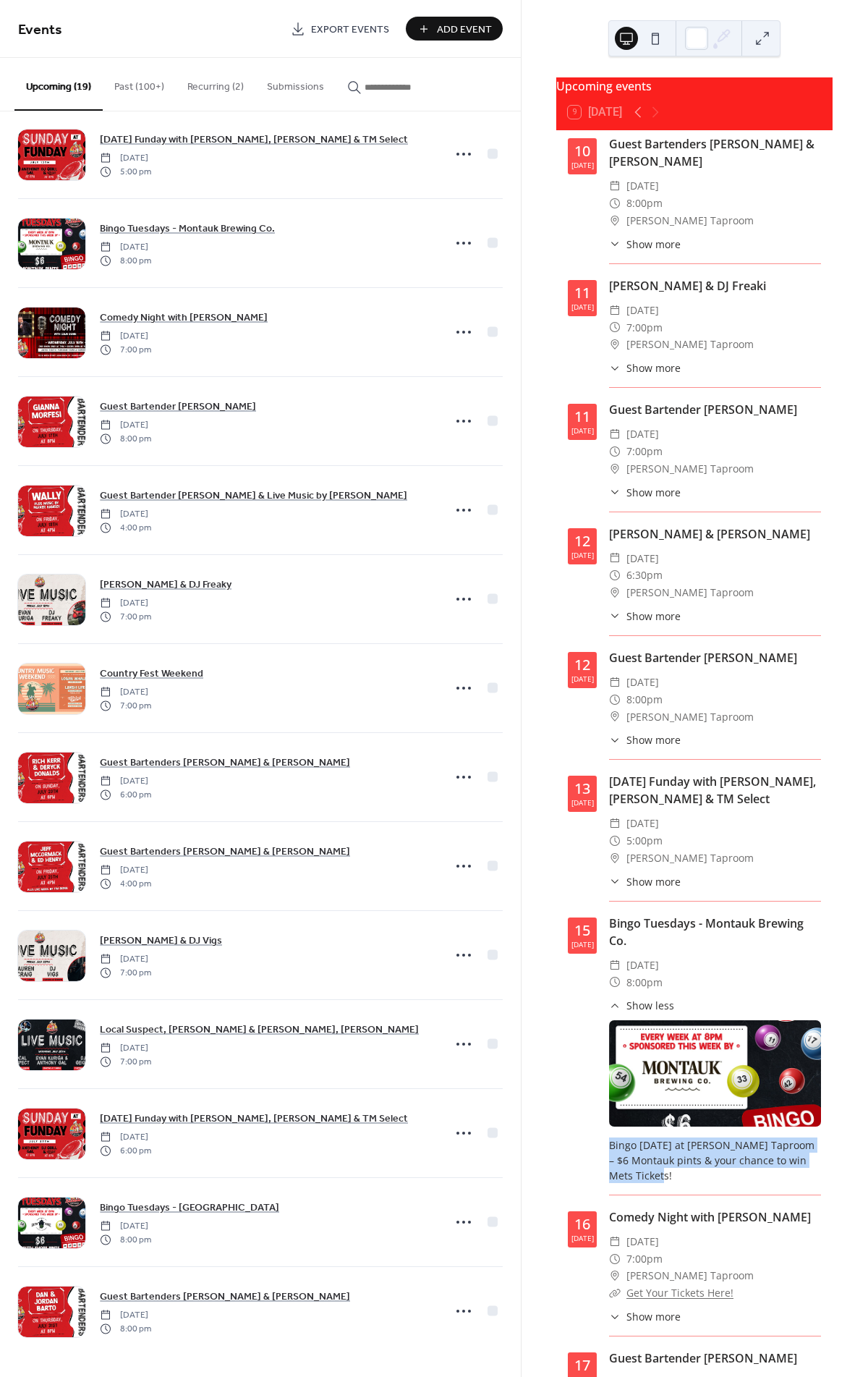 drag, startPoint x: 663, startPoint y: 1189, endPoint x: 603, endPoint y: 1151, distance: 71.02112 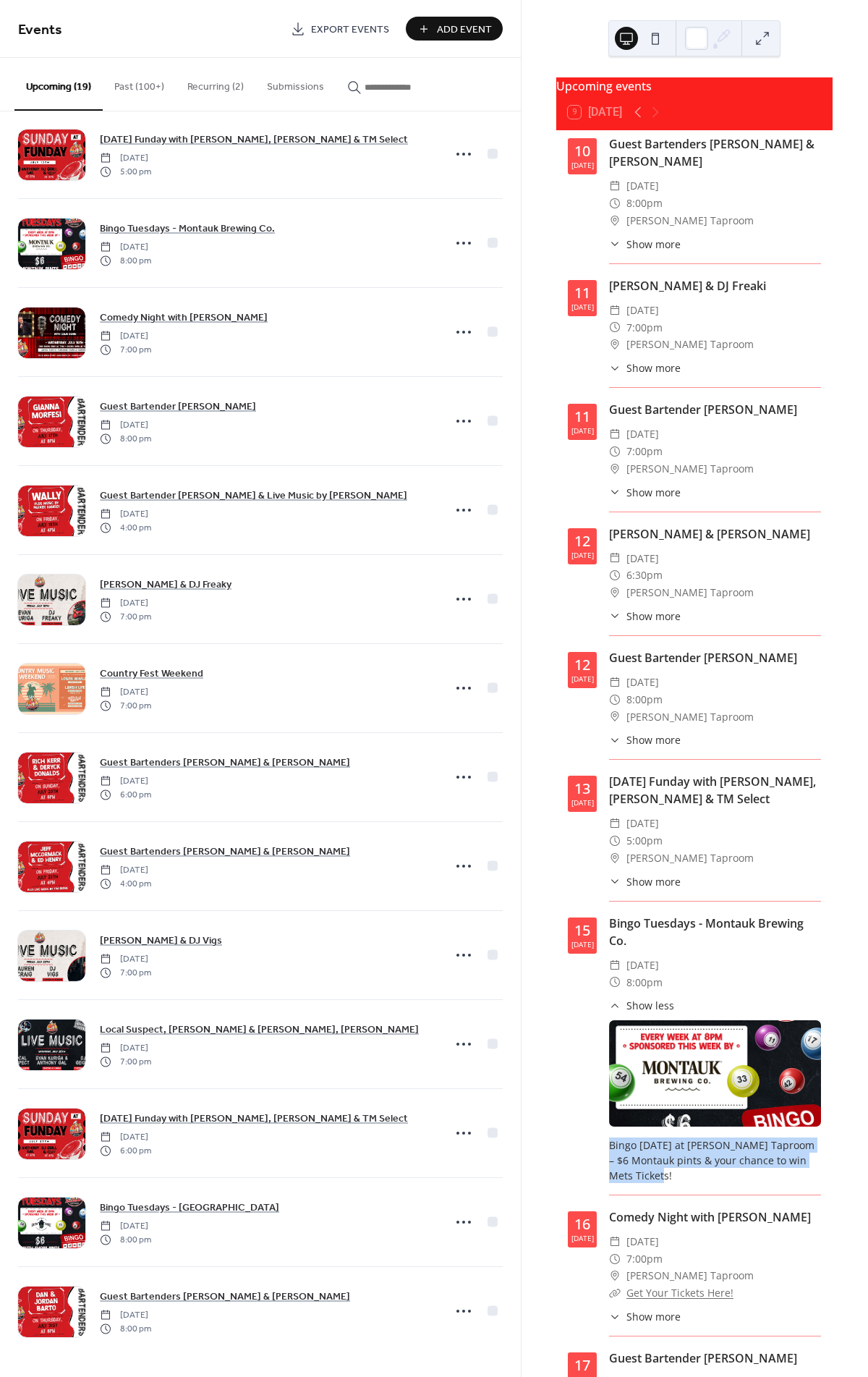 copy on "Bingo Tuesday at Borrelli’s Taproom – $6 Montauk pints & your chance to win Mets Tickets!" 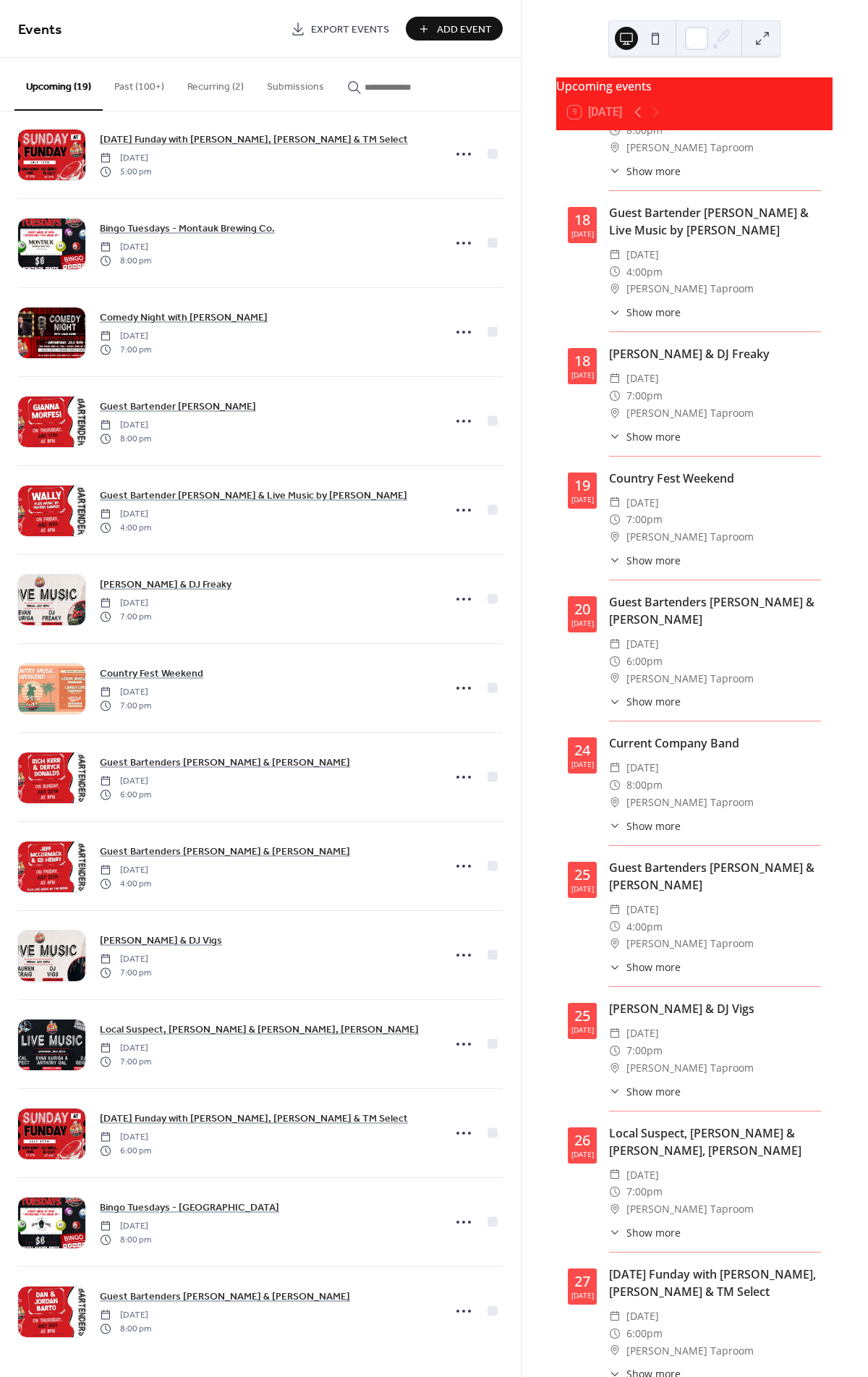 scroll, scrollTop: 1907, scrollLeft: 0, axis: vertical 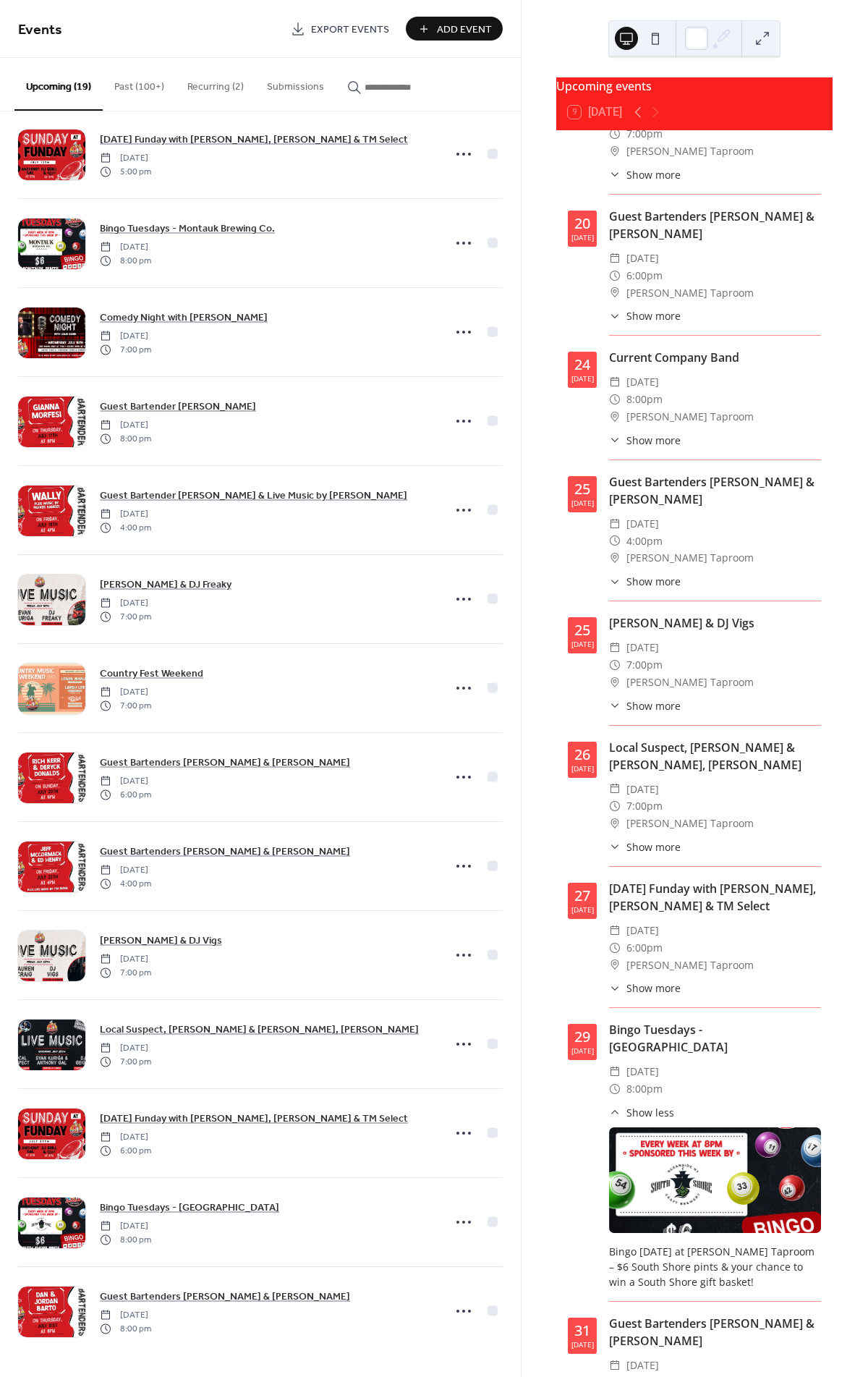 drag, startPoint x: 731, startPoint y: 1292, endPoint x: 726, endPoint y: 1284, distance: 9.433981 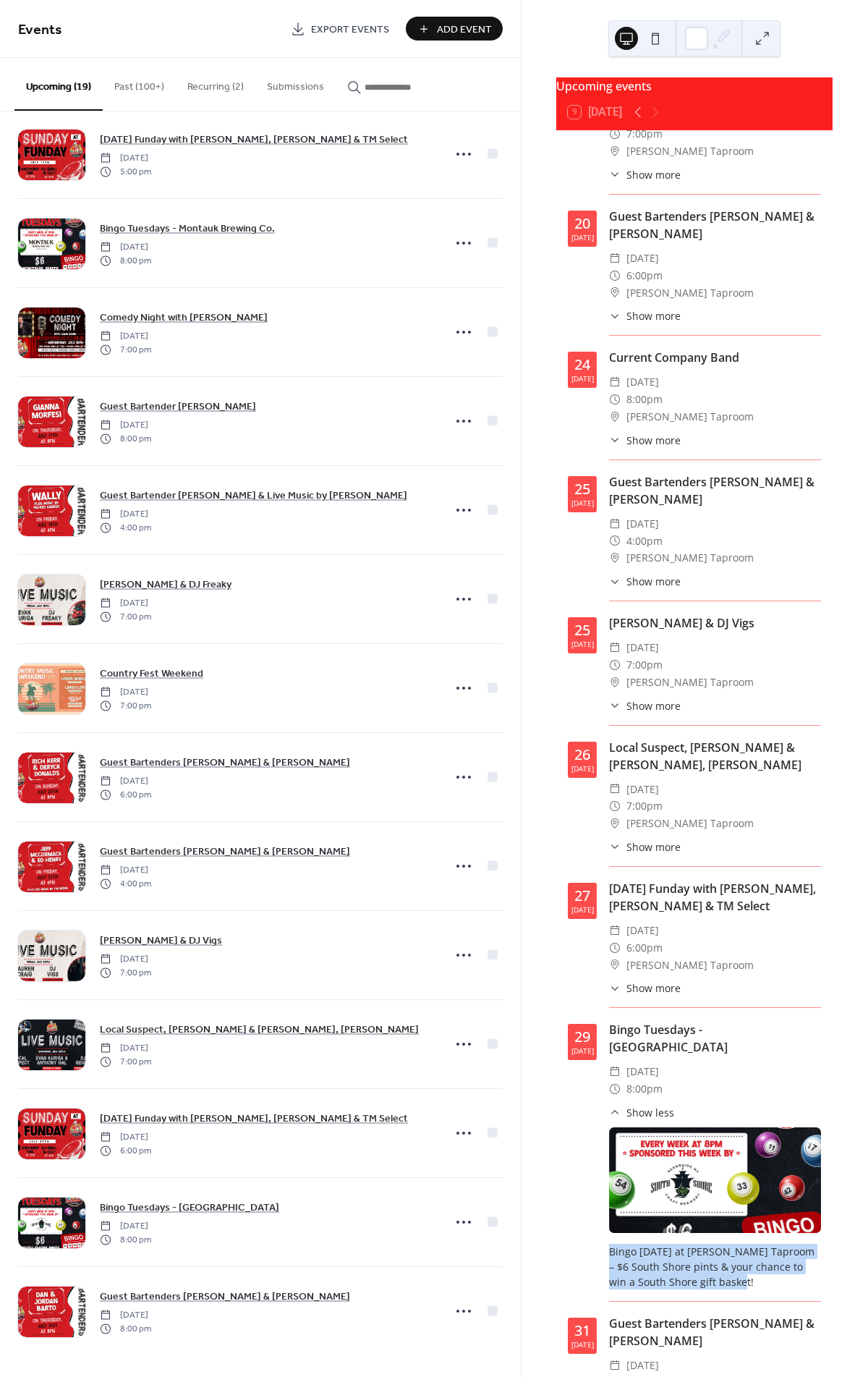 drag, startPoint x: 726, startPoint y: 1283, endPoint x: 606, endPoint y: 1255, distance: 123.22337 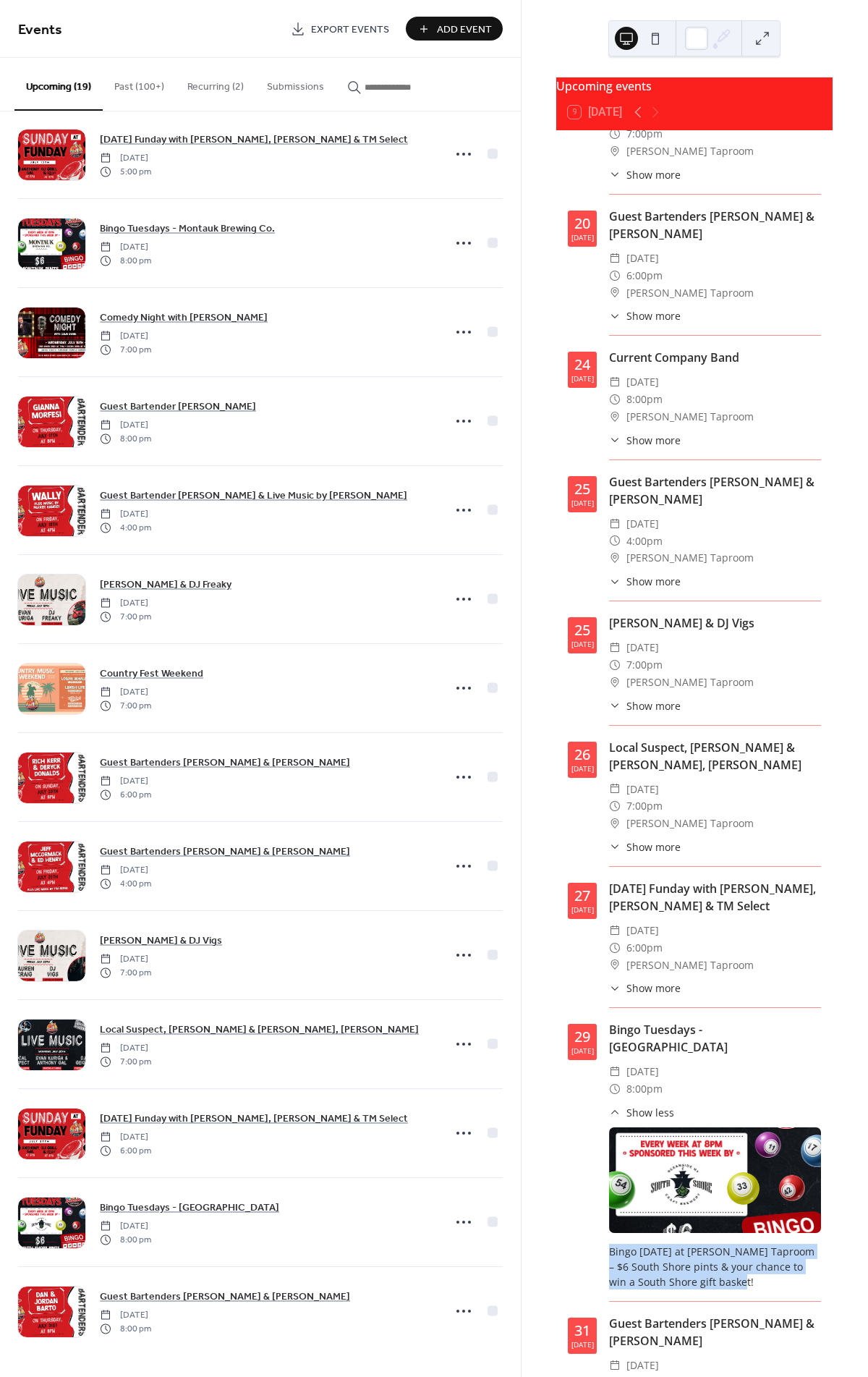 drag, startPoint x: 666, startPoint y: 1058, endPoint x: 704, endPoint y: 1033, distance: 45.4863 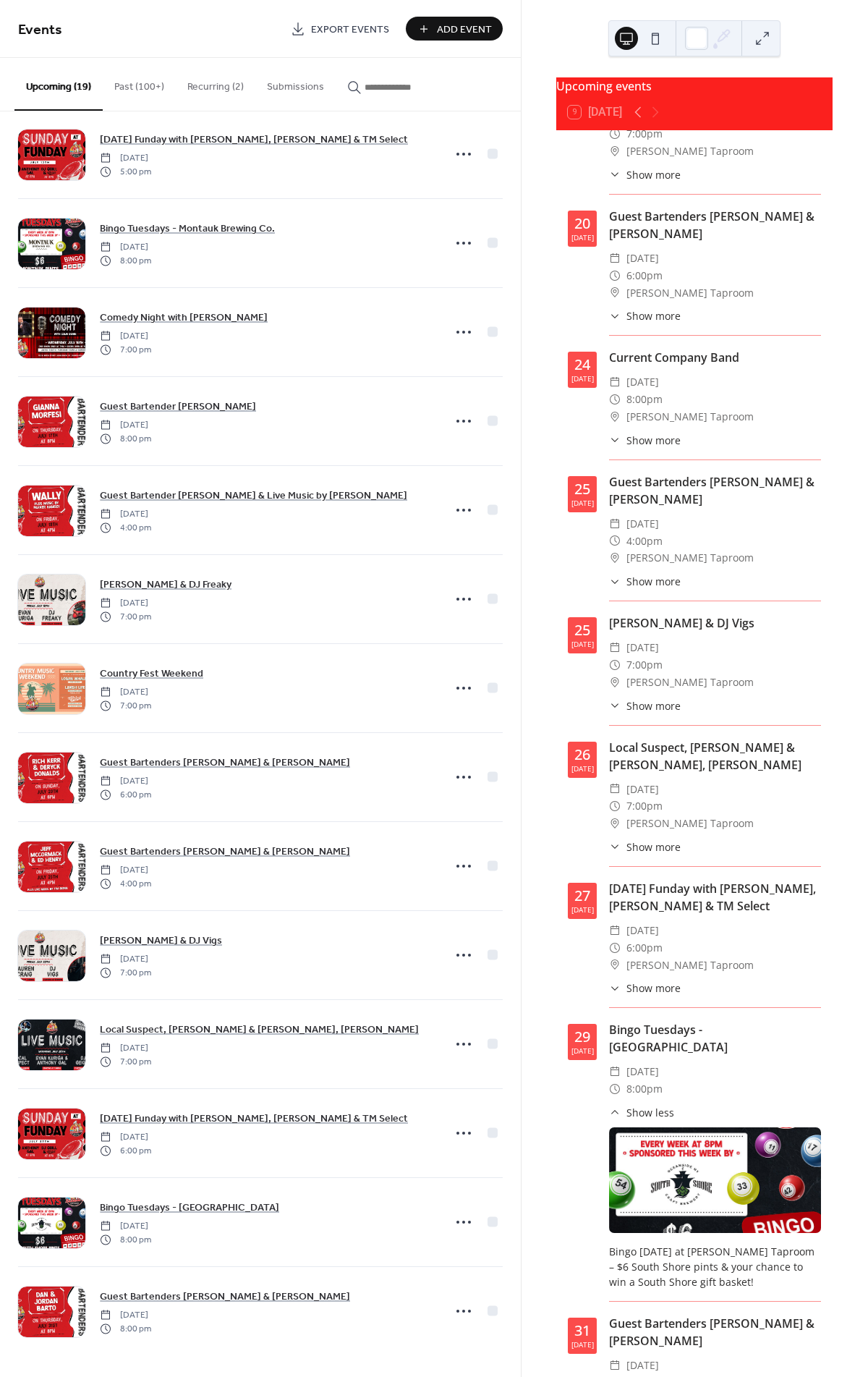 drag, startPoint x: 663, startPoint y: 1051, endPoint x: 605, endPoint y: 1035, distance: 60.166436 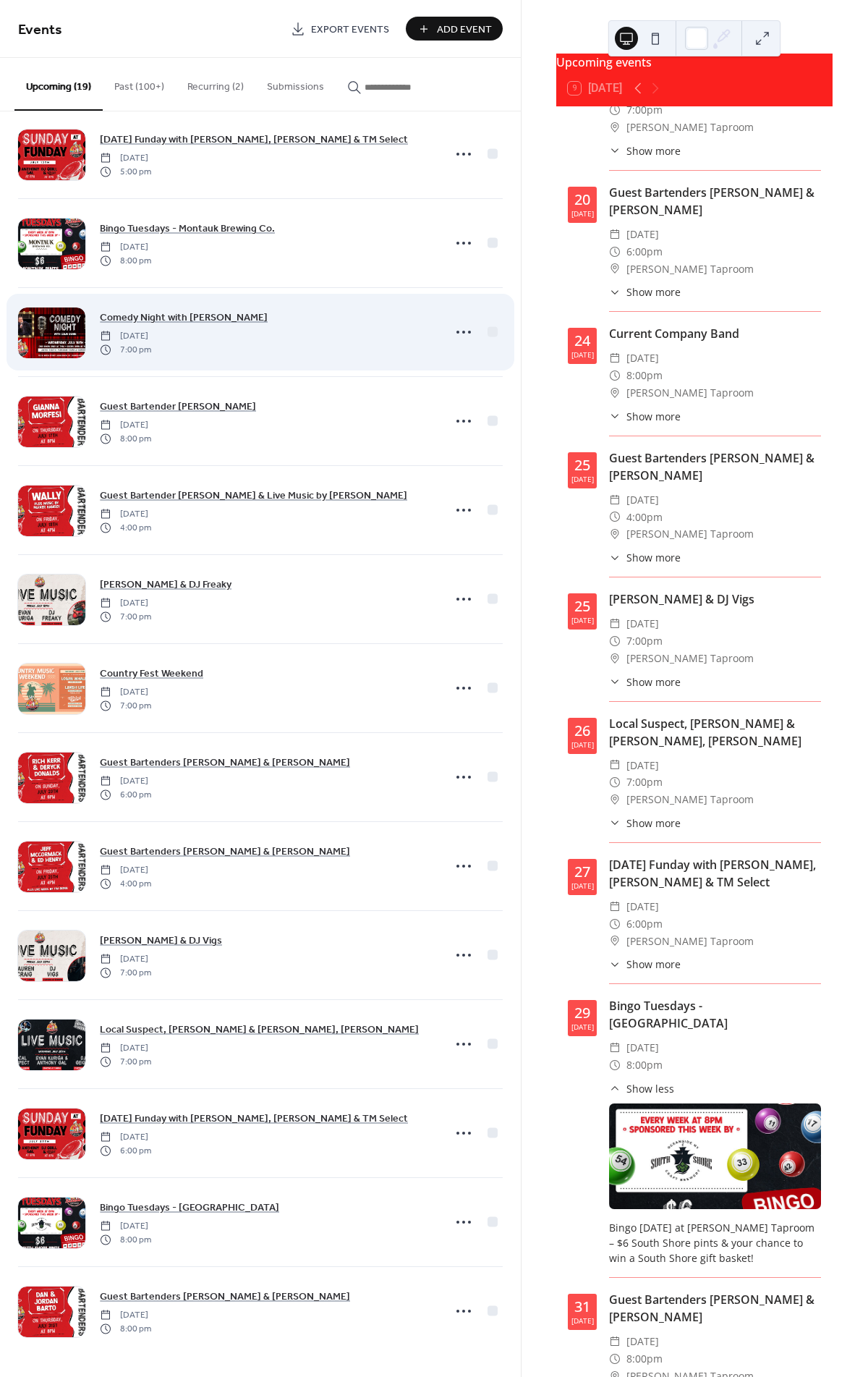 scroll, scrollTop: 0, scrollLeft: 0, axis: both 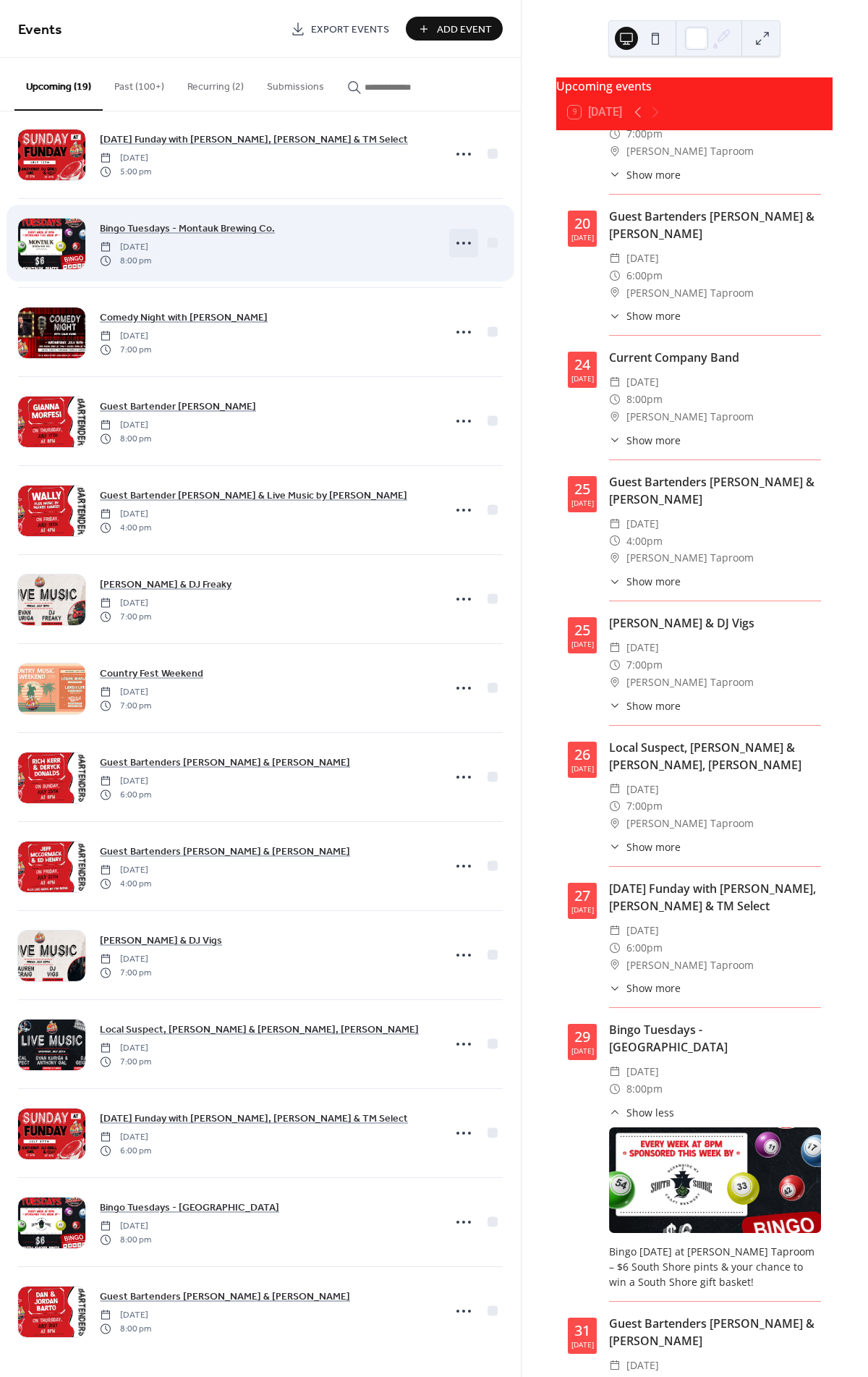 click 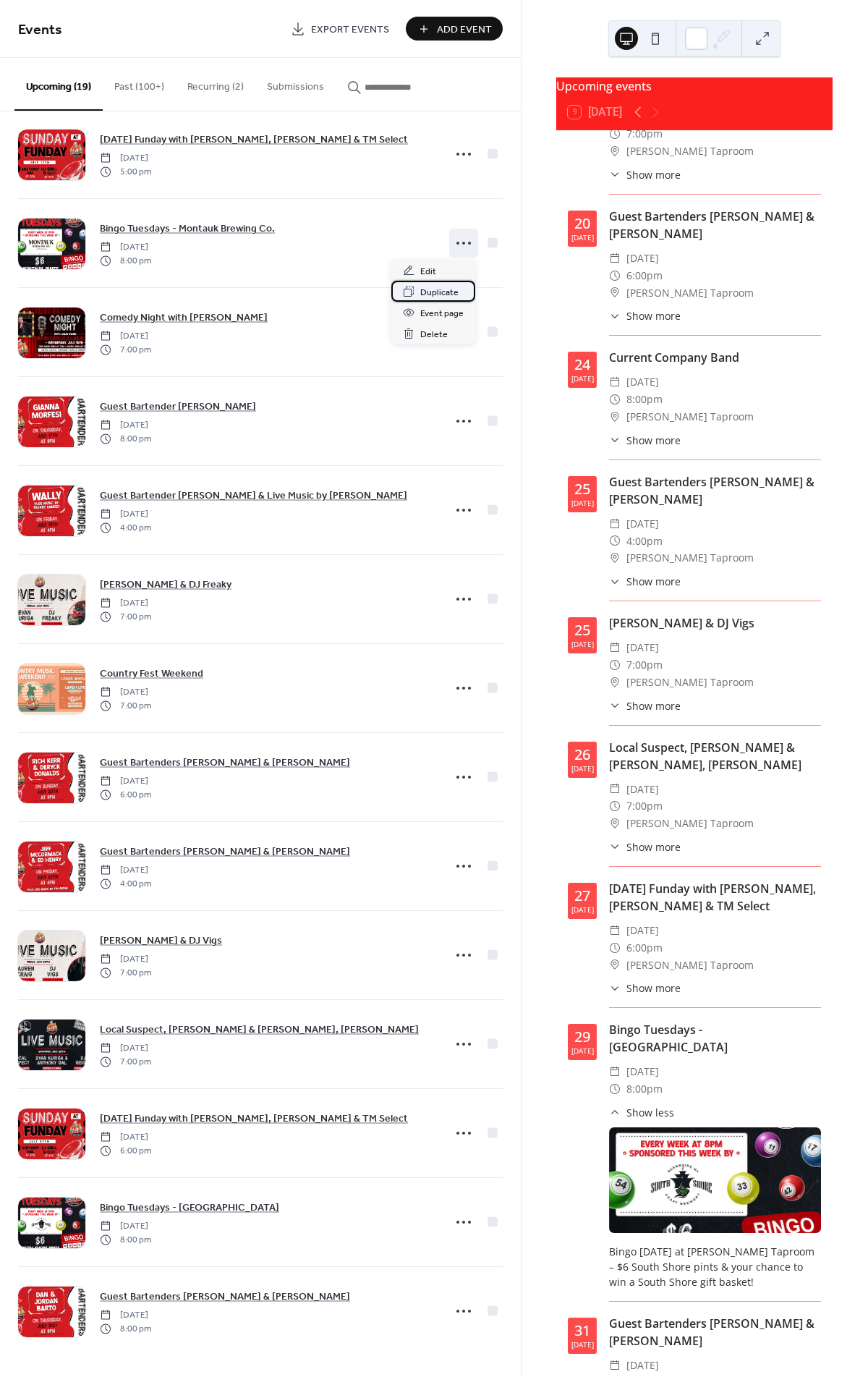 click on "Duplicate" at bounding box center [439, 292] 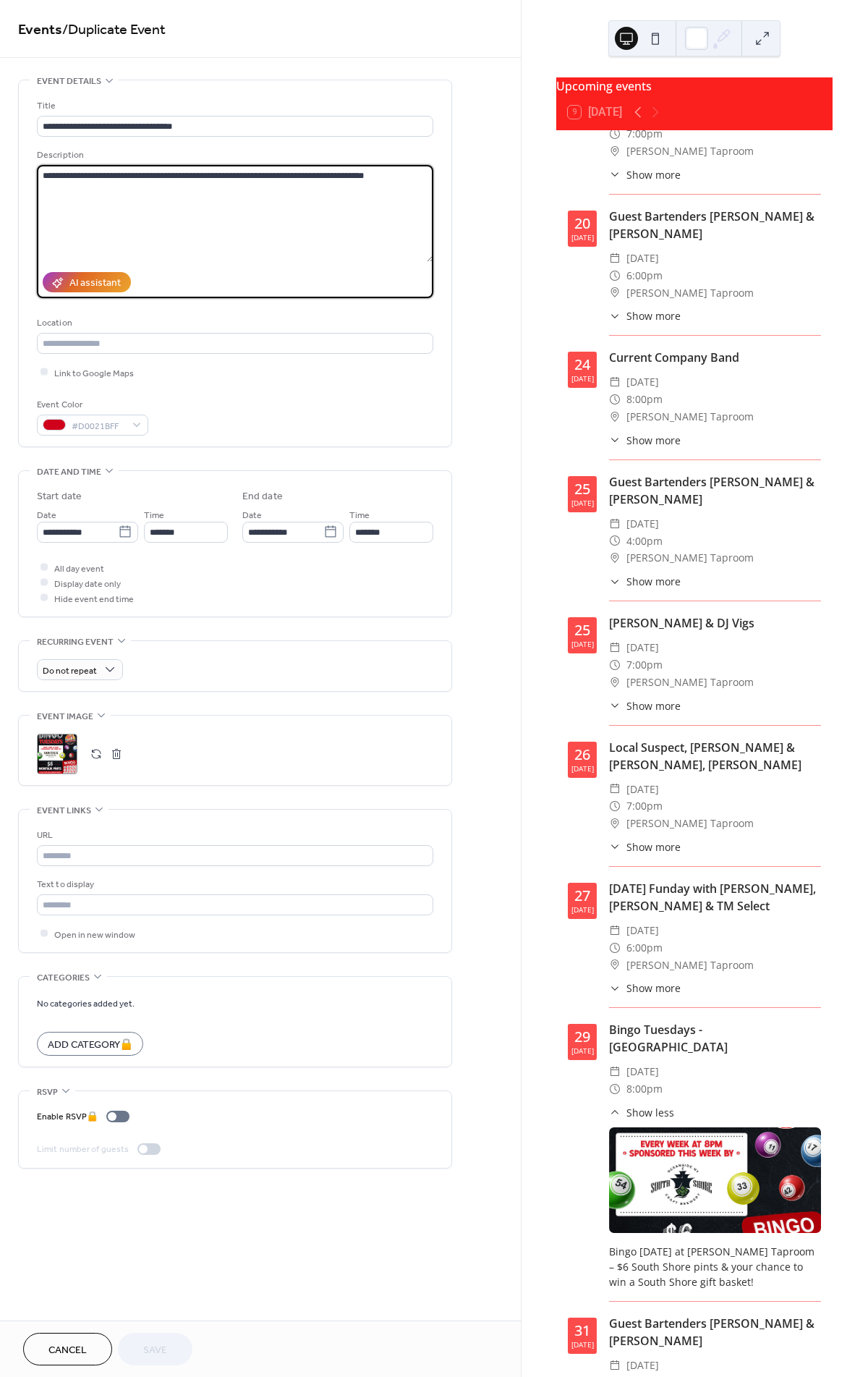 drag, startPoint x: 288, startPoint y: 205, endPoint x: 0, endPoint y: 124, distance: 299.1739 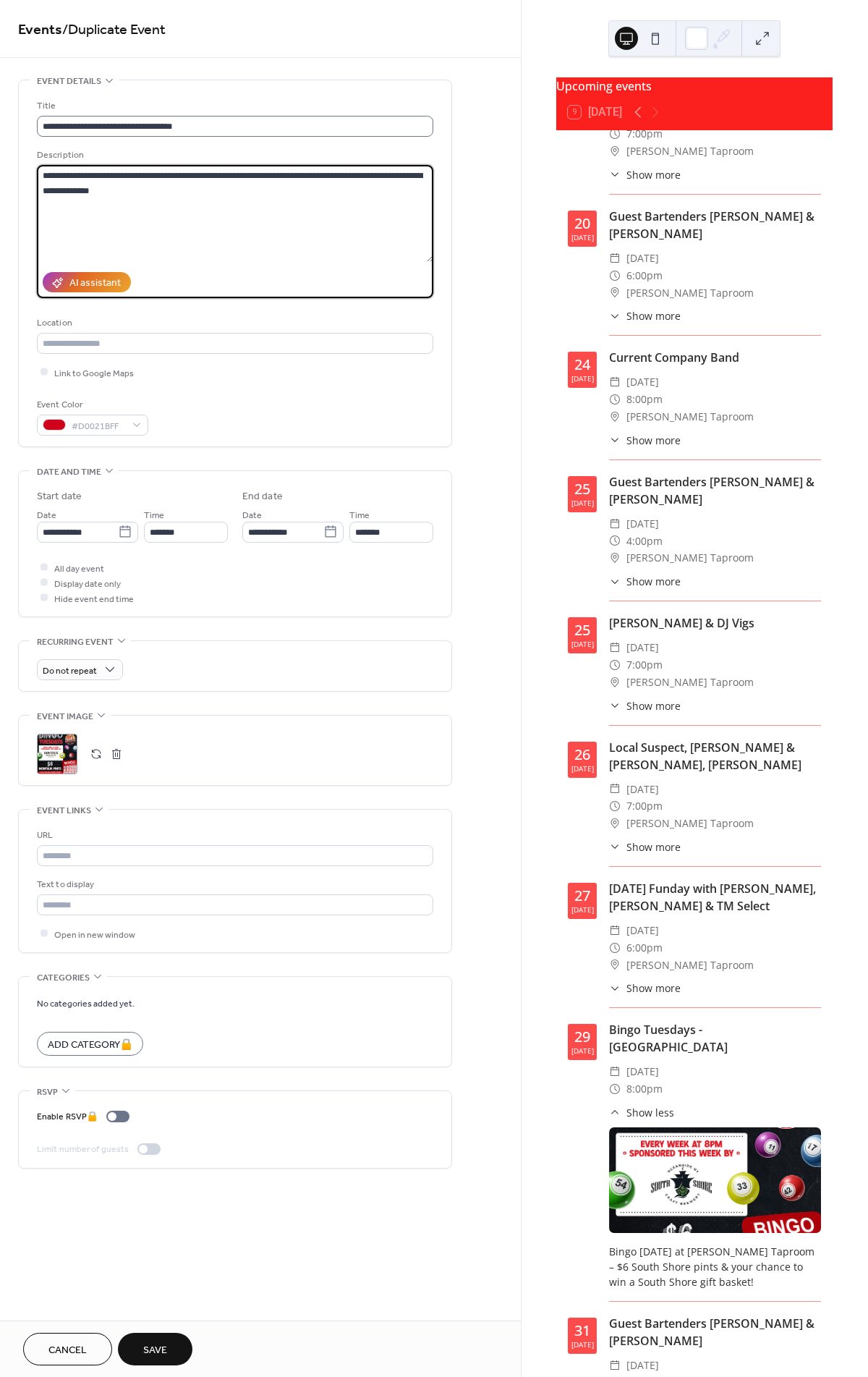 type on "**********" 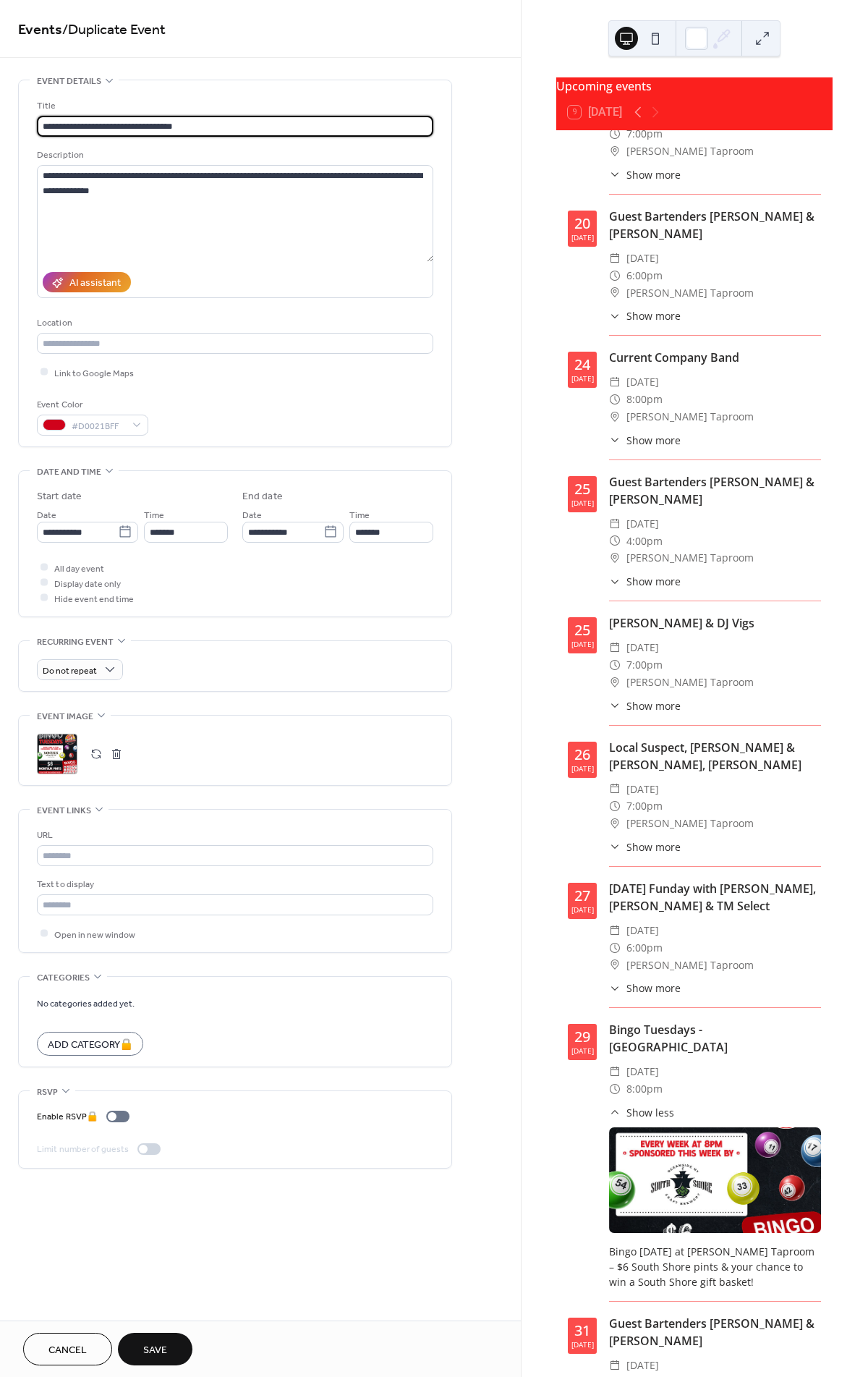 drag, startPoint x: 118, startPoint y: 117, endPoint x: 105, endPoint y: 121, distance: 13.601471 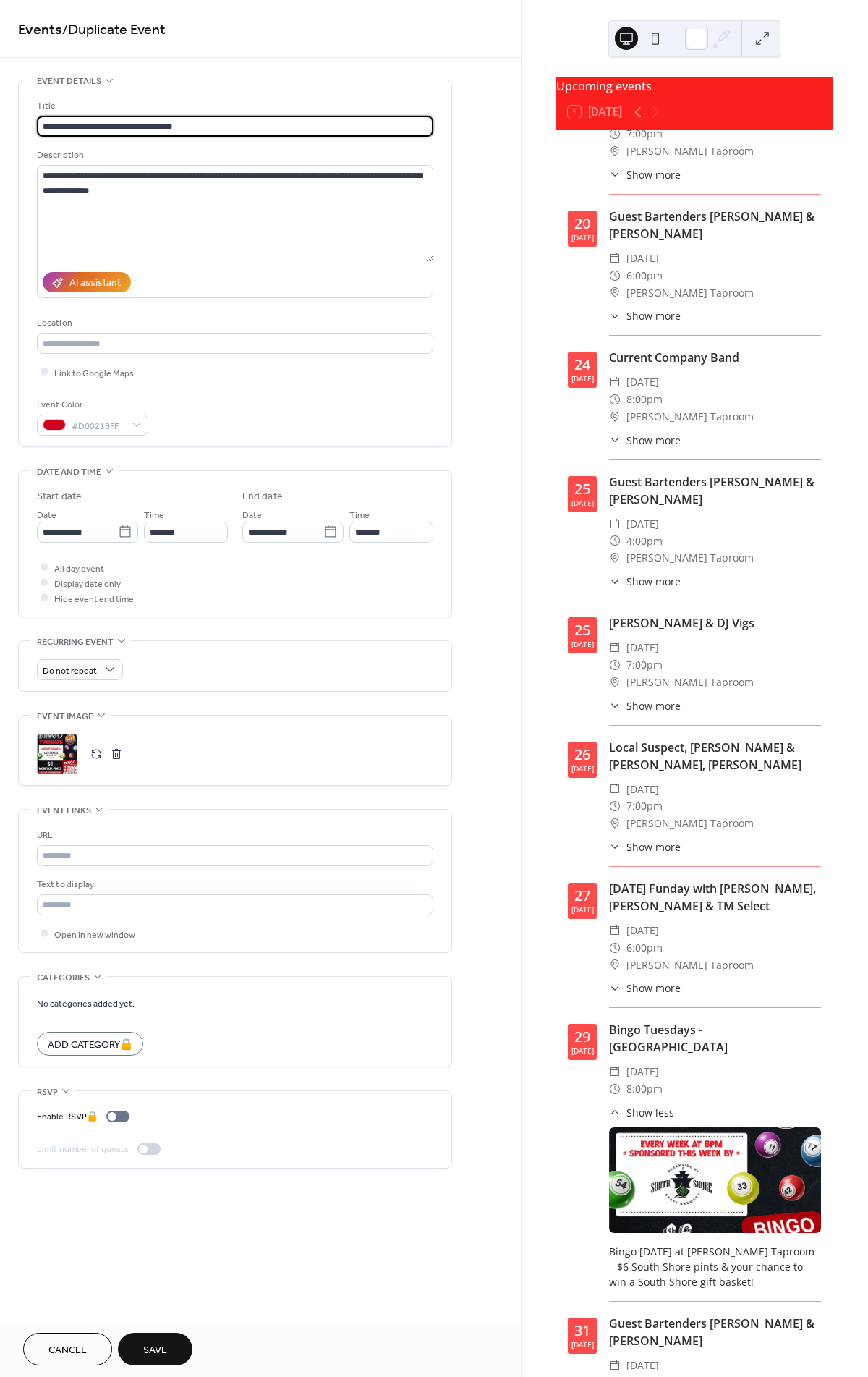 click on "**********" at bounding box center (235, 126) 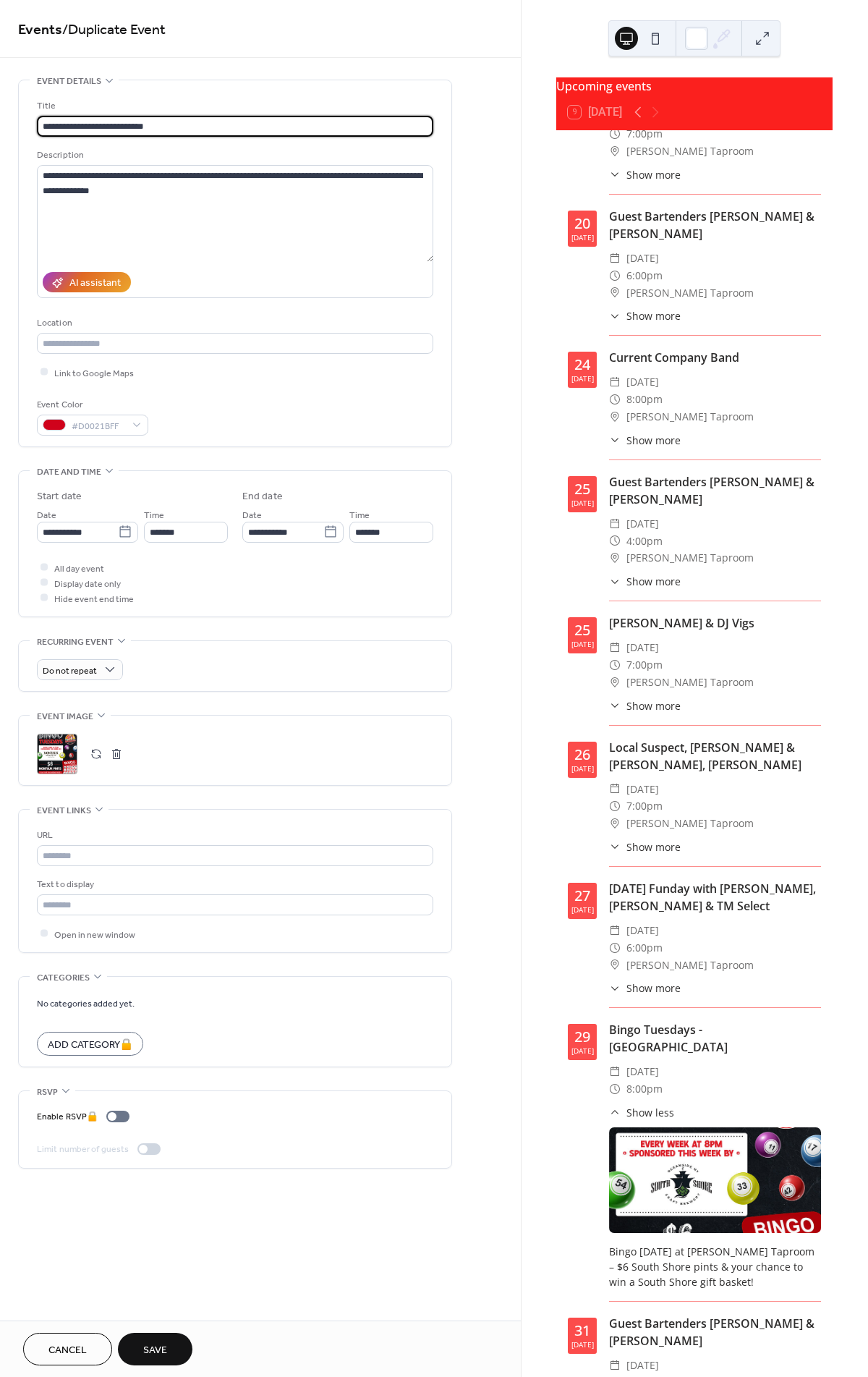 type on "**********" 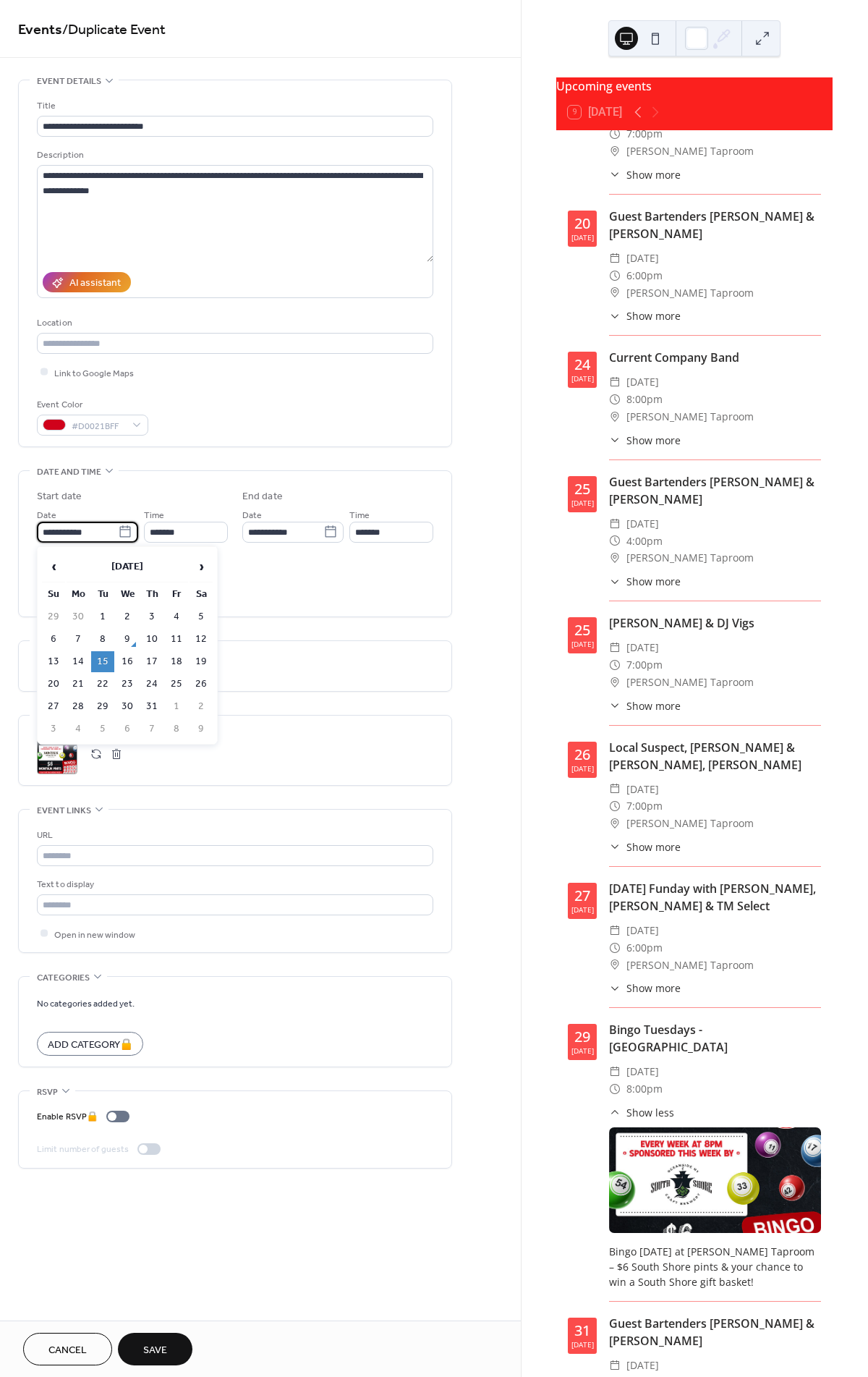 click on "**********" at bounding box center (77, 532) 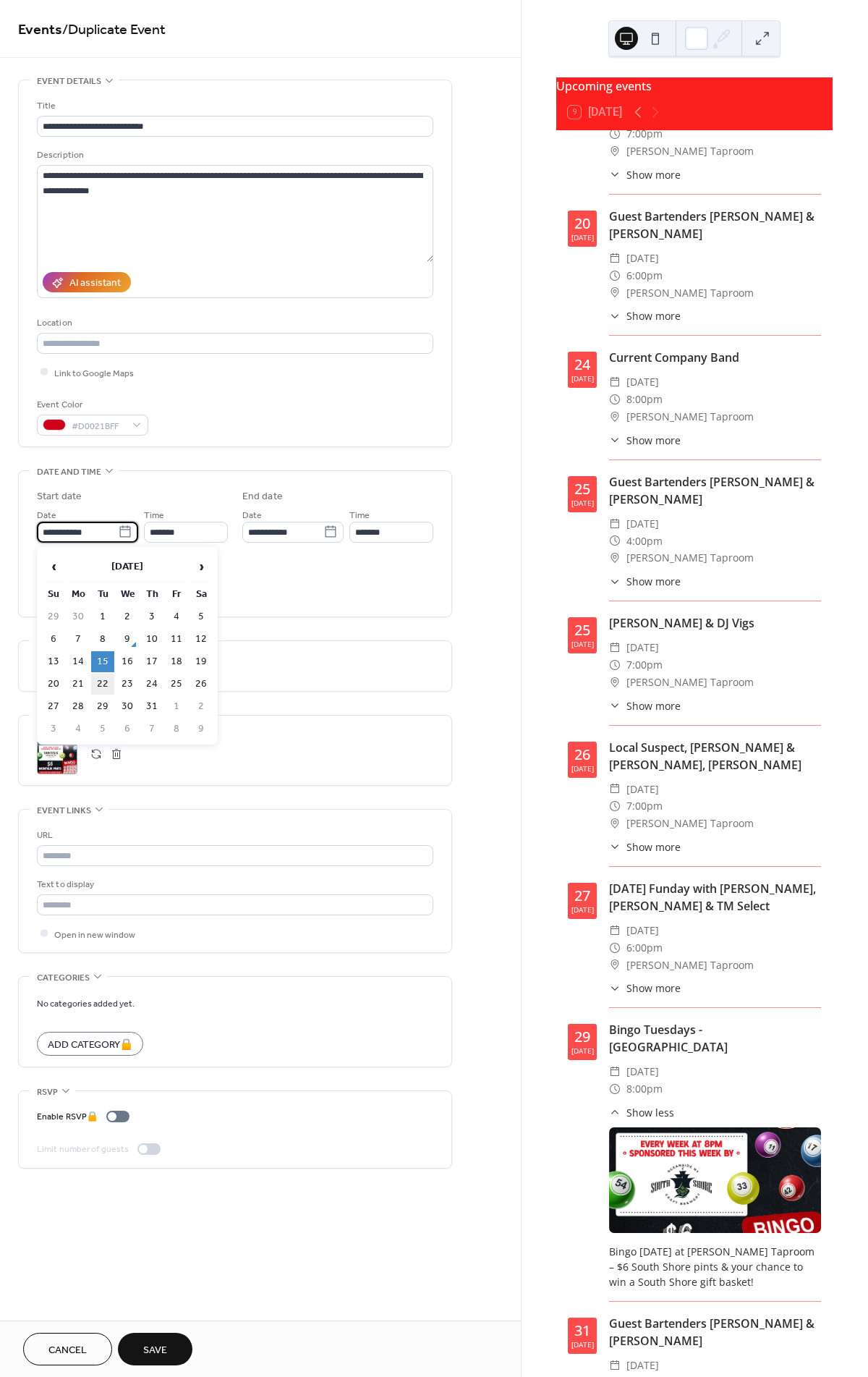 click on "22" at bounding box center (103, 684) 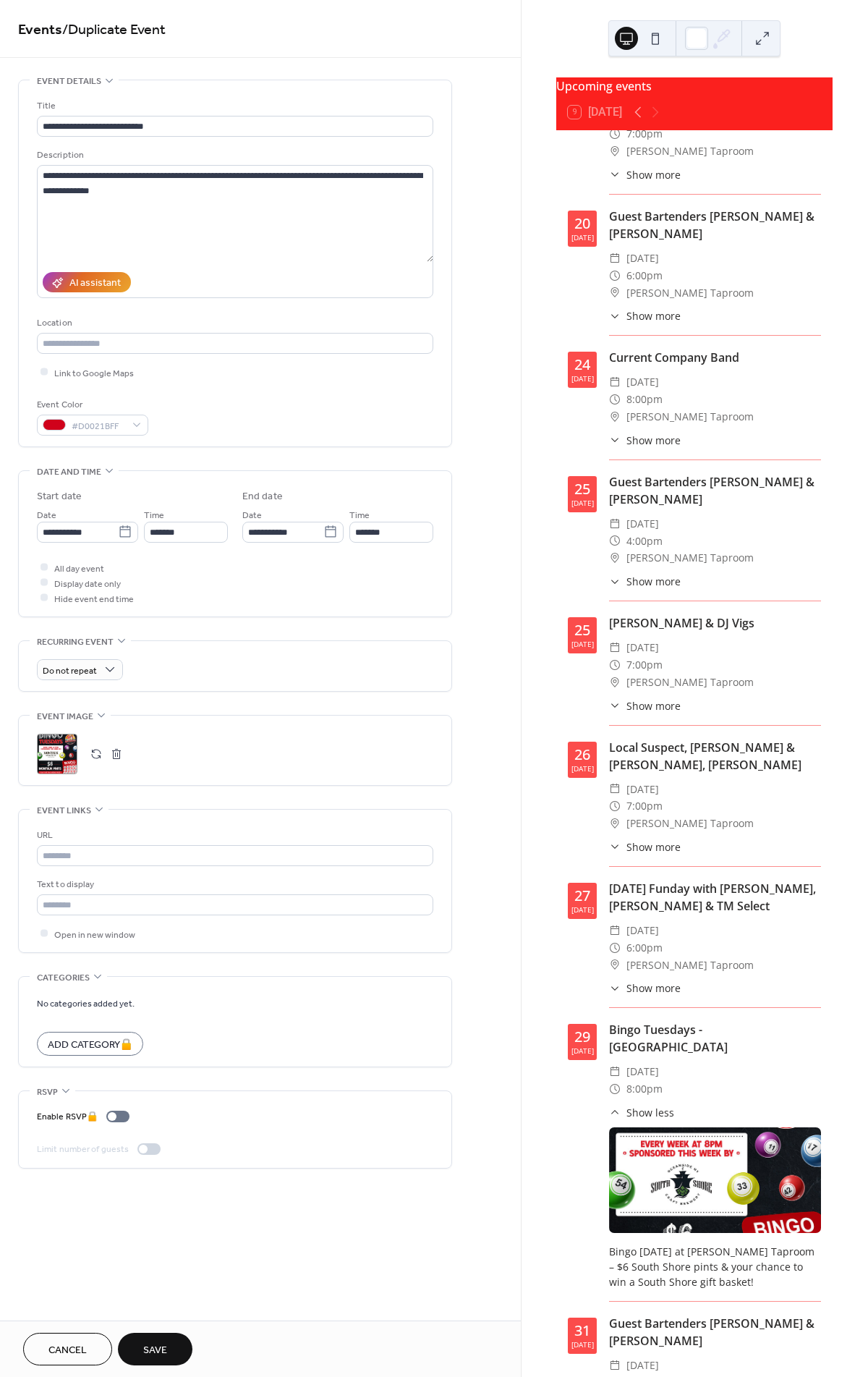 click on ";" at bounding box center (57, 754) 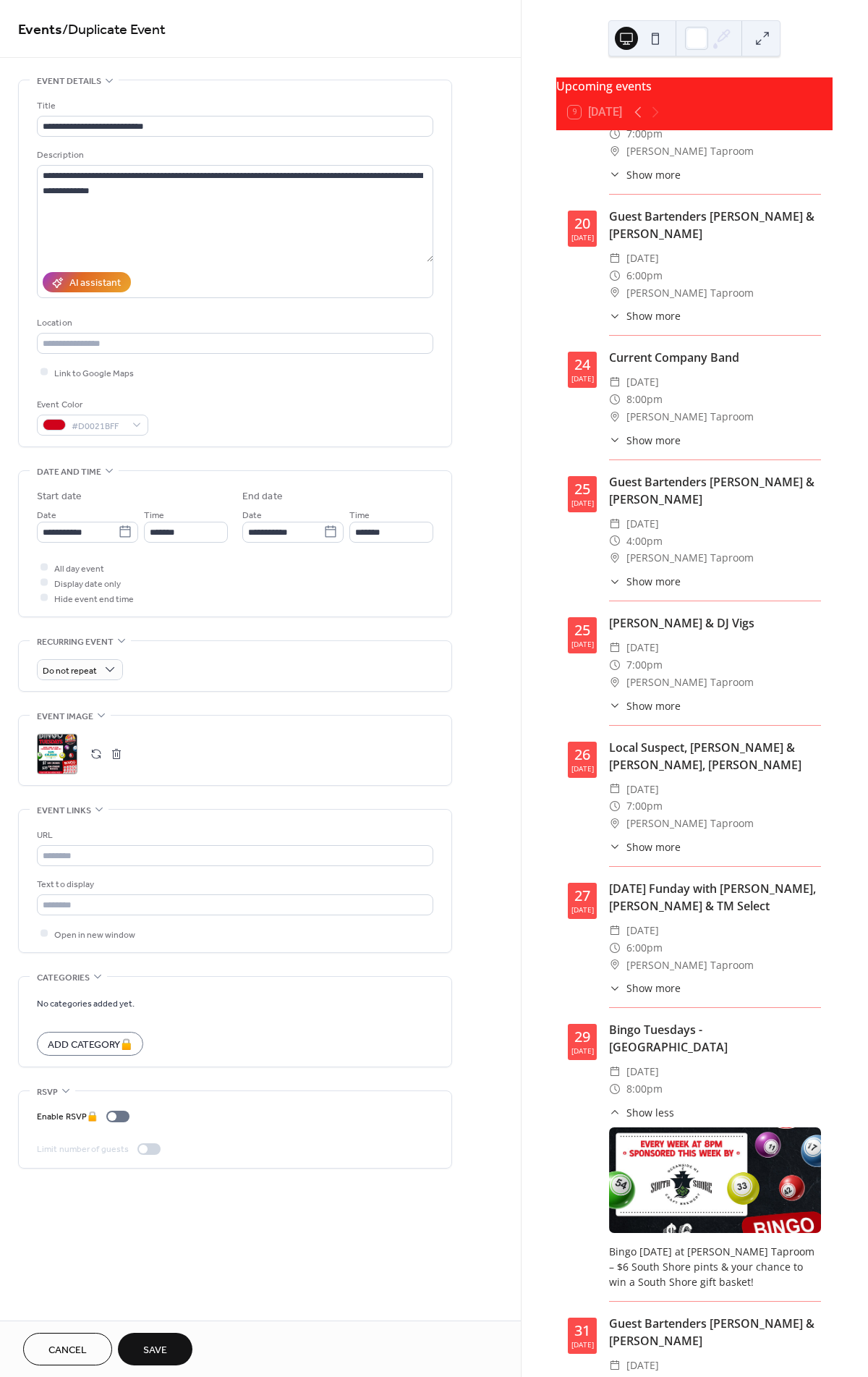 click on "Save" at bounding box center [155, 1350] 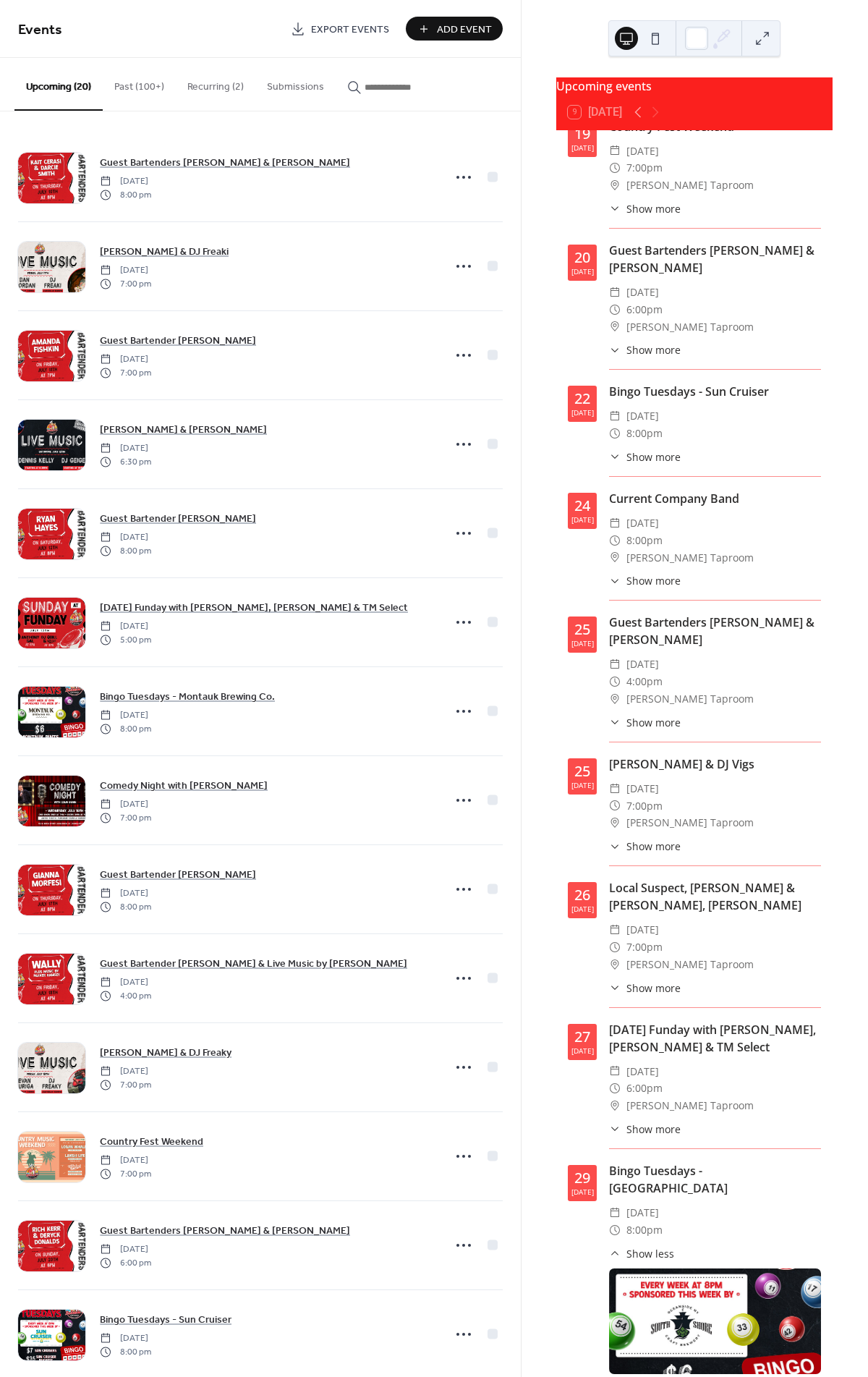 scroll, scrollTop: 1871, scrollLeft: 0, axis: vertical 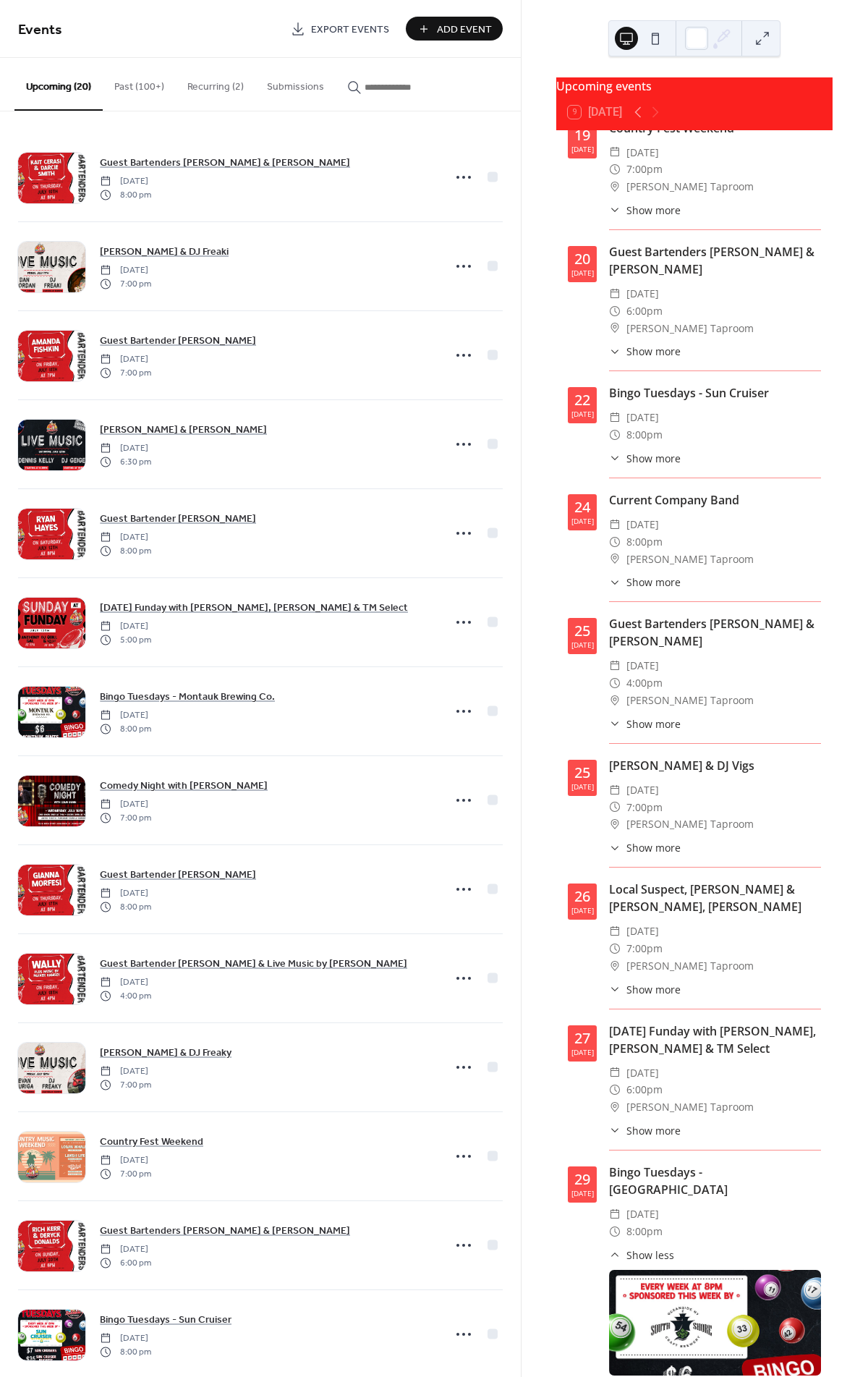 click on "Show more" at bounding box center (653, 458) 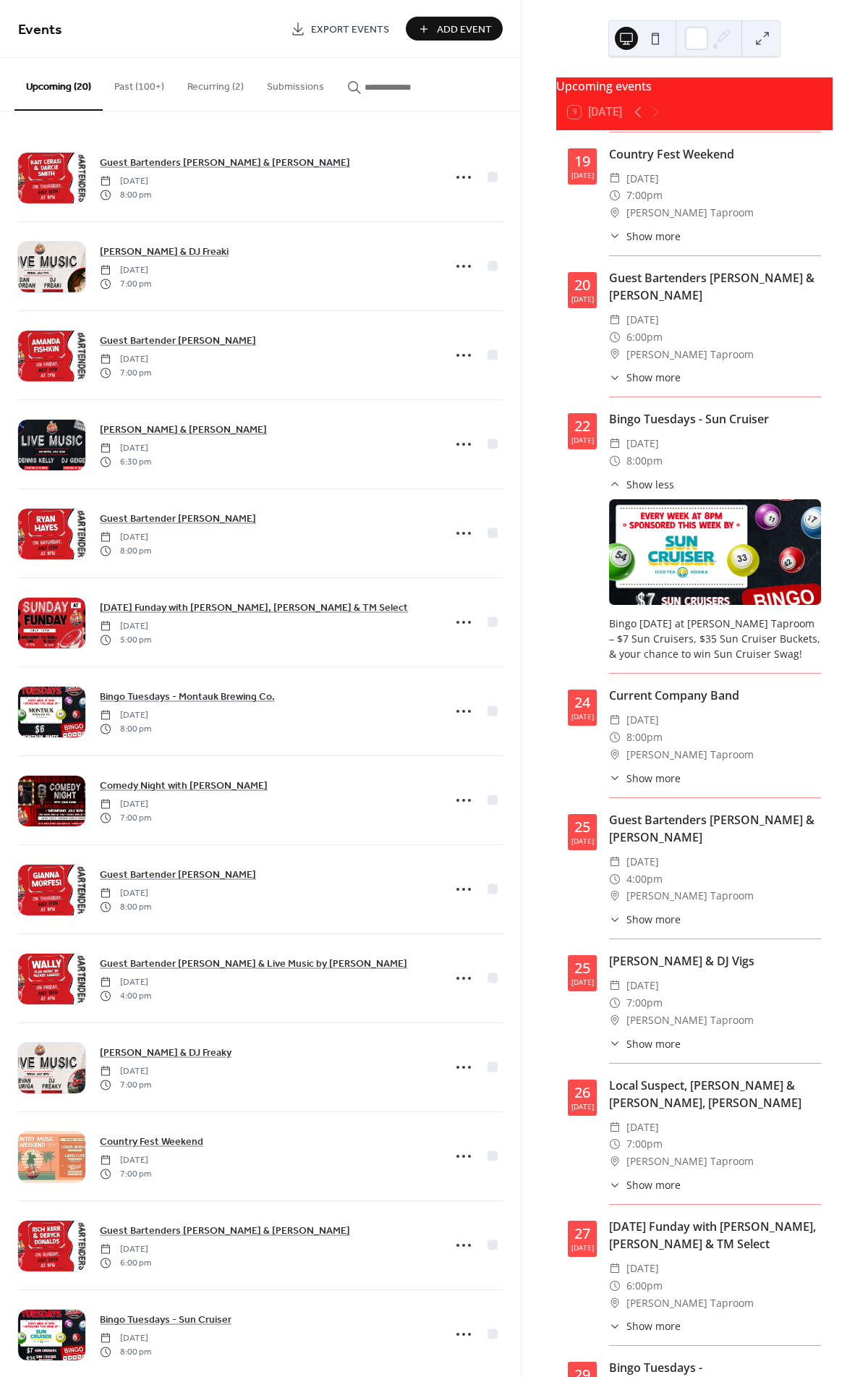 scroll, scrollTop: 1841, scrollLeft: 0, axis: vertical 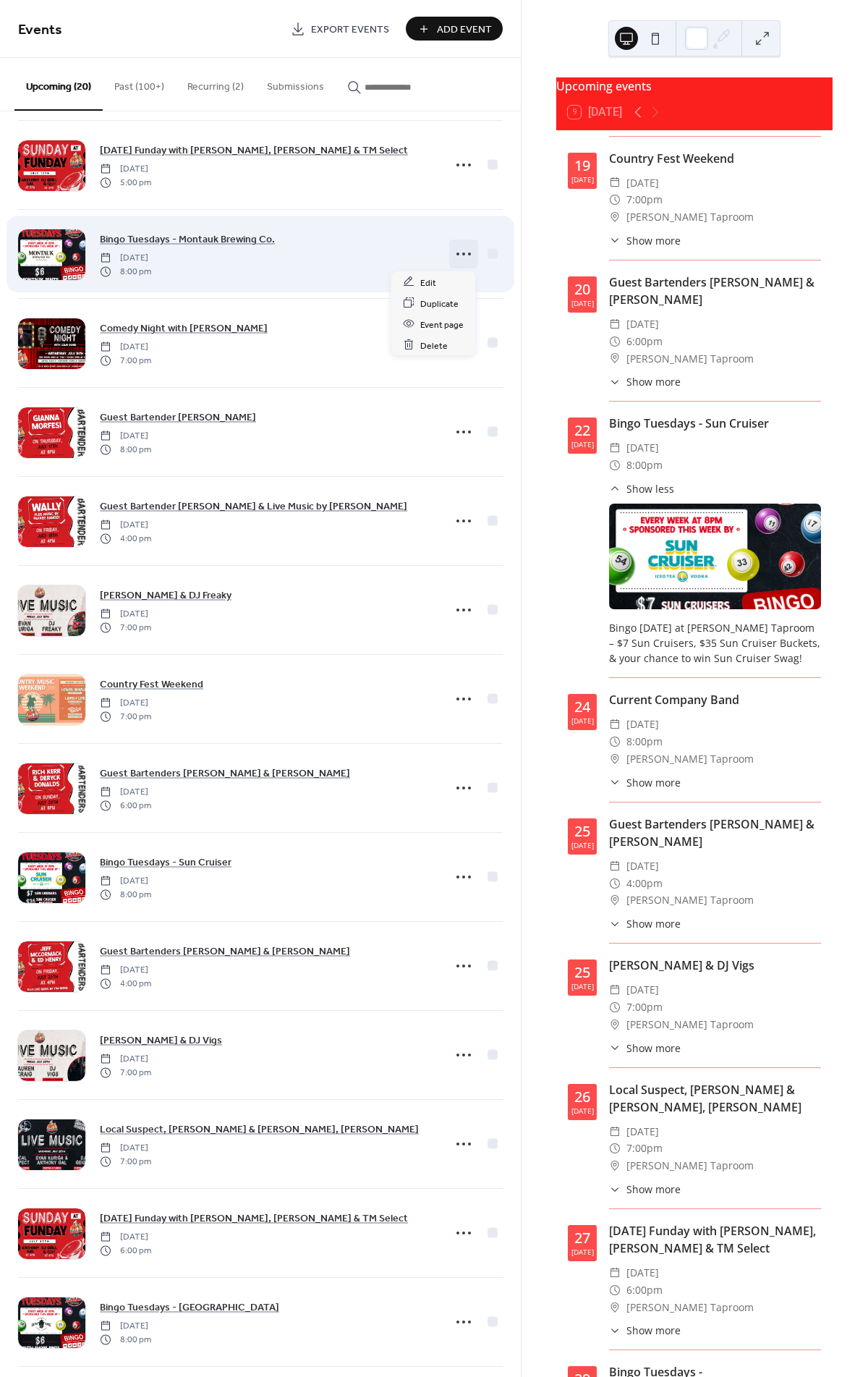 click 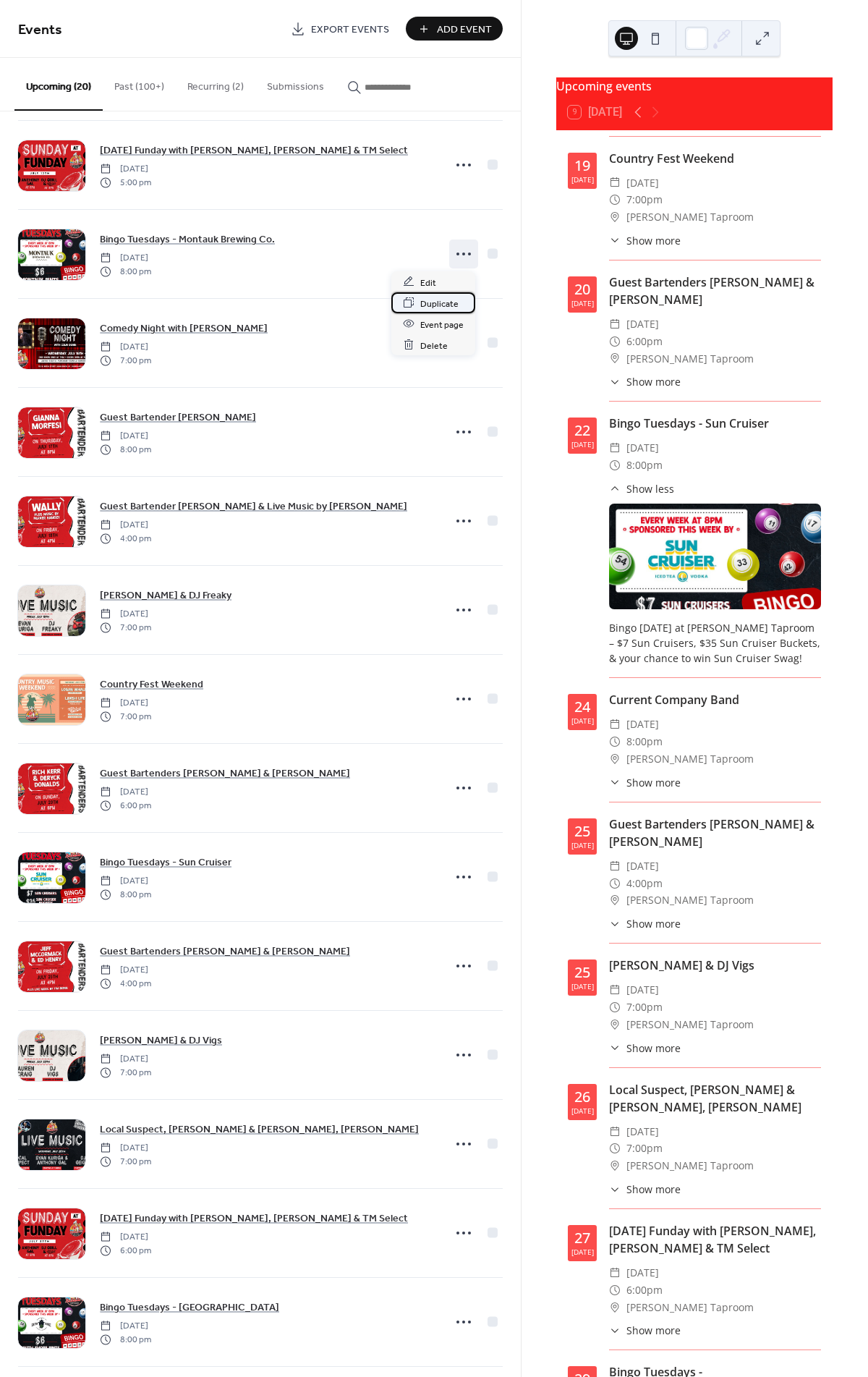 click on "Duplicate" at bounding box center (439, 303) 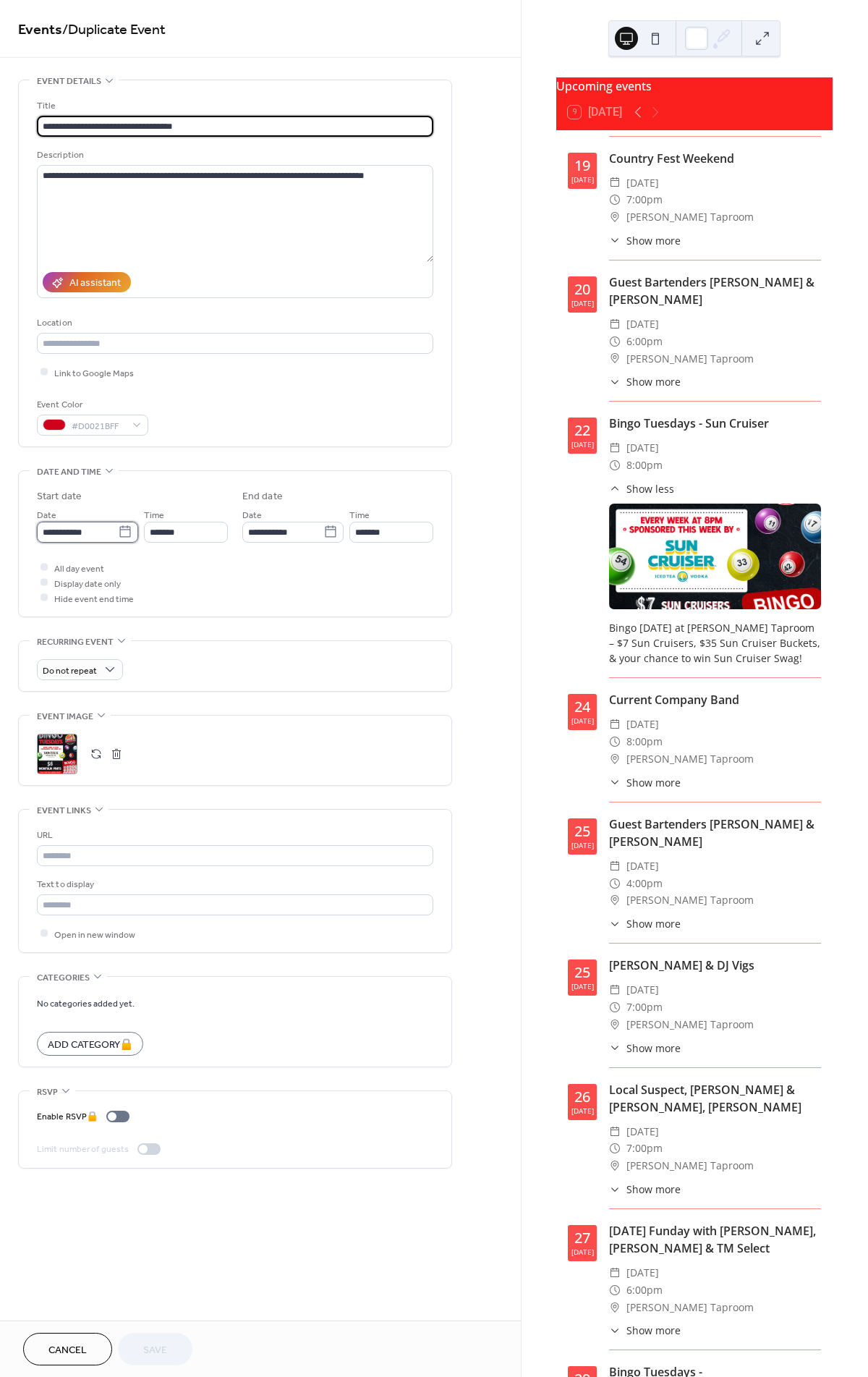 click on "**********" at bounding box center [77, 532] 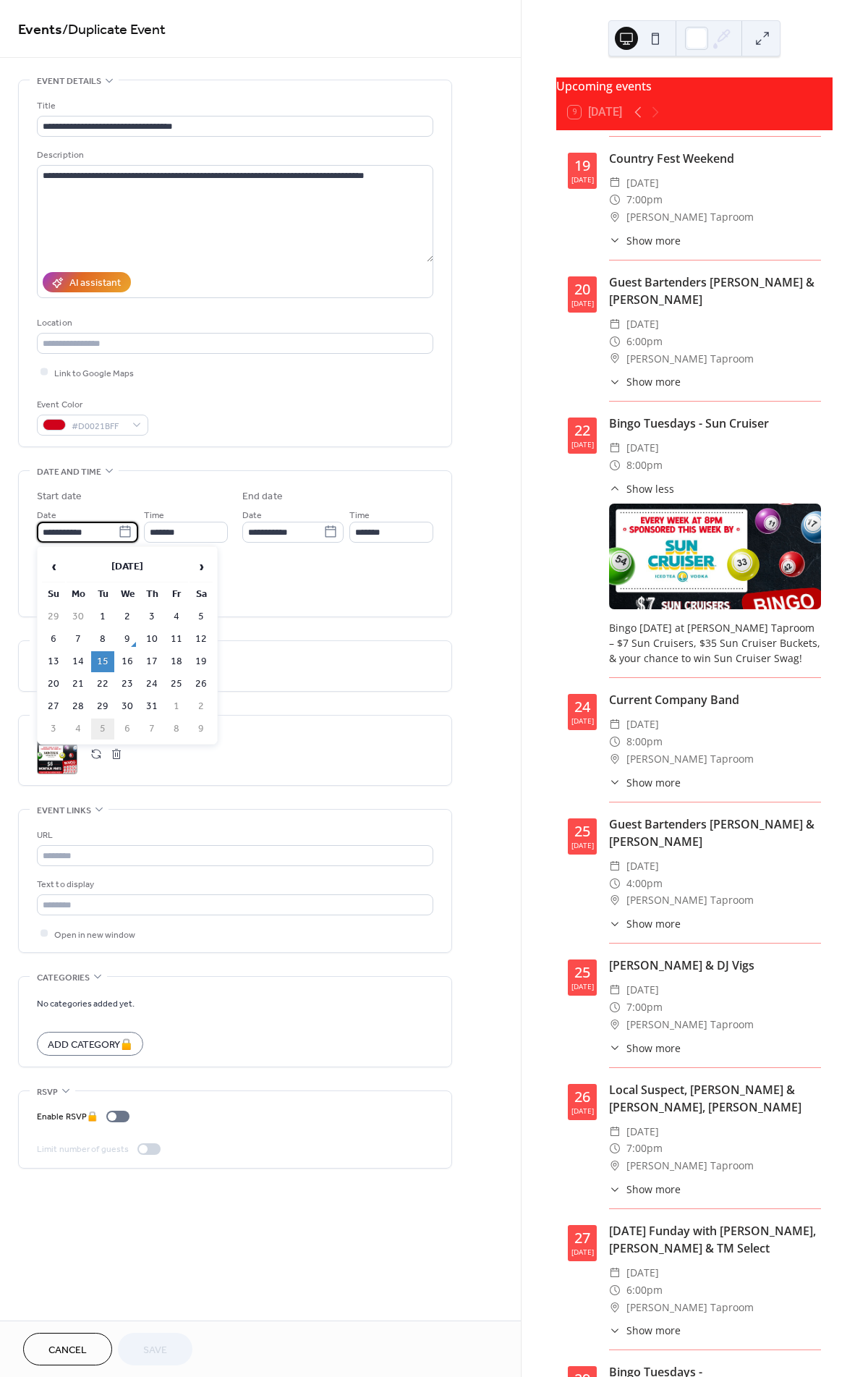 click on "5" at bounding box center [103, 729] 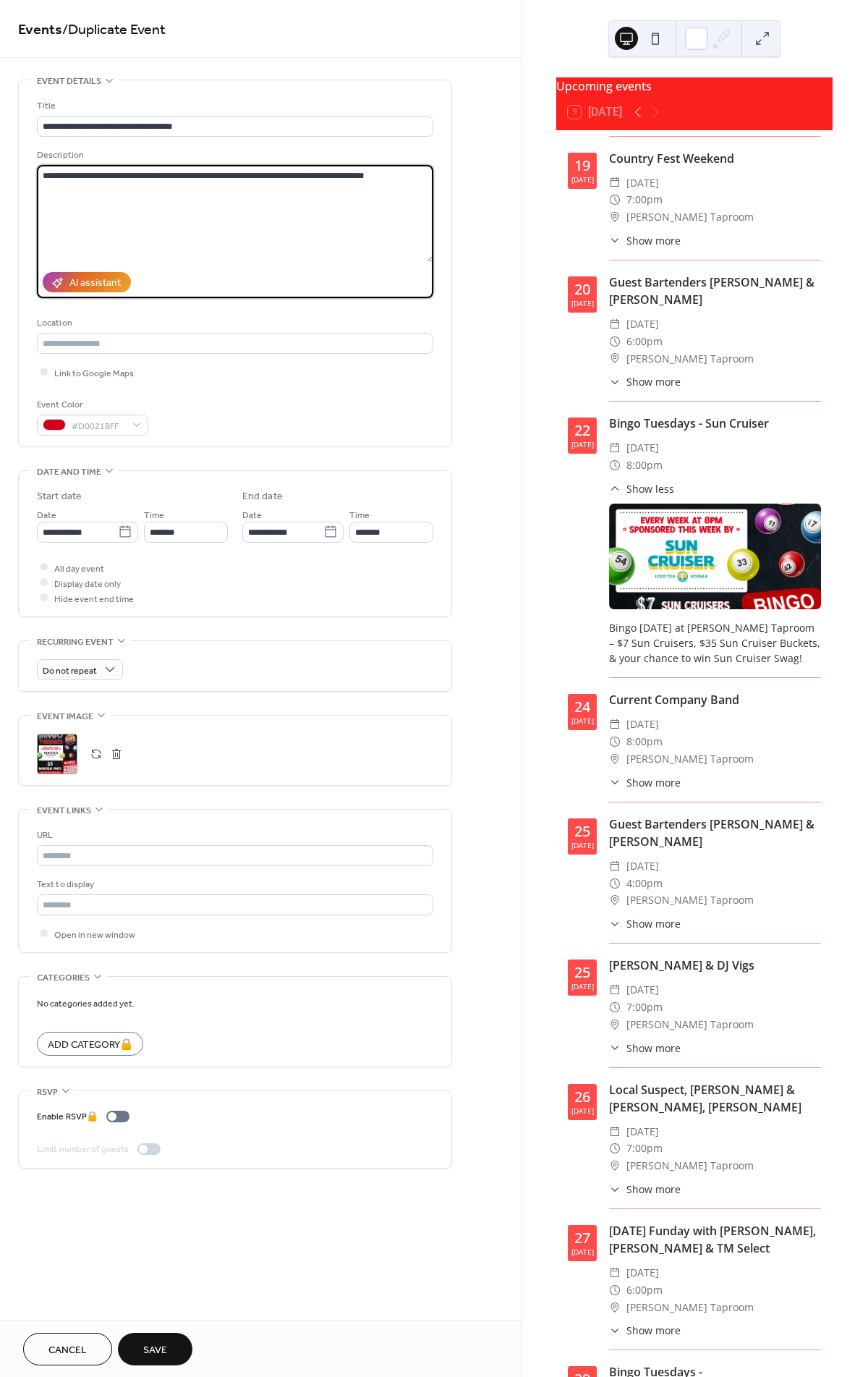 drag, startPoint x: 197, startPoint y: 237, endPoint x: 0, endPoint y: 152, distance: 214.55535 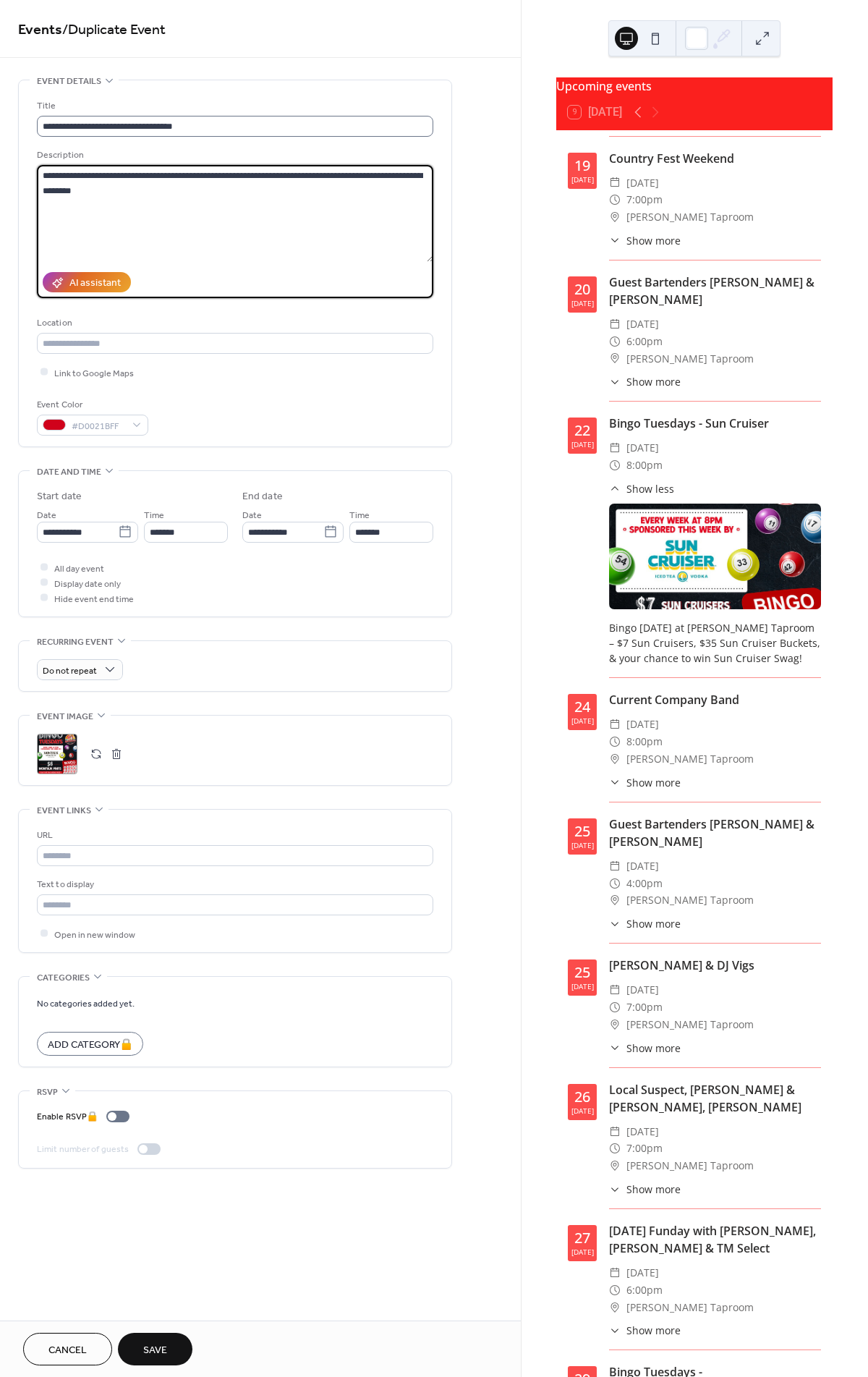 type on "**********" 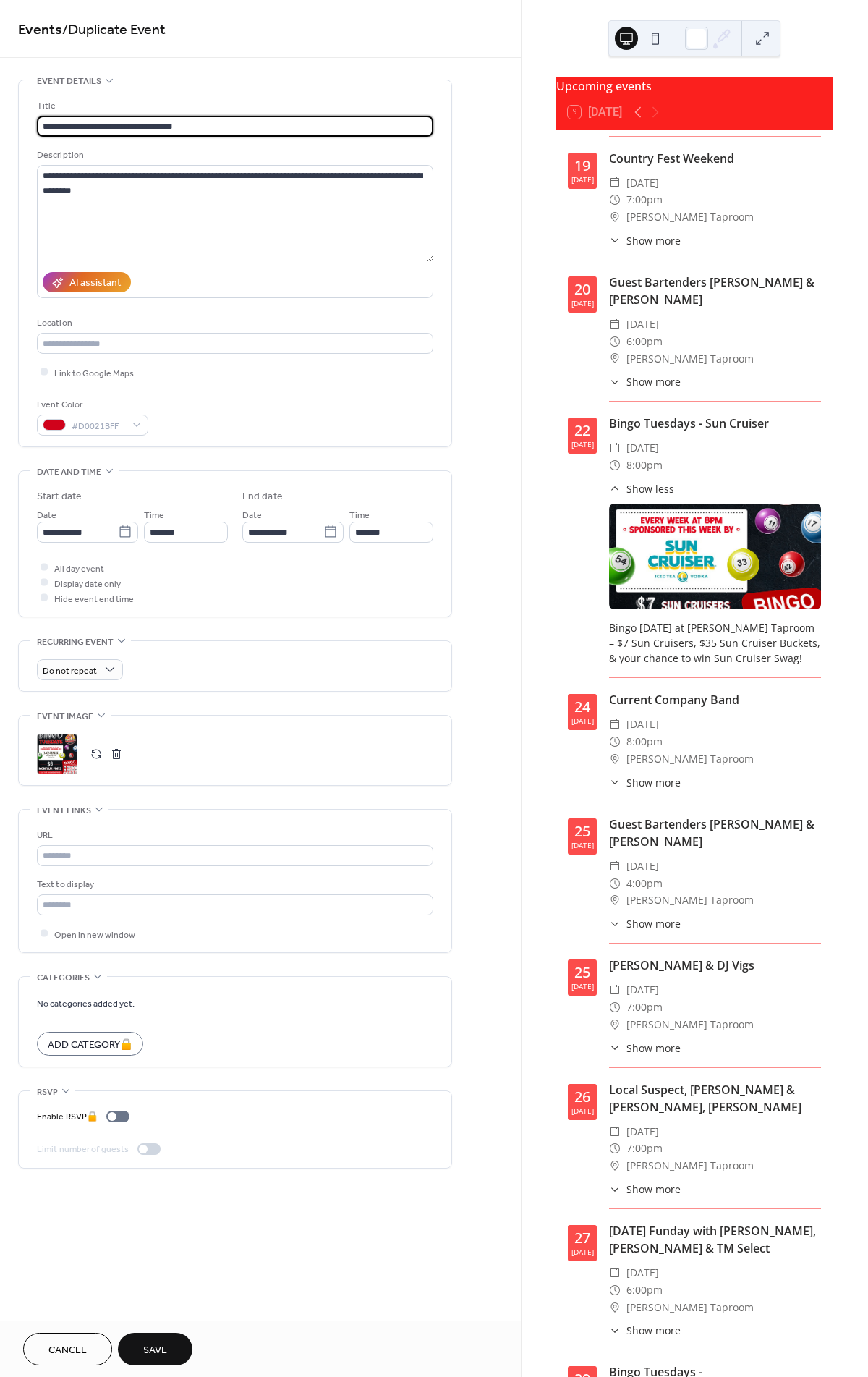 drag, startPoint x: 209, startPoint y: 126, endPoint x: 108, endPoint y: 122, distance: 101.07918 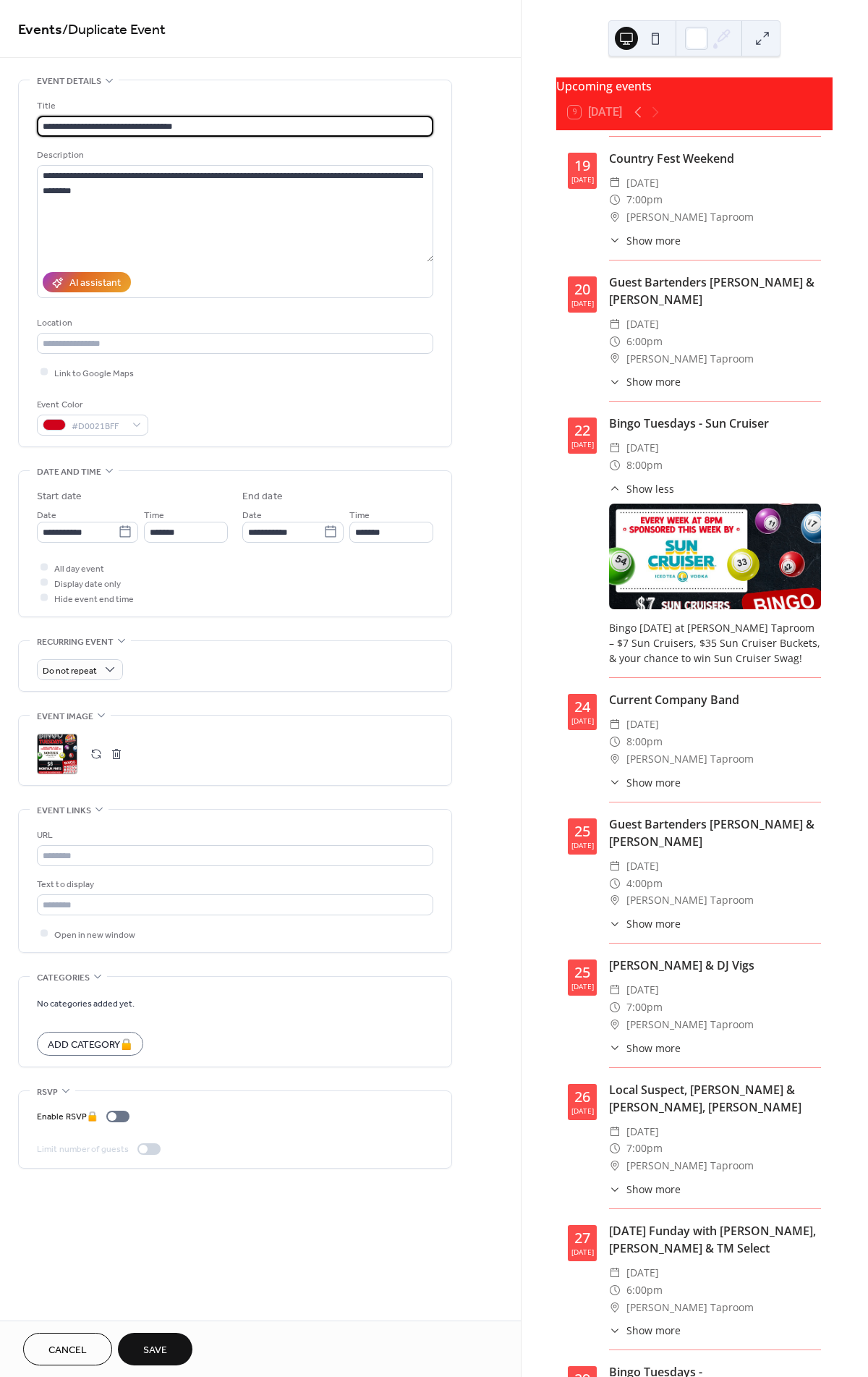 click on "**********" at bounding box center (235, 126) 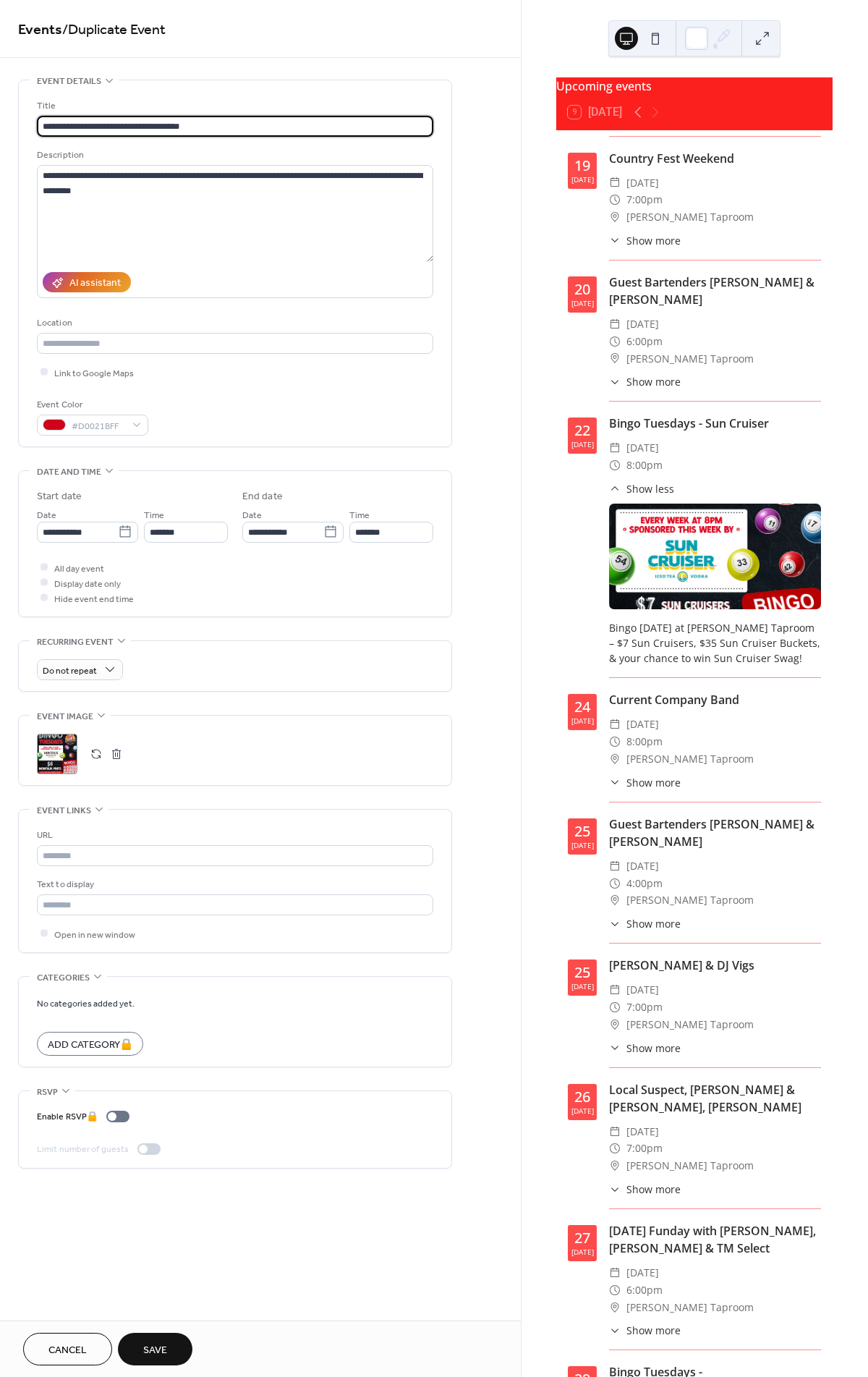 type on "**********" 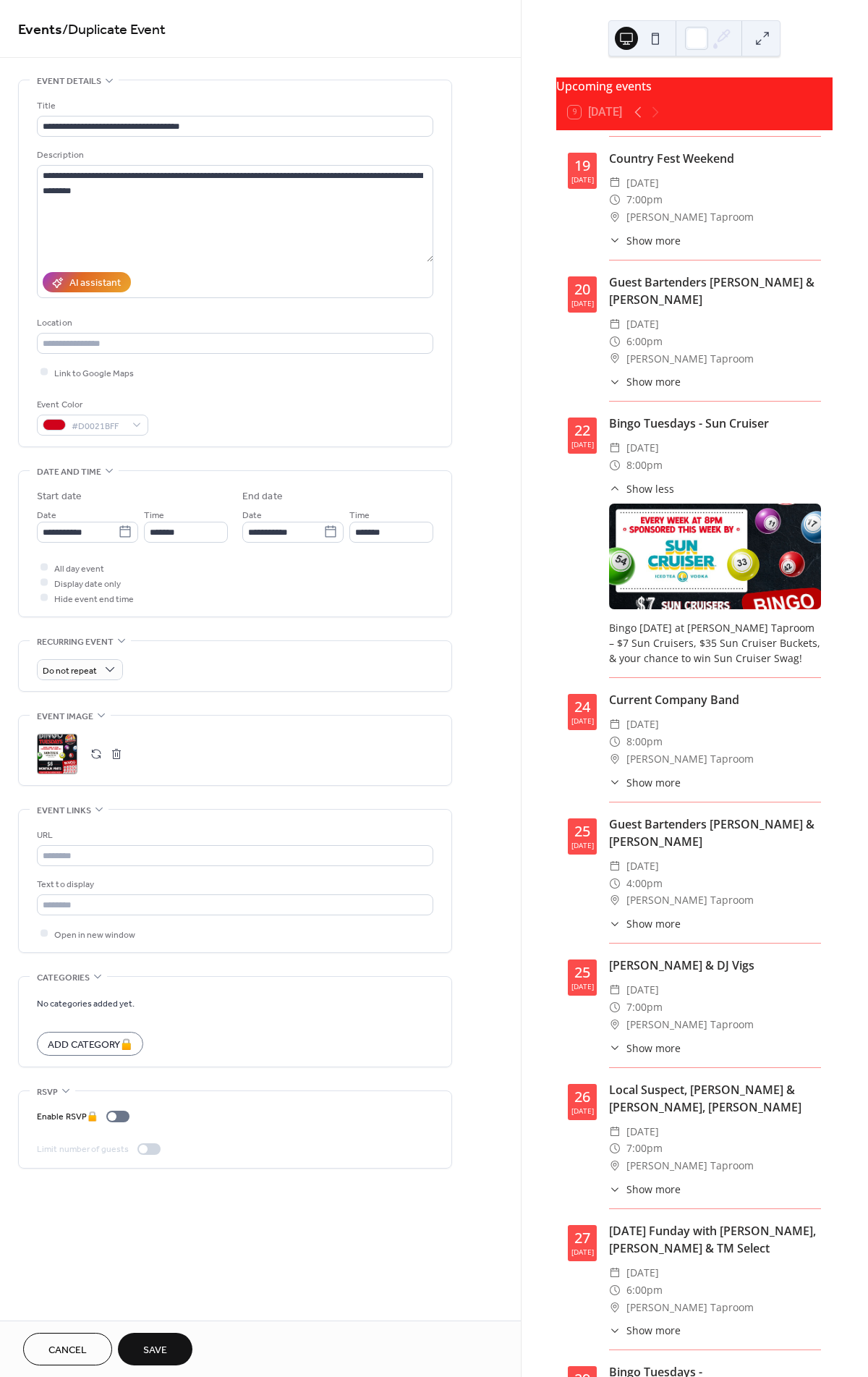 click at bounding box center (116, 754) 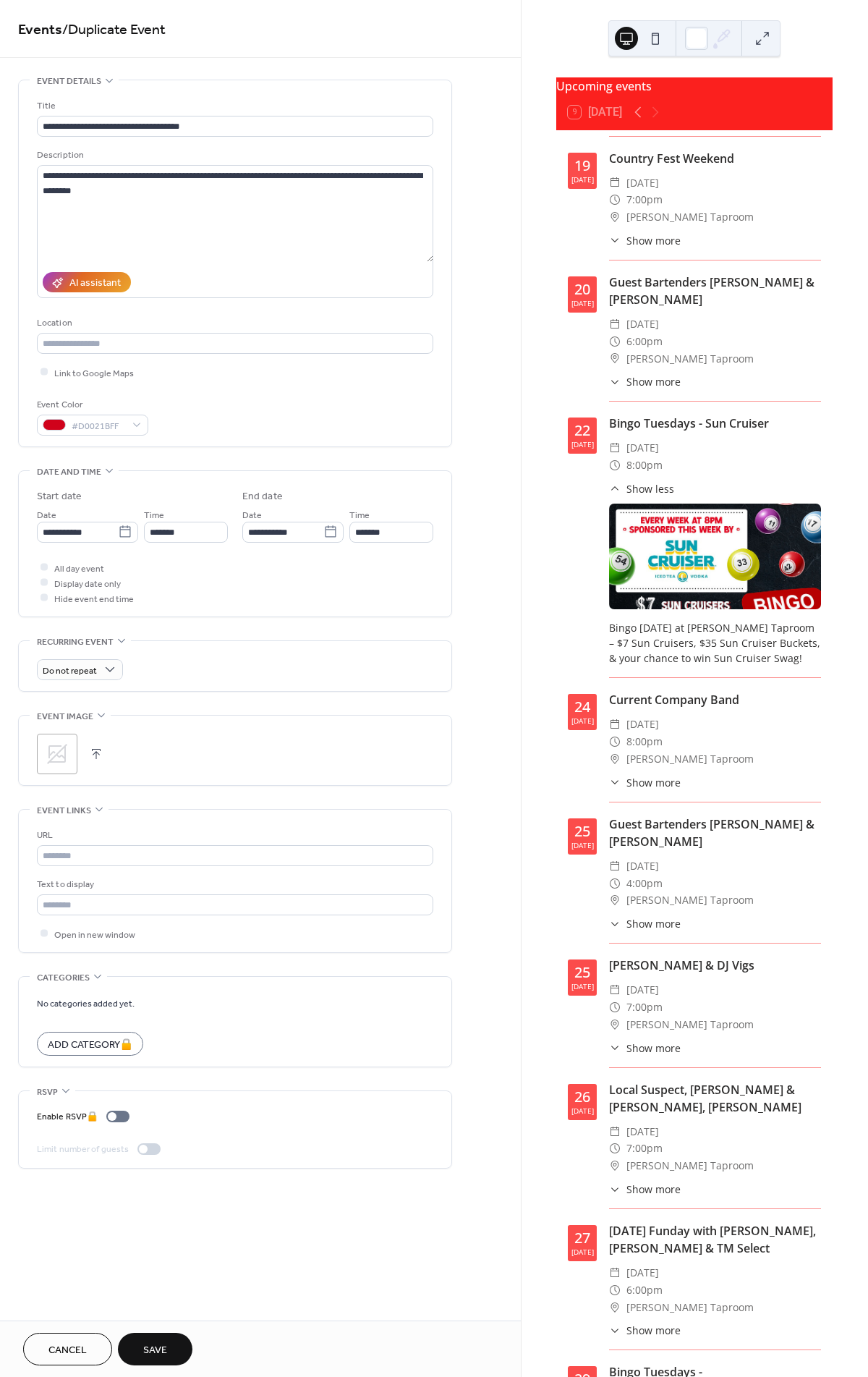 click on ";" at bounding box center (57, 754) 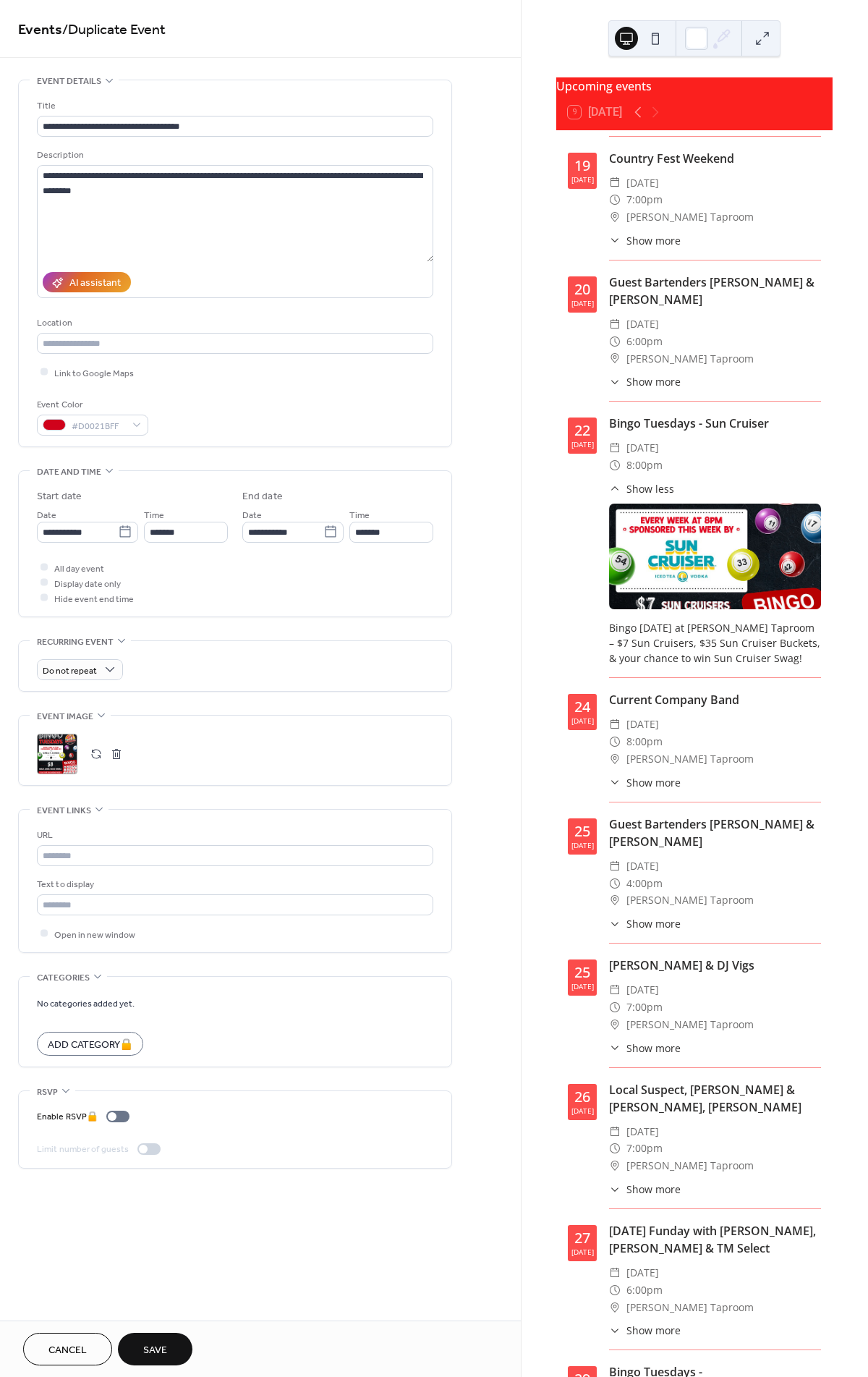 click on "Save" at bounding box center [155, 1350] 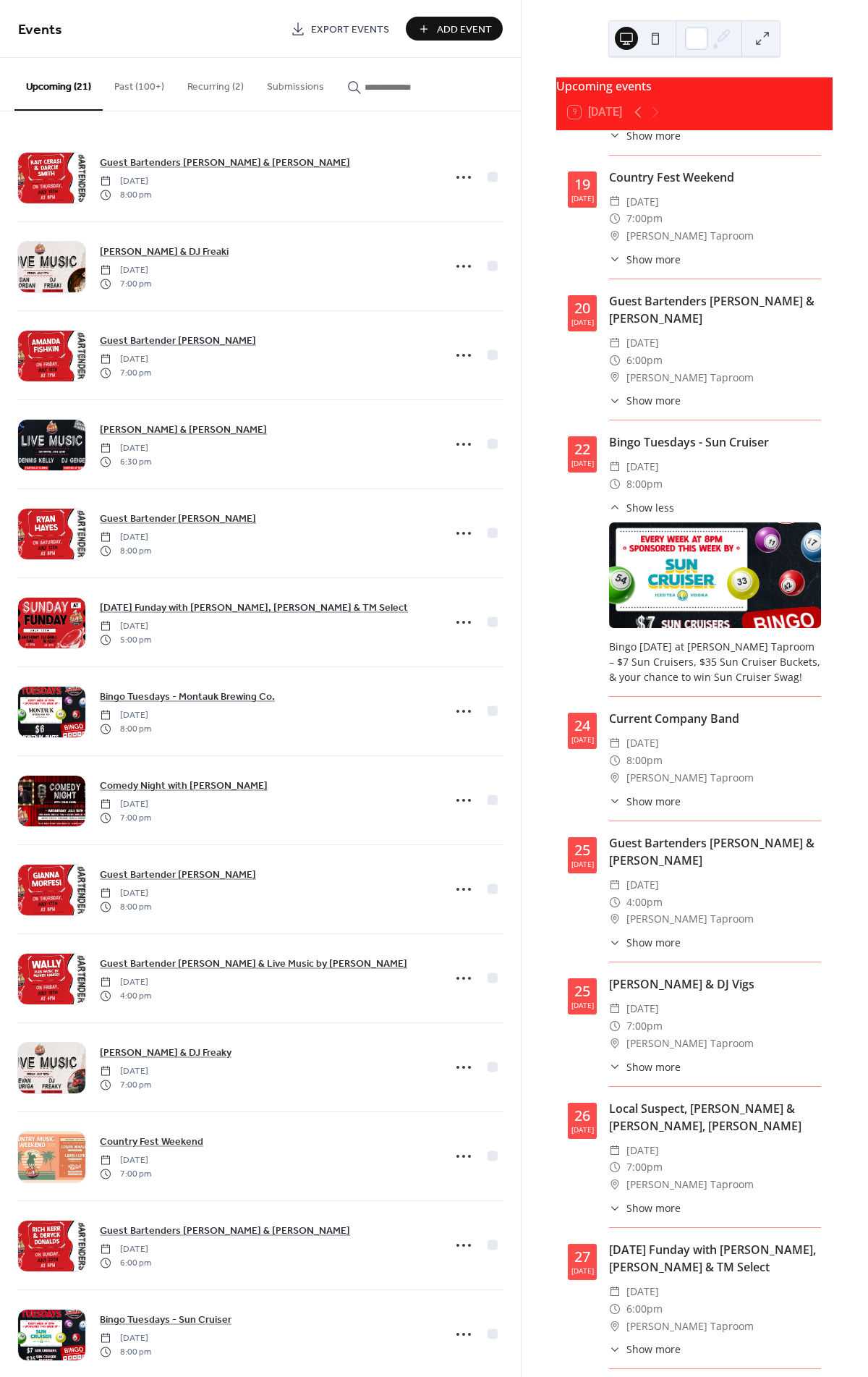scroll, scrollTop: 2305, scrollLeft: 0, axis: vertical 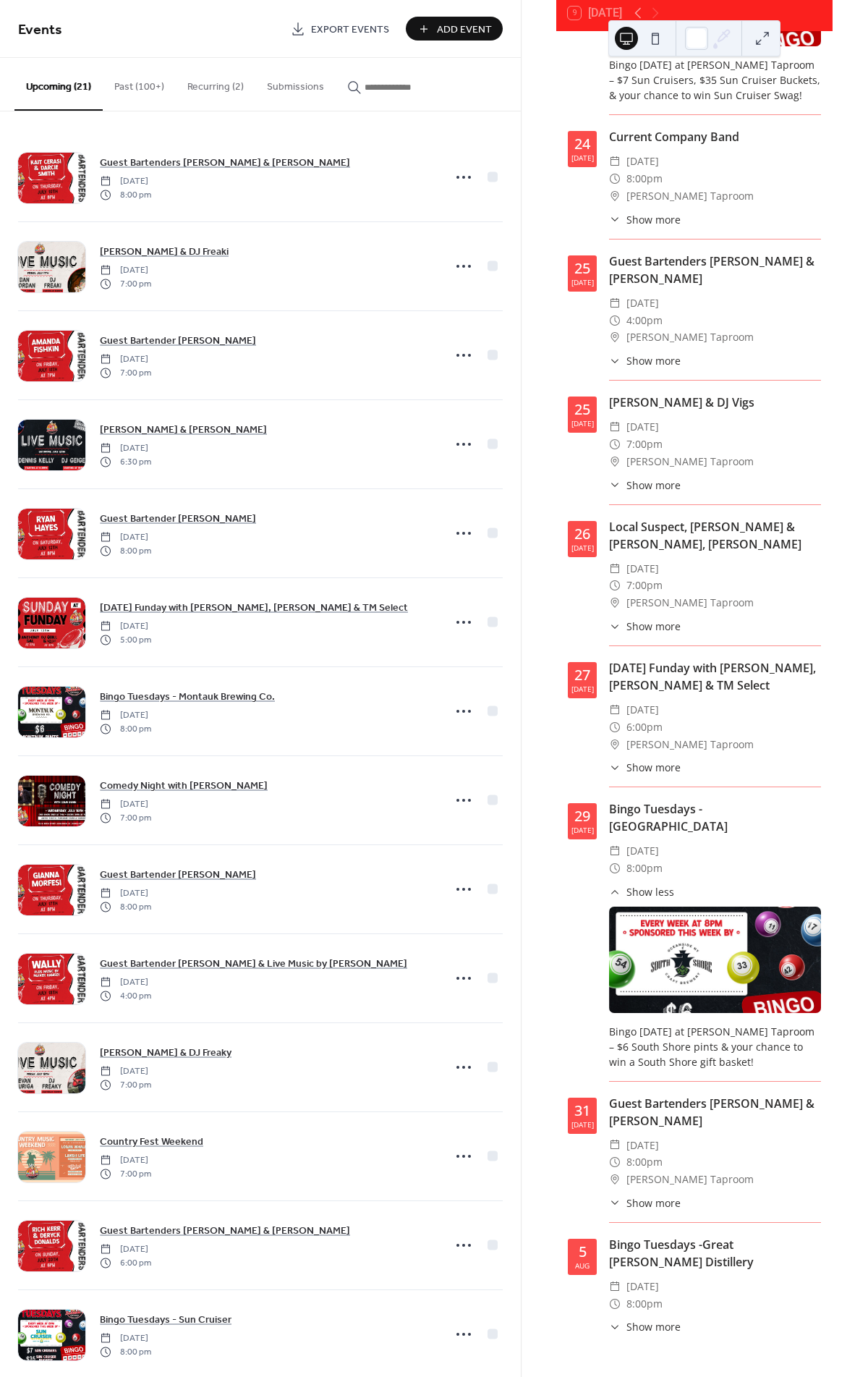 click on "Show more" at bounding box center [653, 1326] 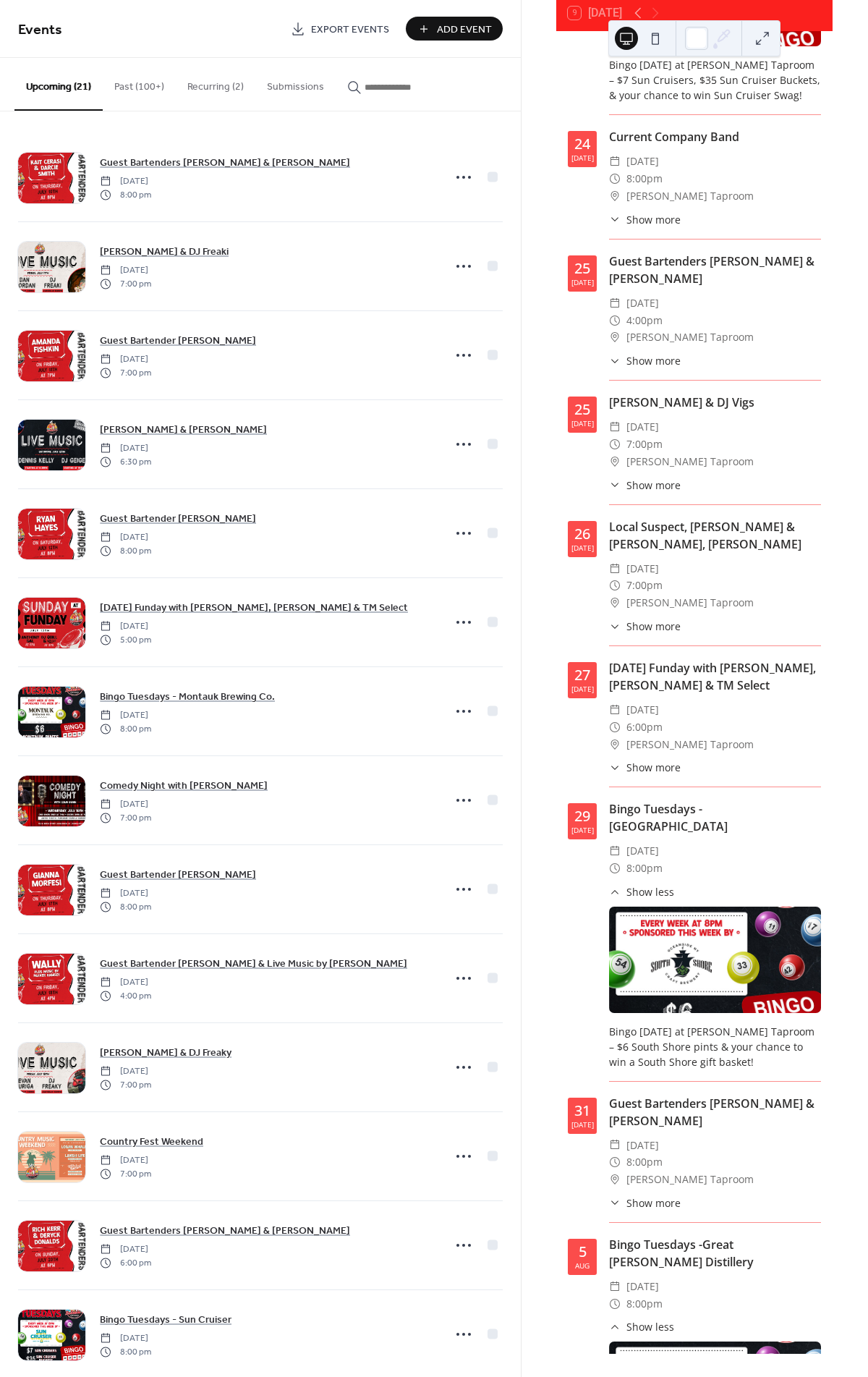 scroll, scrollTop: 2470, scrollLeft: 0, axis: vertical 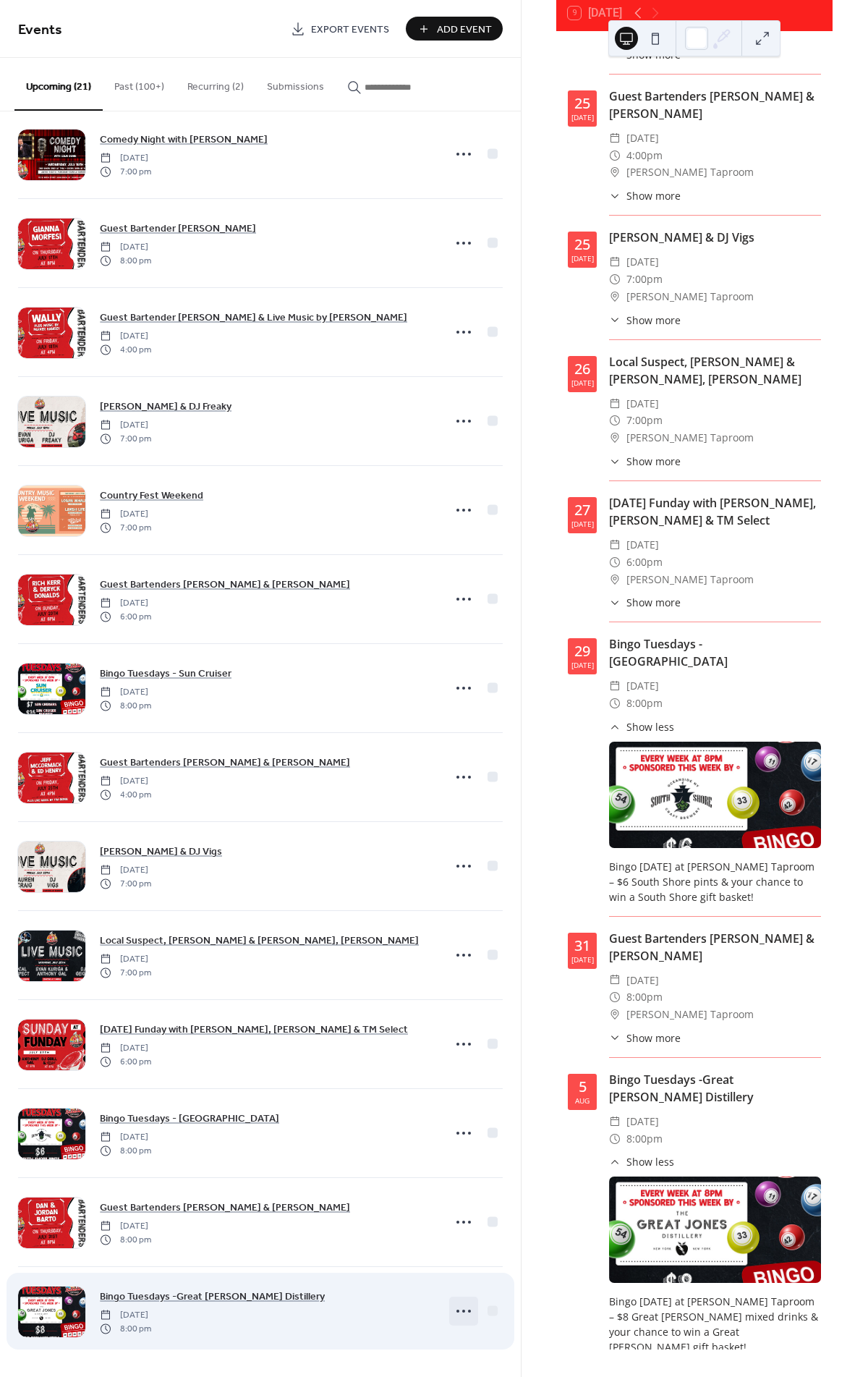 click 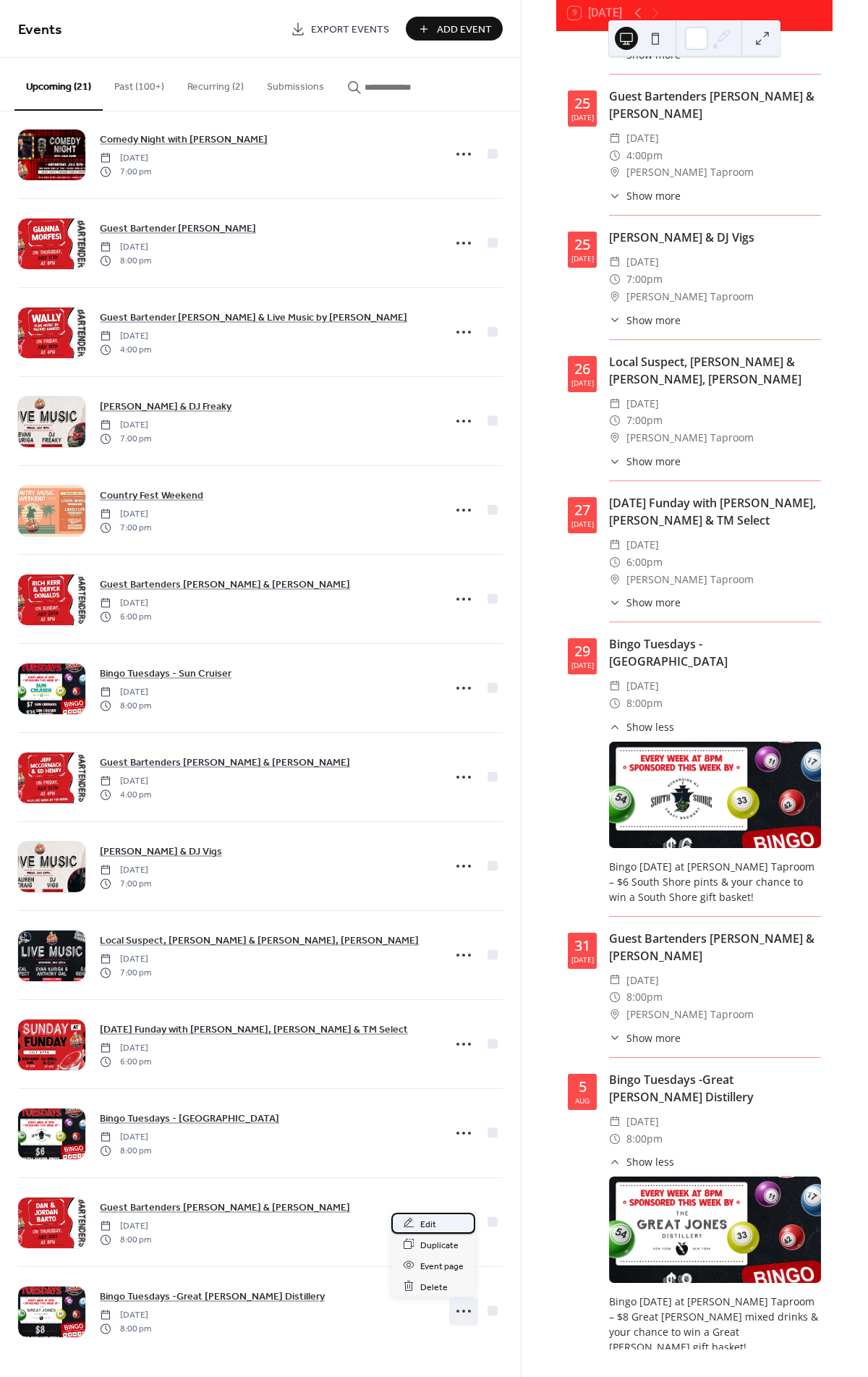 click on "Edit" at bounding box center (433, 1223) 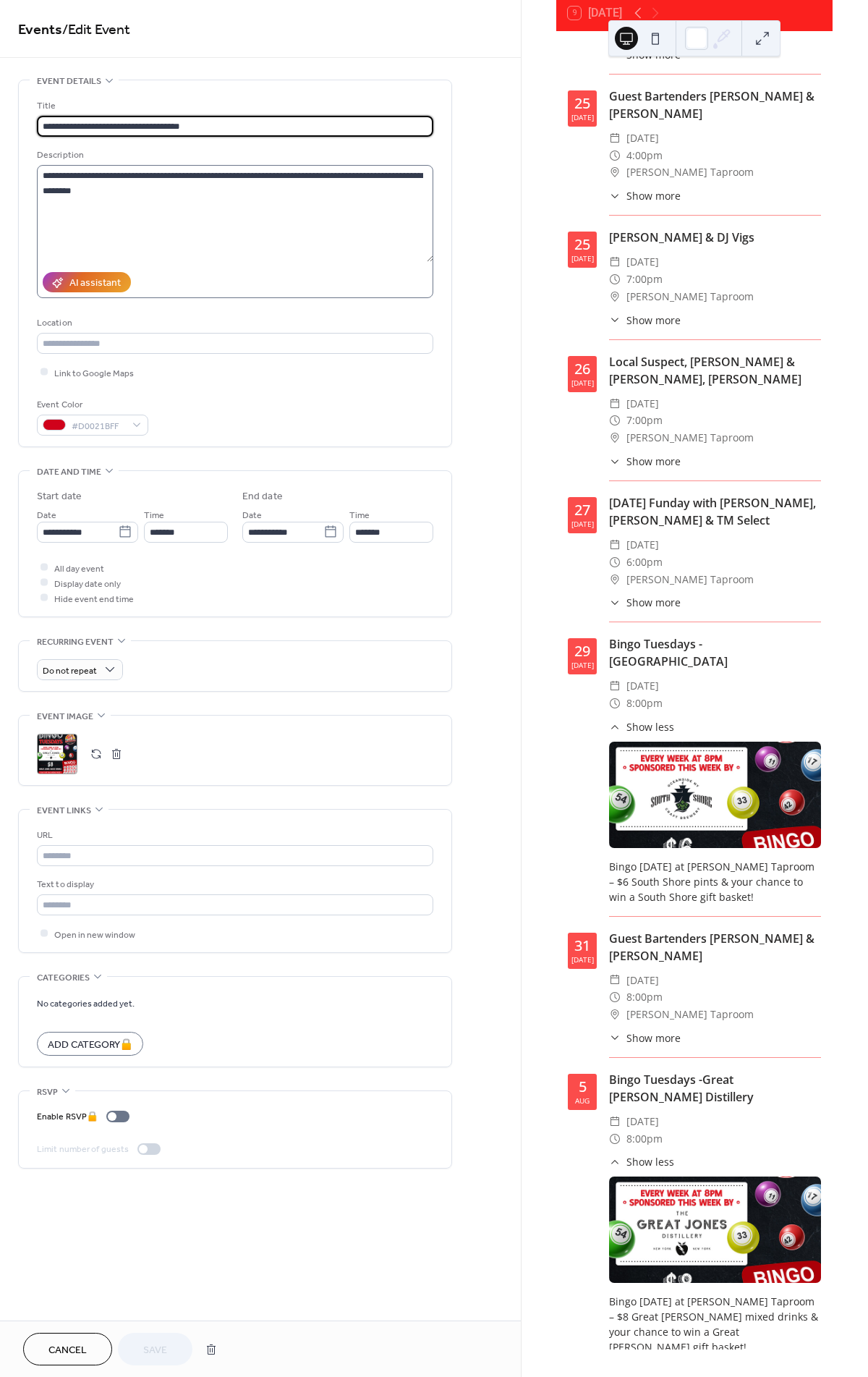drag, startPoint x: 107, startPoint y: 124, endPoint x: 140, endPoint y: 176, distance: 61.58734 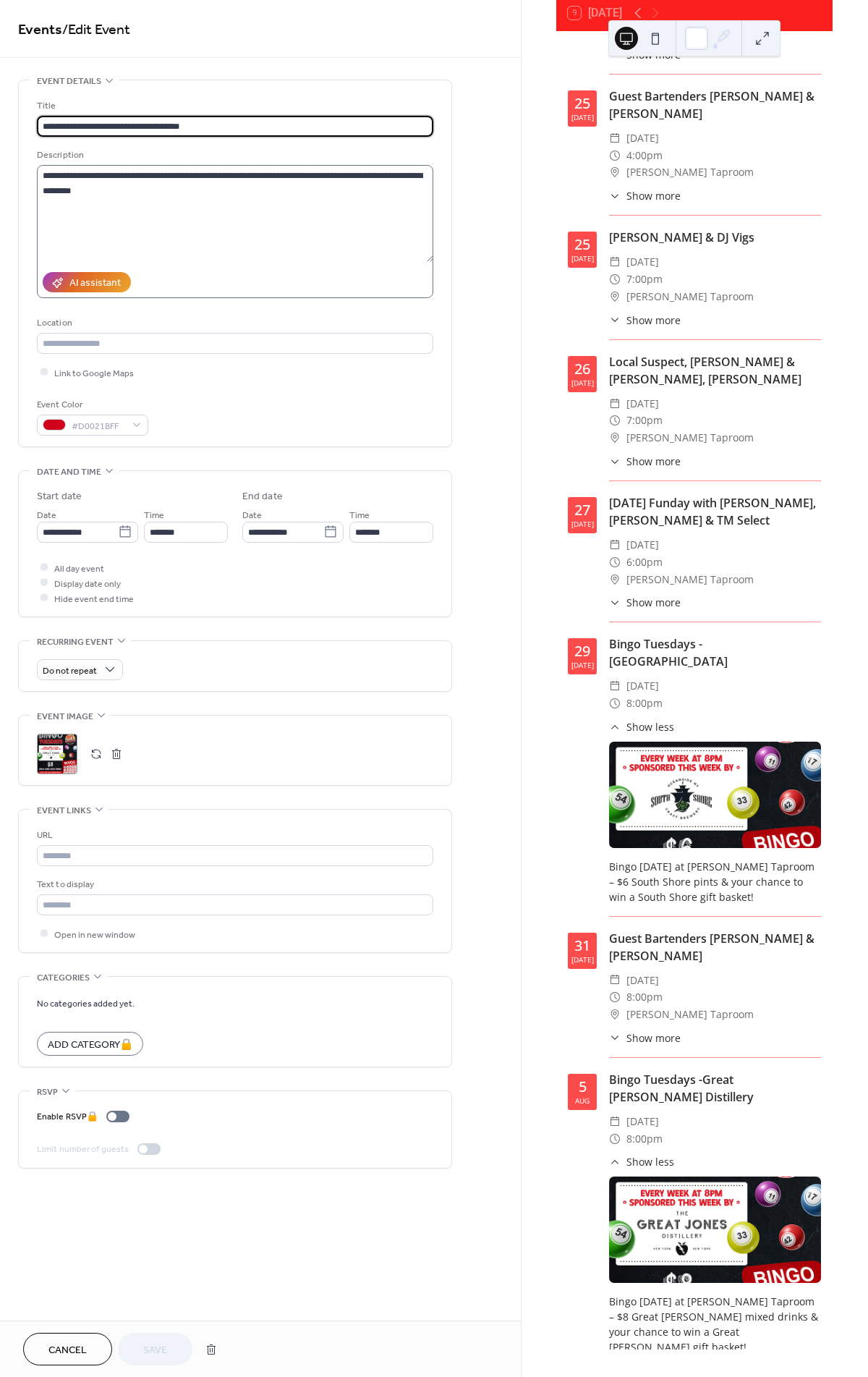 click on "**********" at bounding box center [235, 126] 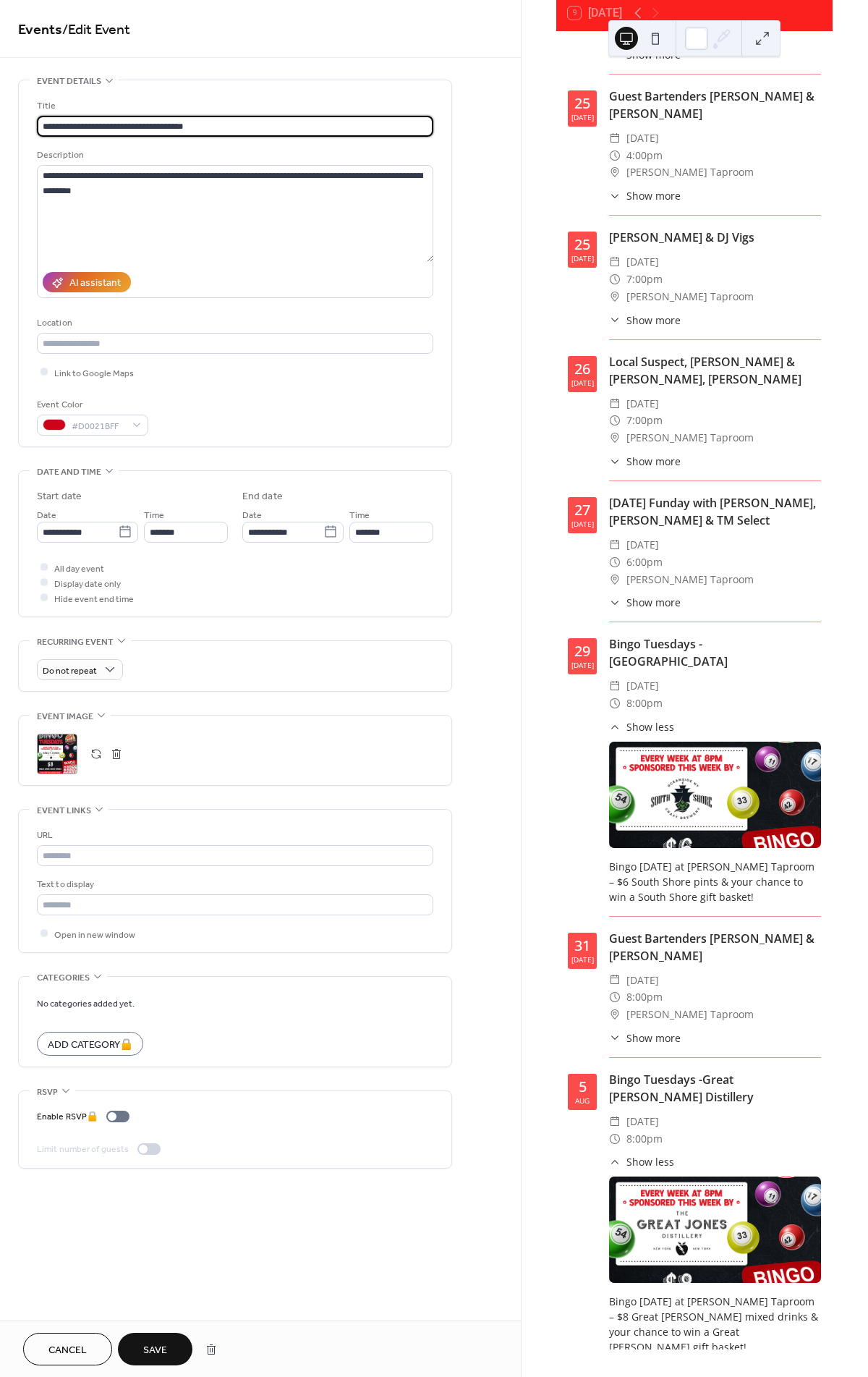 type on "**********" 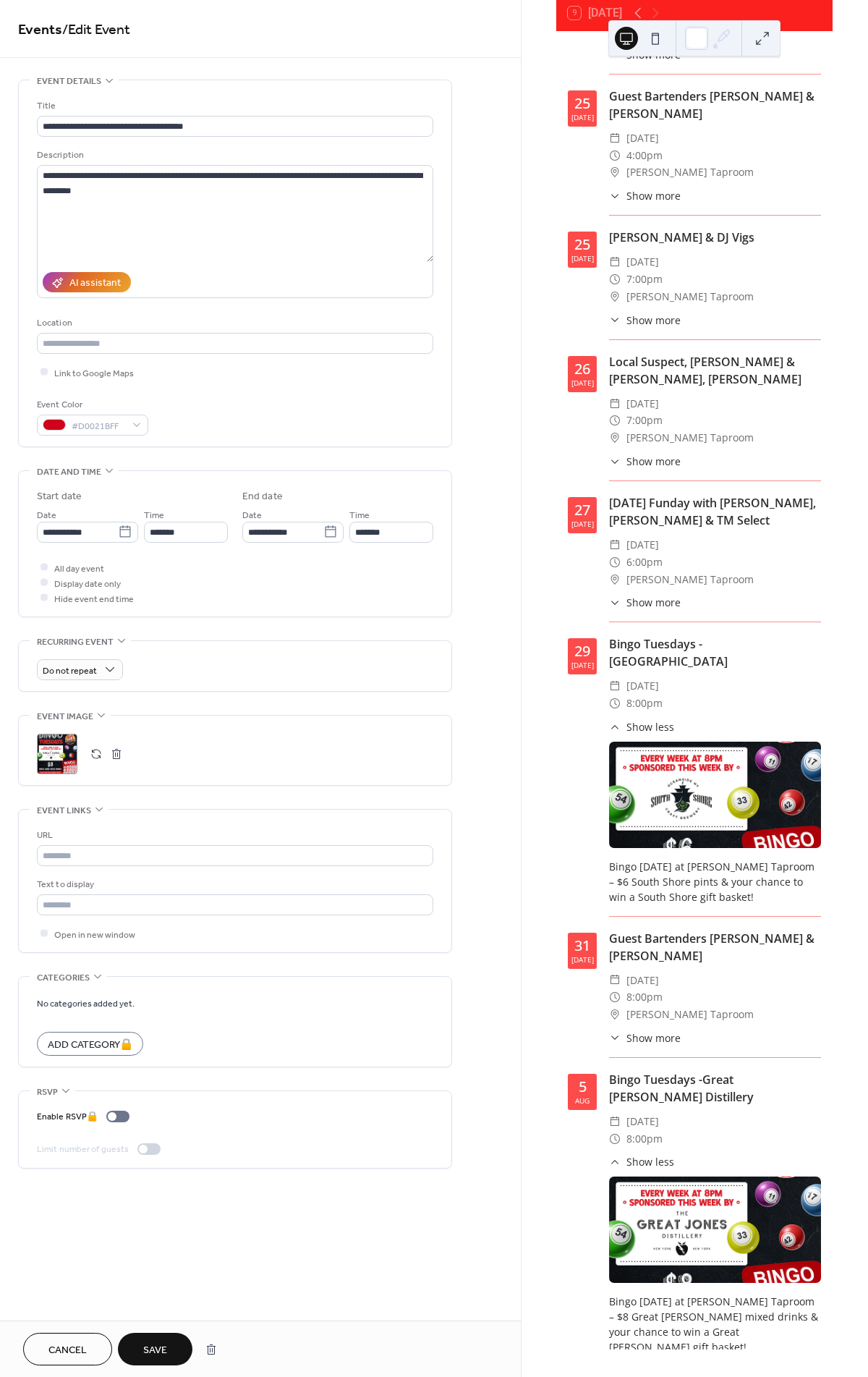 drag, startPoint x: 146, startPoint y: 1338, endPoint x: 145, endPoint y: 1325, distance: 13.038405 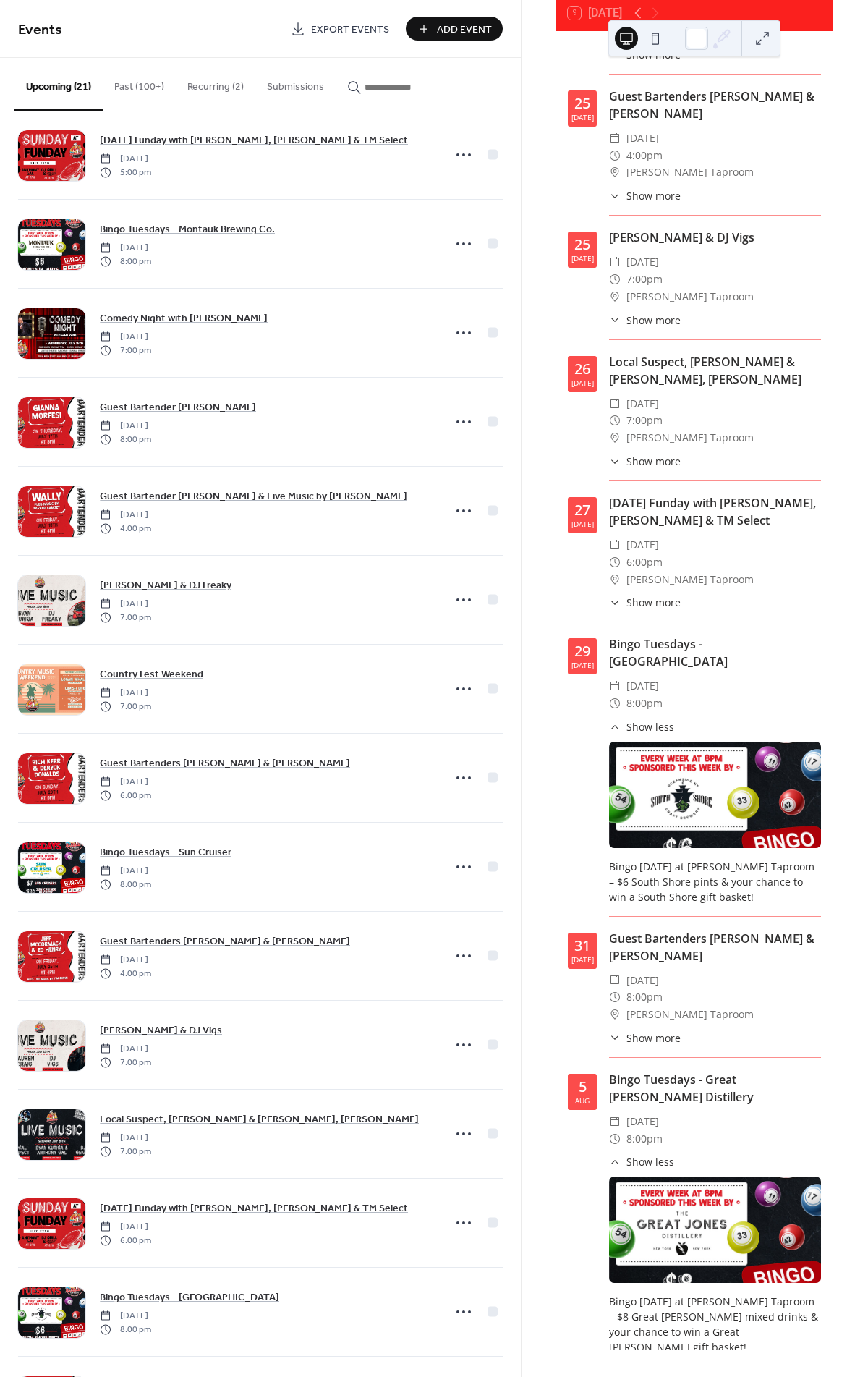 scroll, scrollTop: 647, scrollLeft: 0, axis: vertical 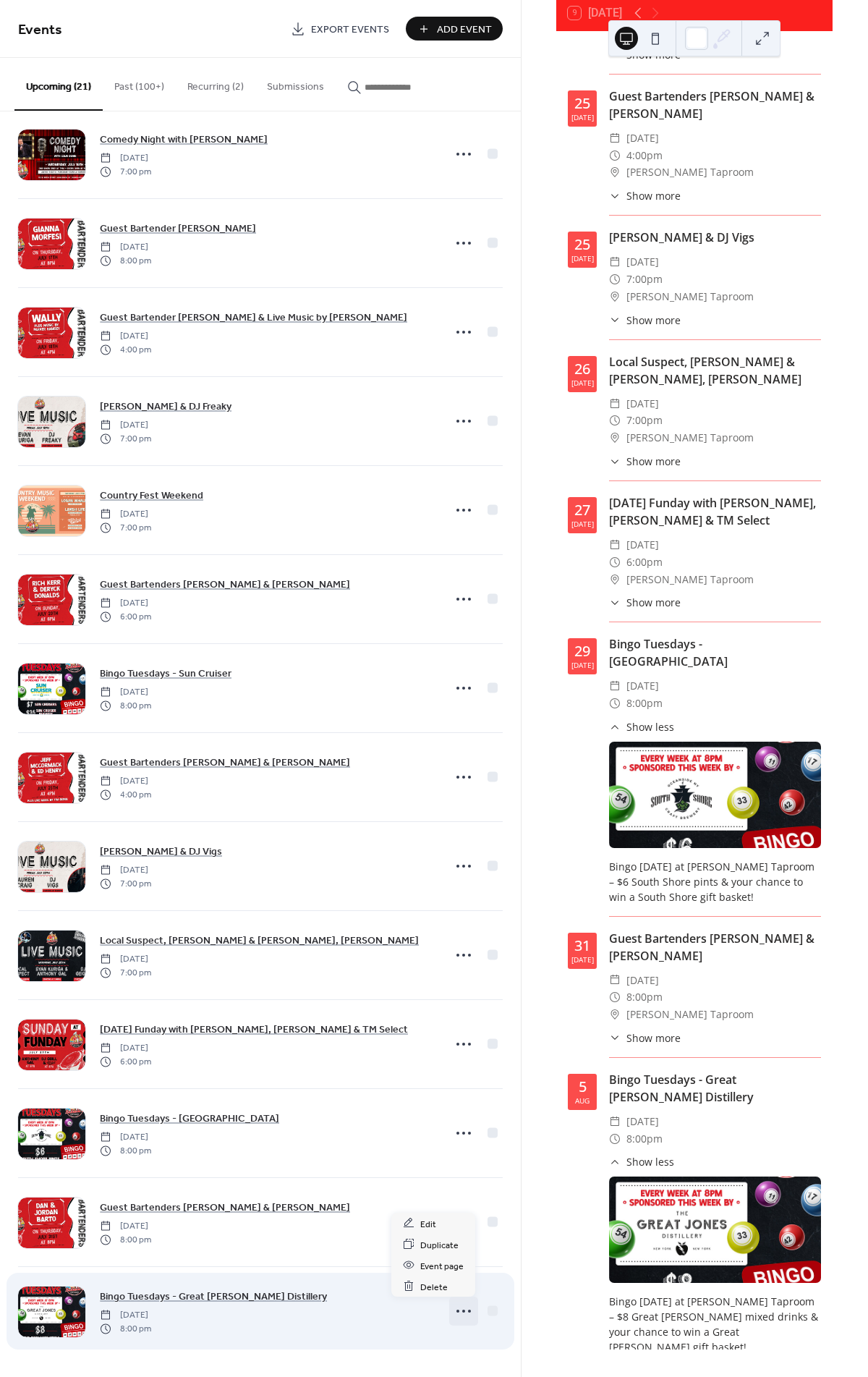 click 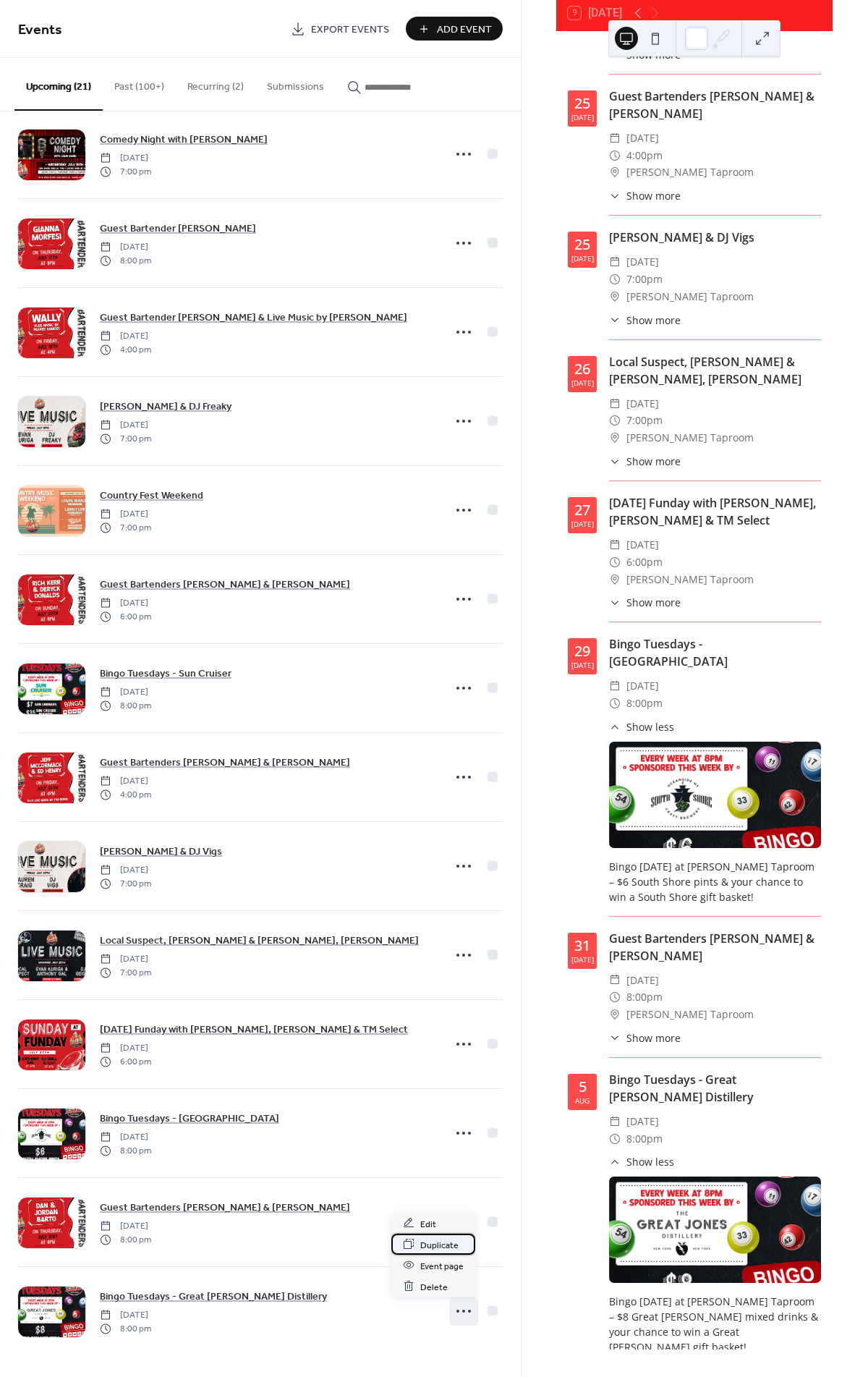 click on "Duplicate" at bounding box center (433, 1244) 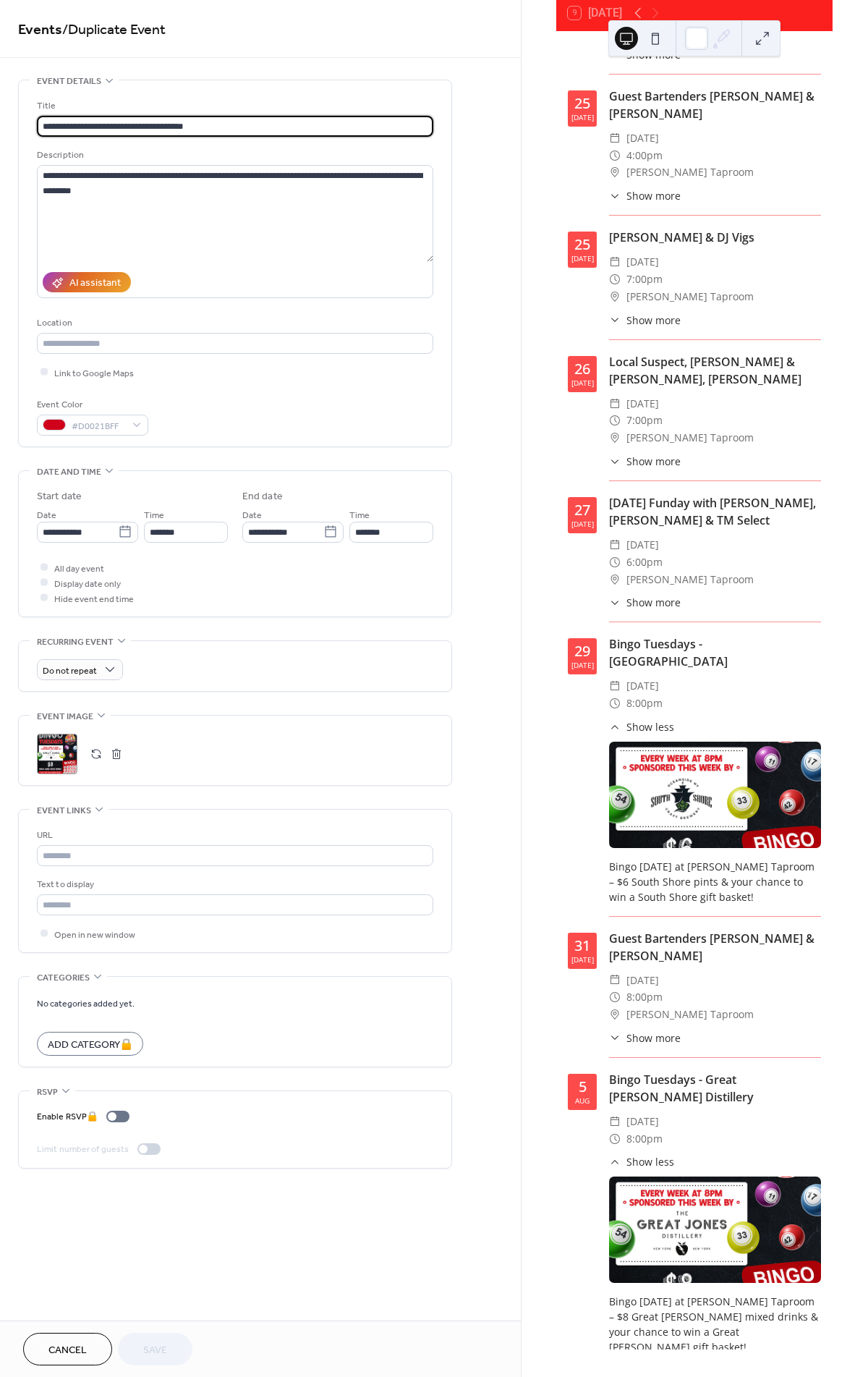 click on "**********" at bounding box center (260, 631) 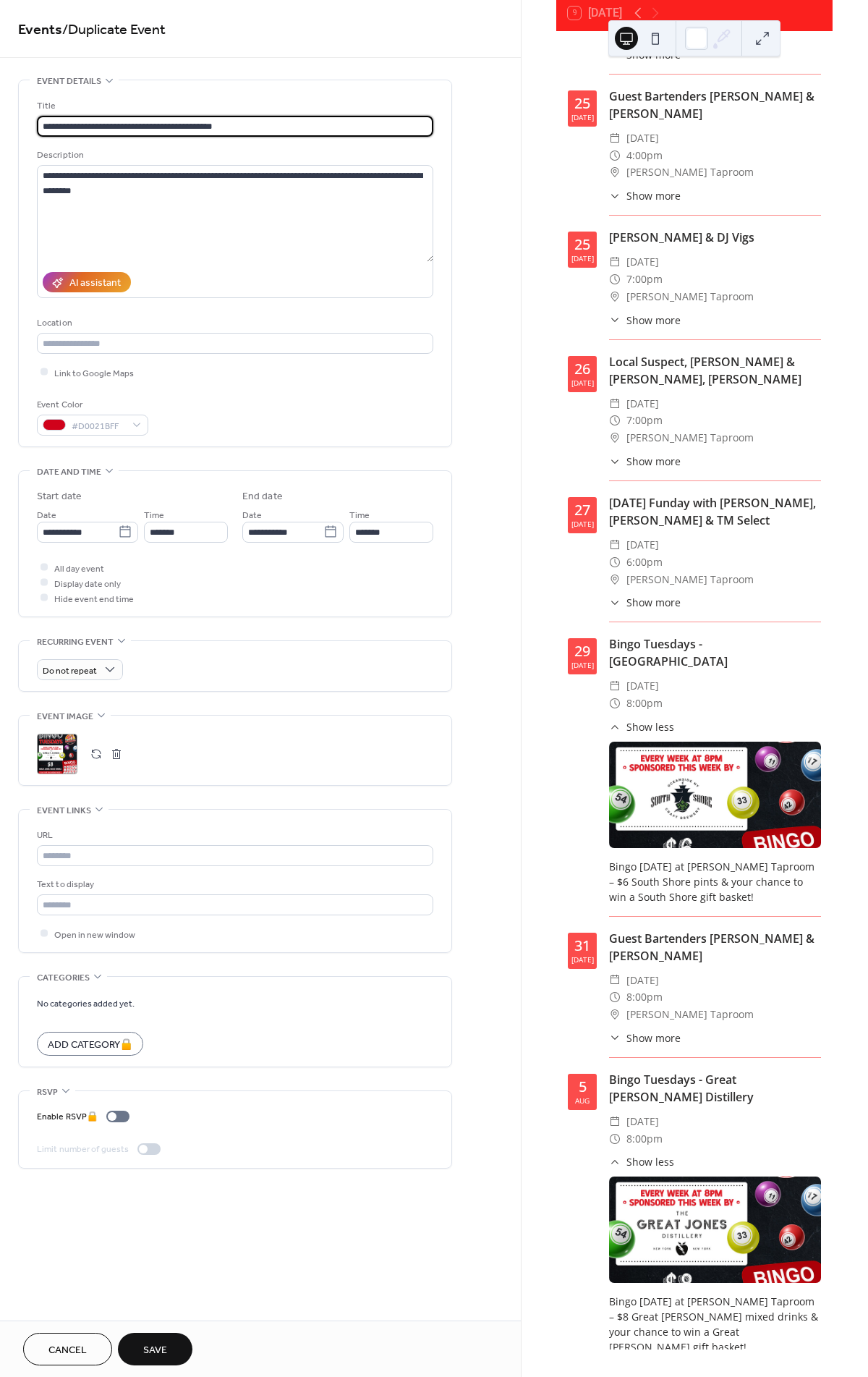 type on "**********" 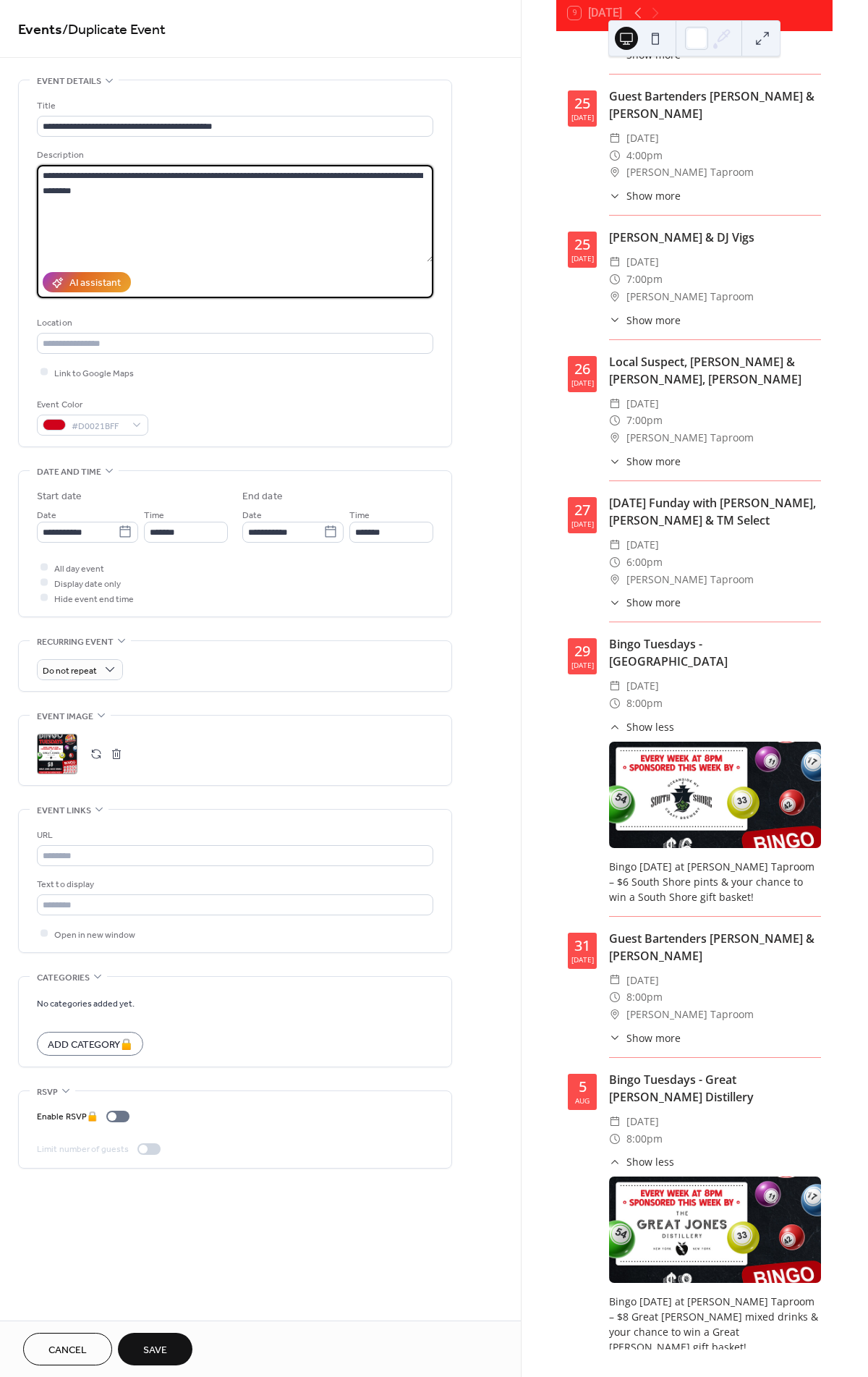paste on "**********" 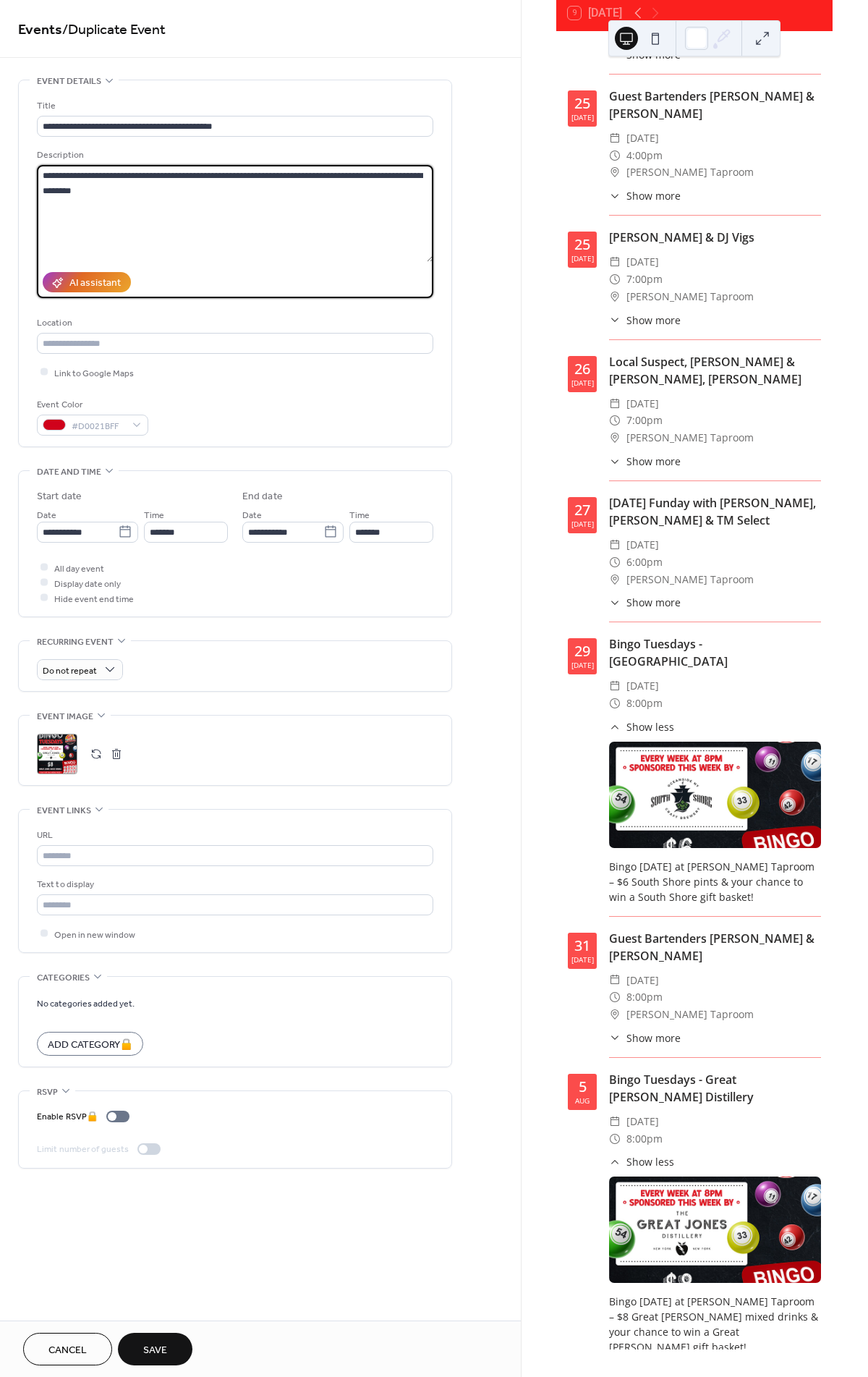 drag, startPoint x: 115, startPoint y: 213, endPoint x: 19, endPoint y: 171, distance: 104.7855 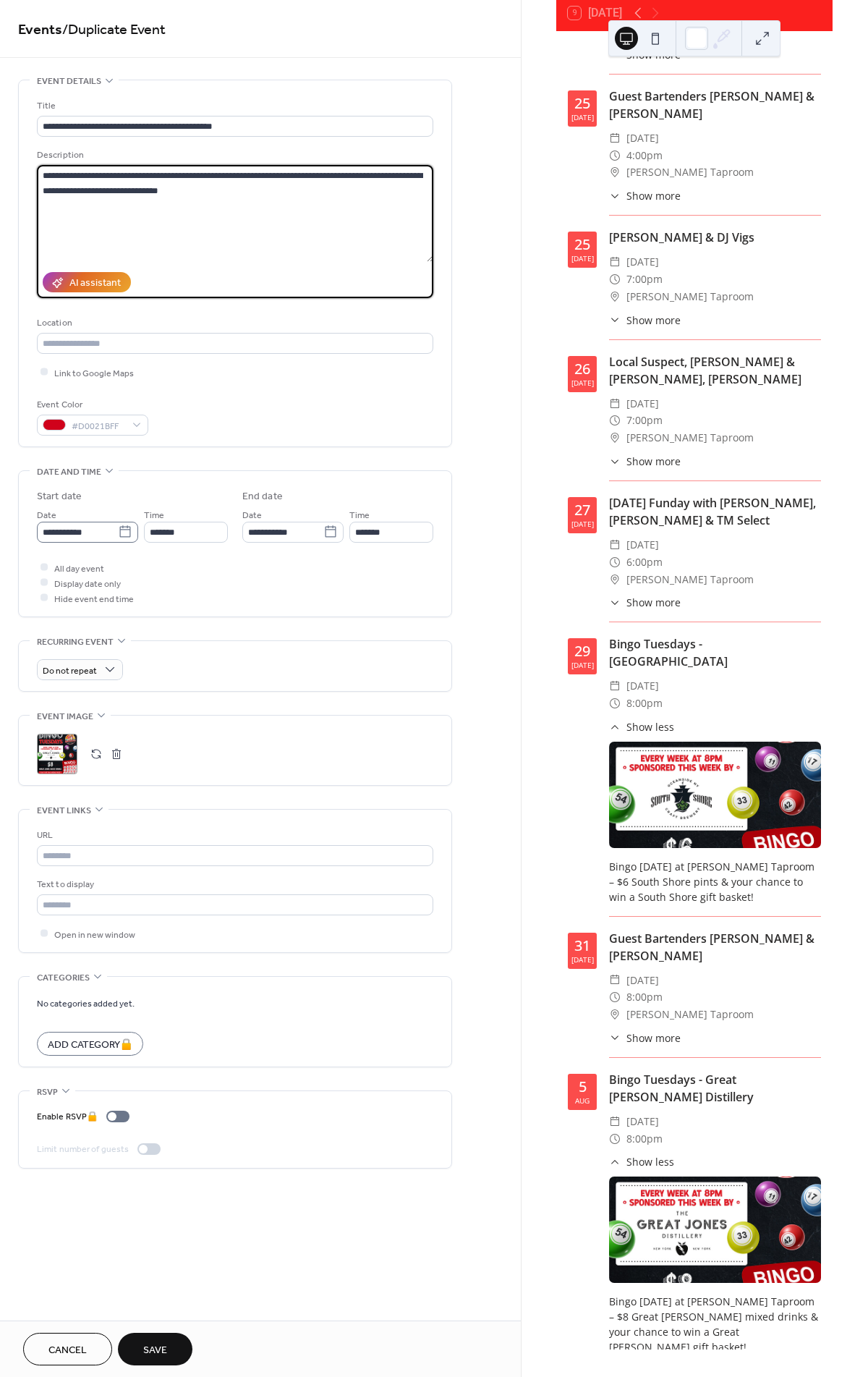 type on "**********" 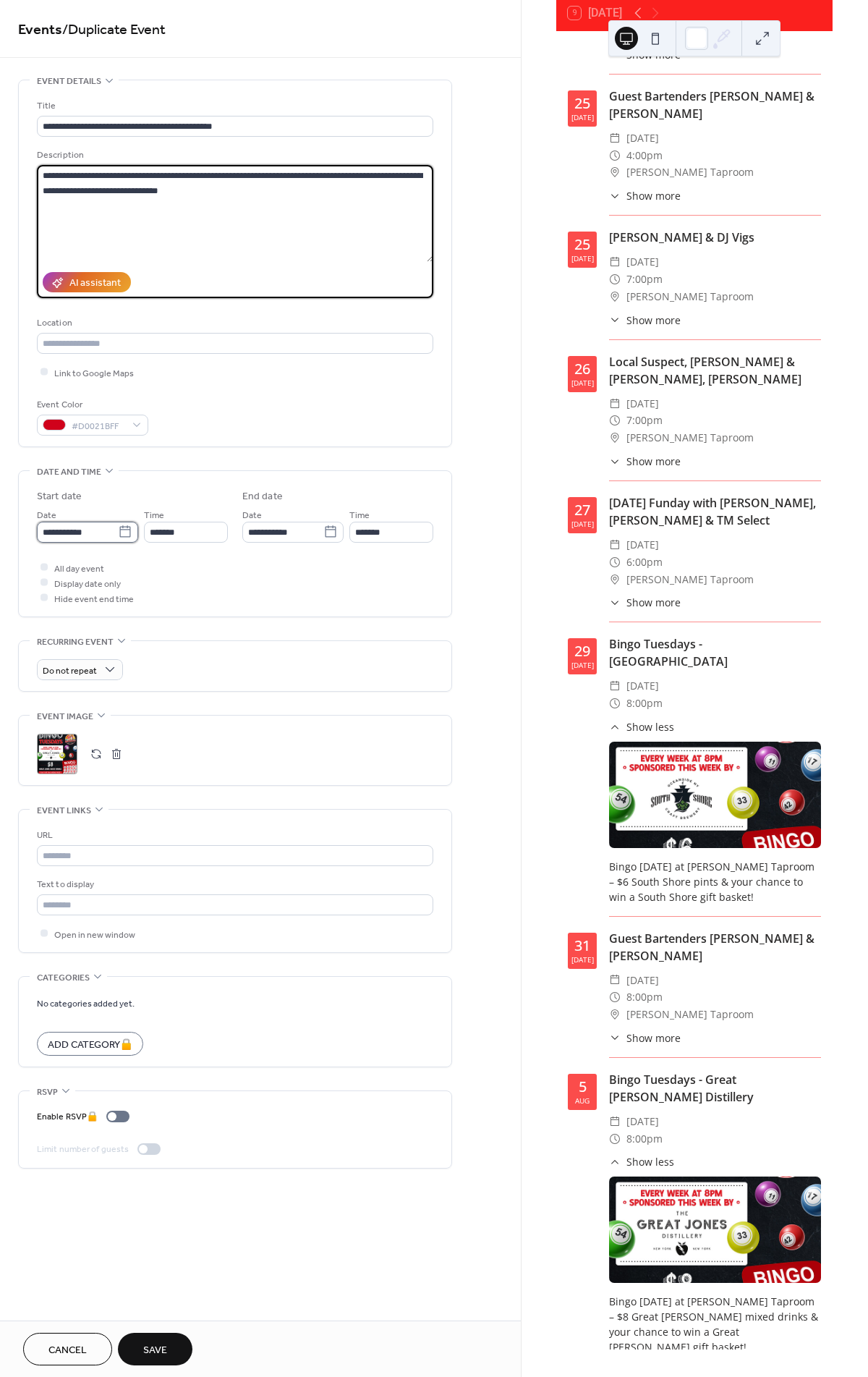 click on "**********" at bounding box center (77, 532) 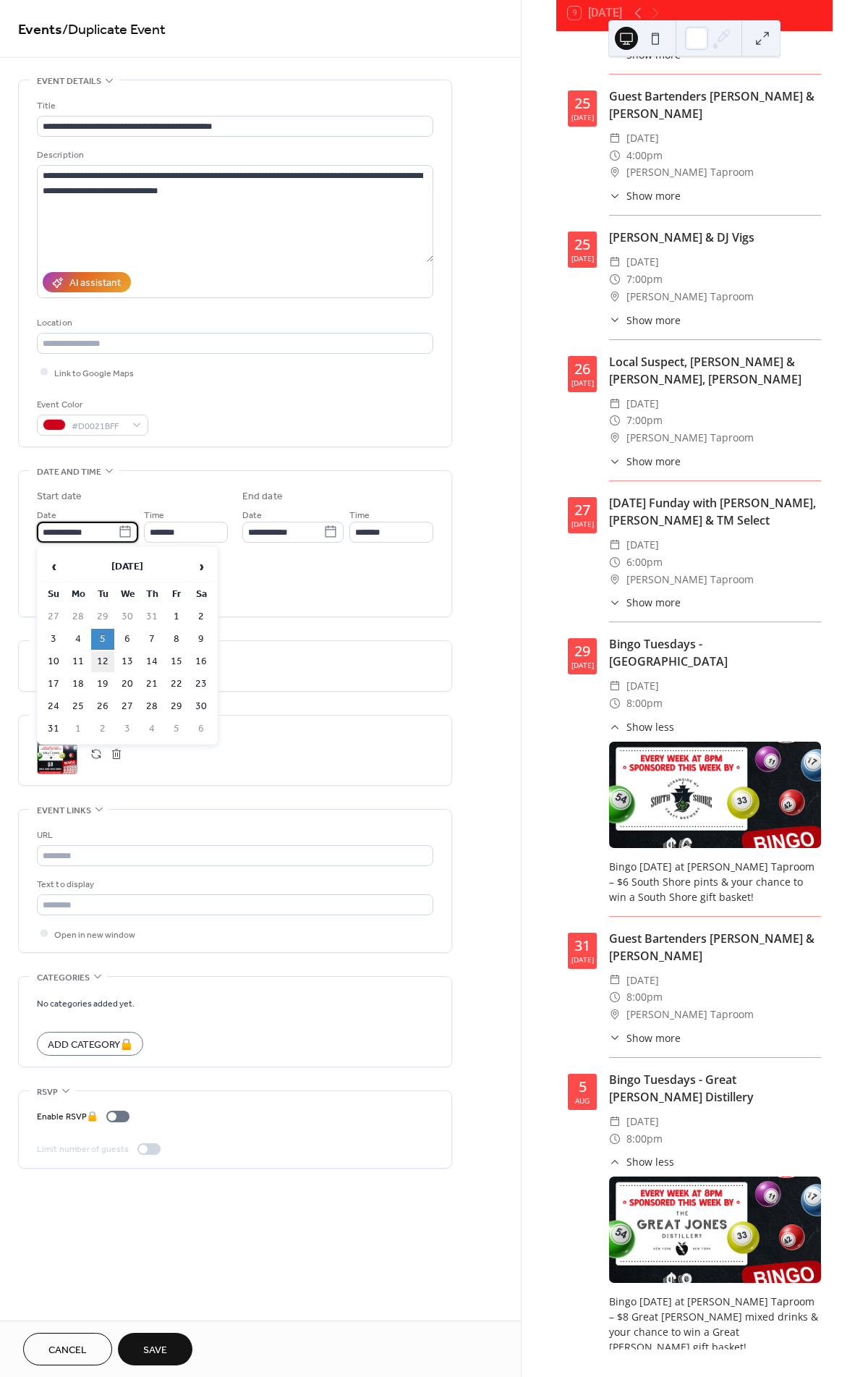 click on "12" at bounding box center [103, 661] 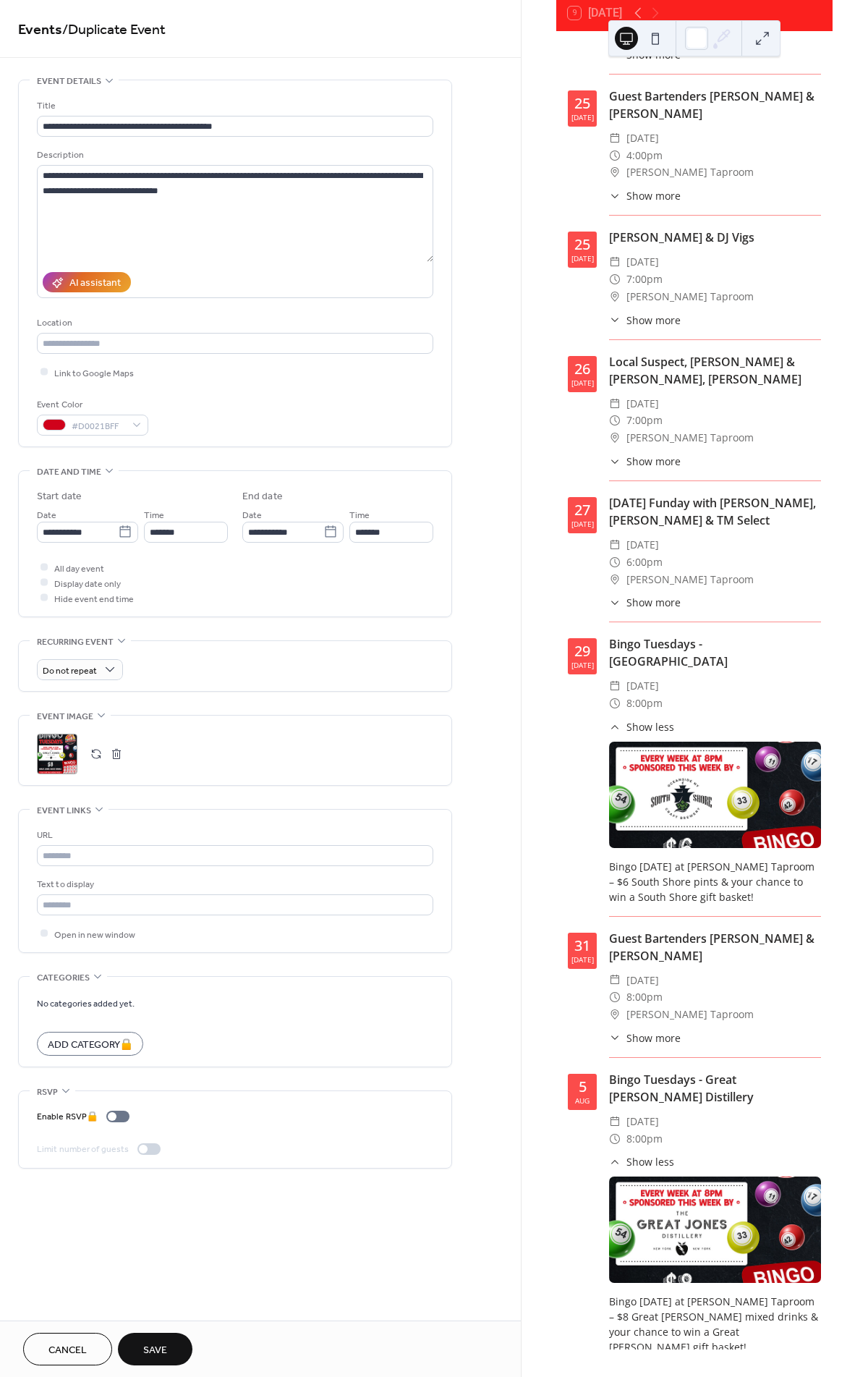 click on ";" at bounding box center [57, 754] 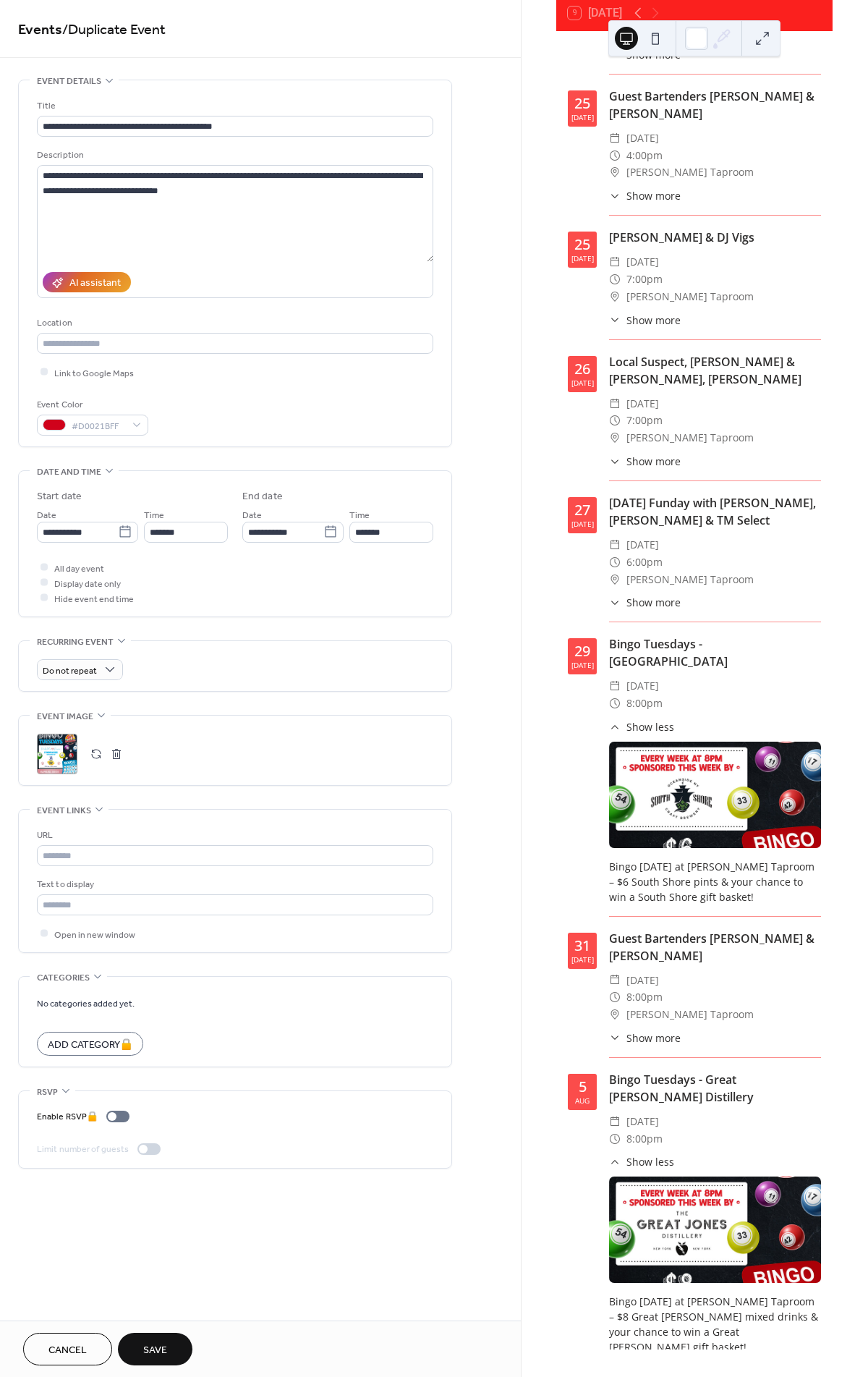 click on "Save" at bounding box center (155, 1350) 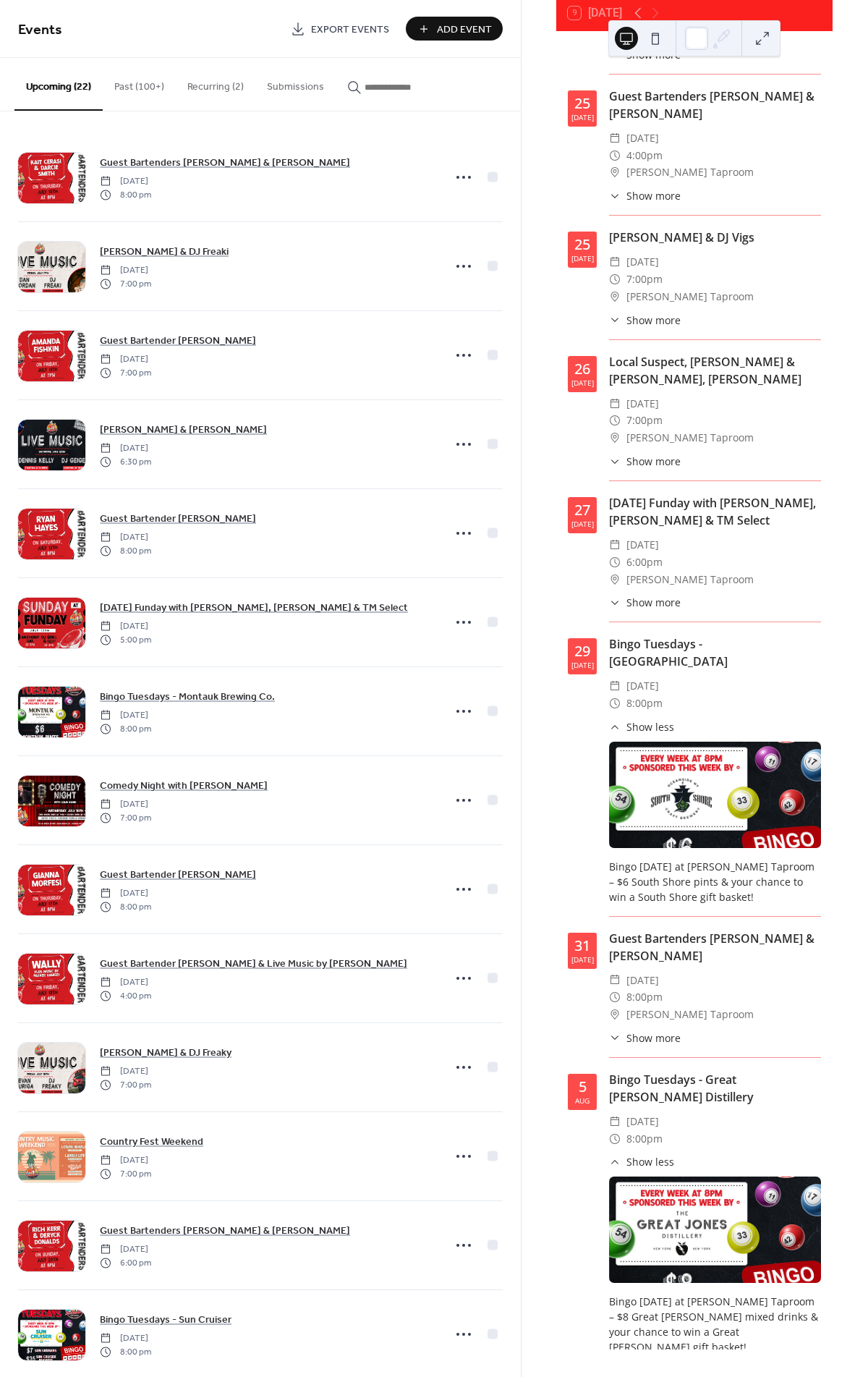 scroll, scrollTop: 1, scrollLeft: 0, axis: vertical 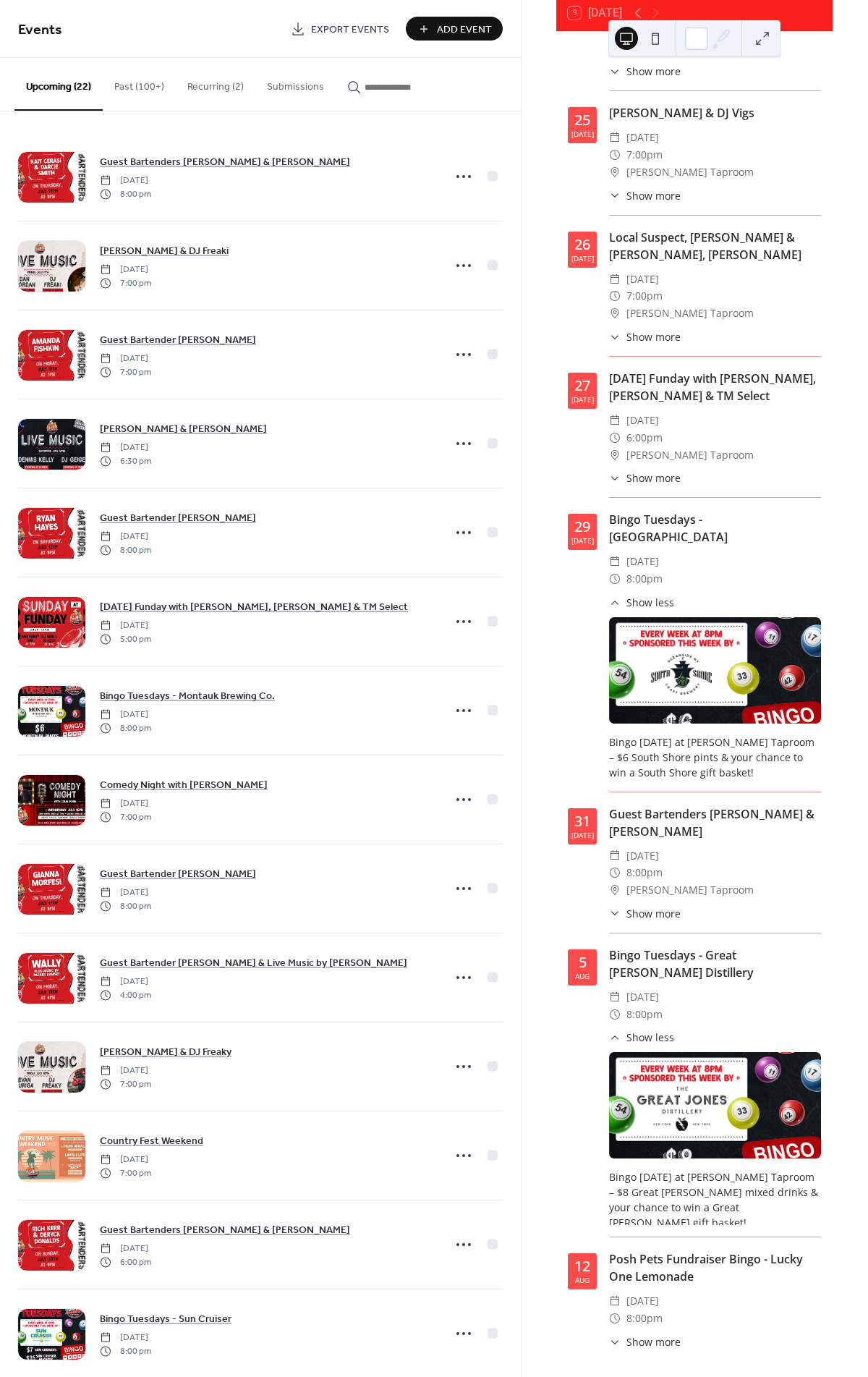click on "Show more" at bounding box center [653, 1342] 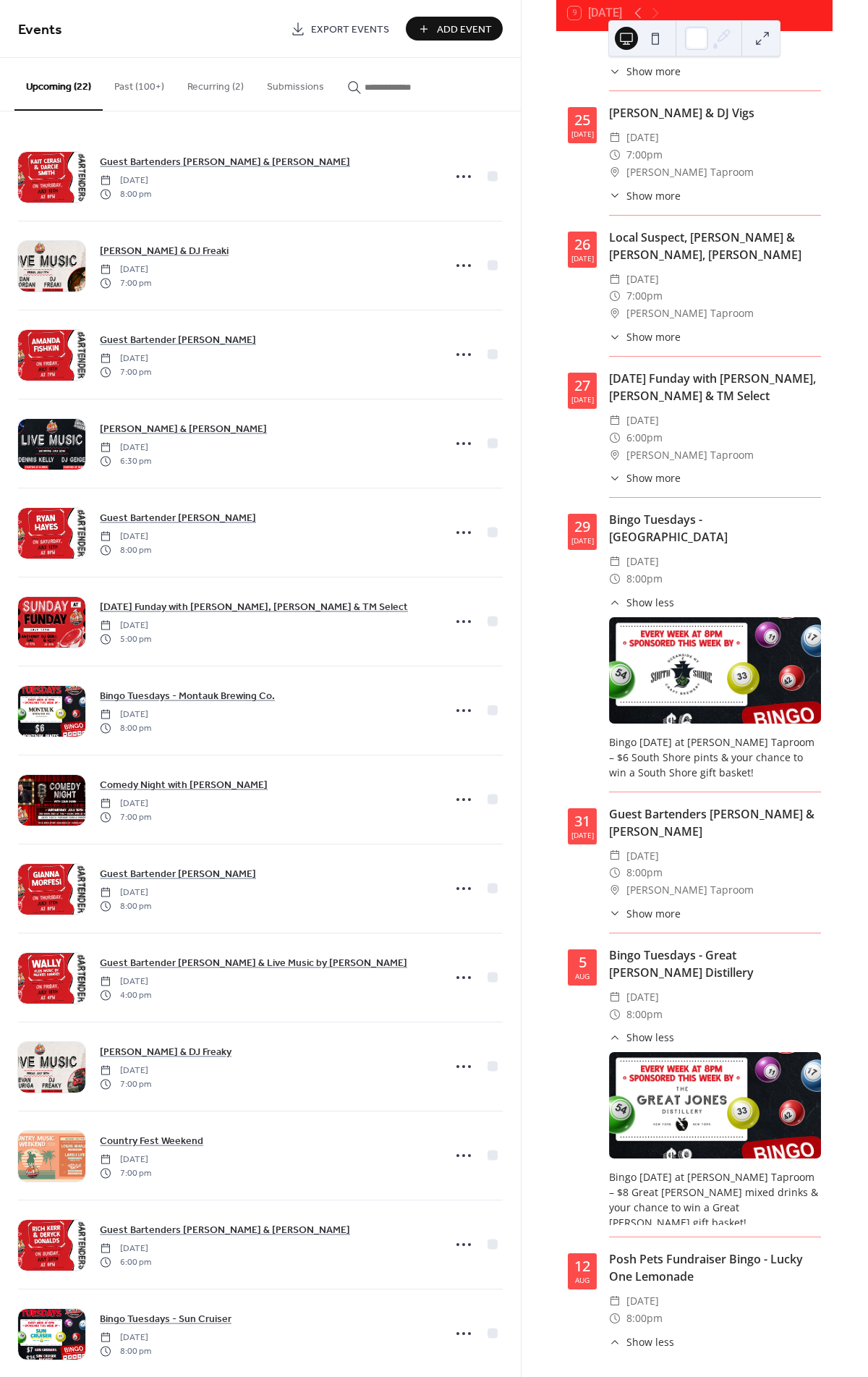 scroll, scrollTop: 2775, scrollLeft: 0, axis: vertical 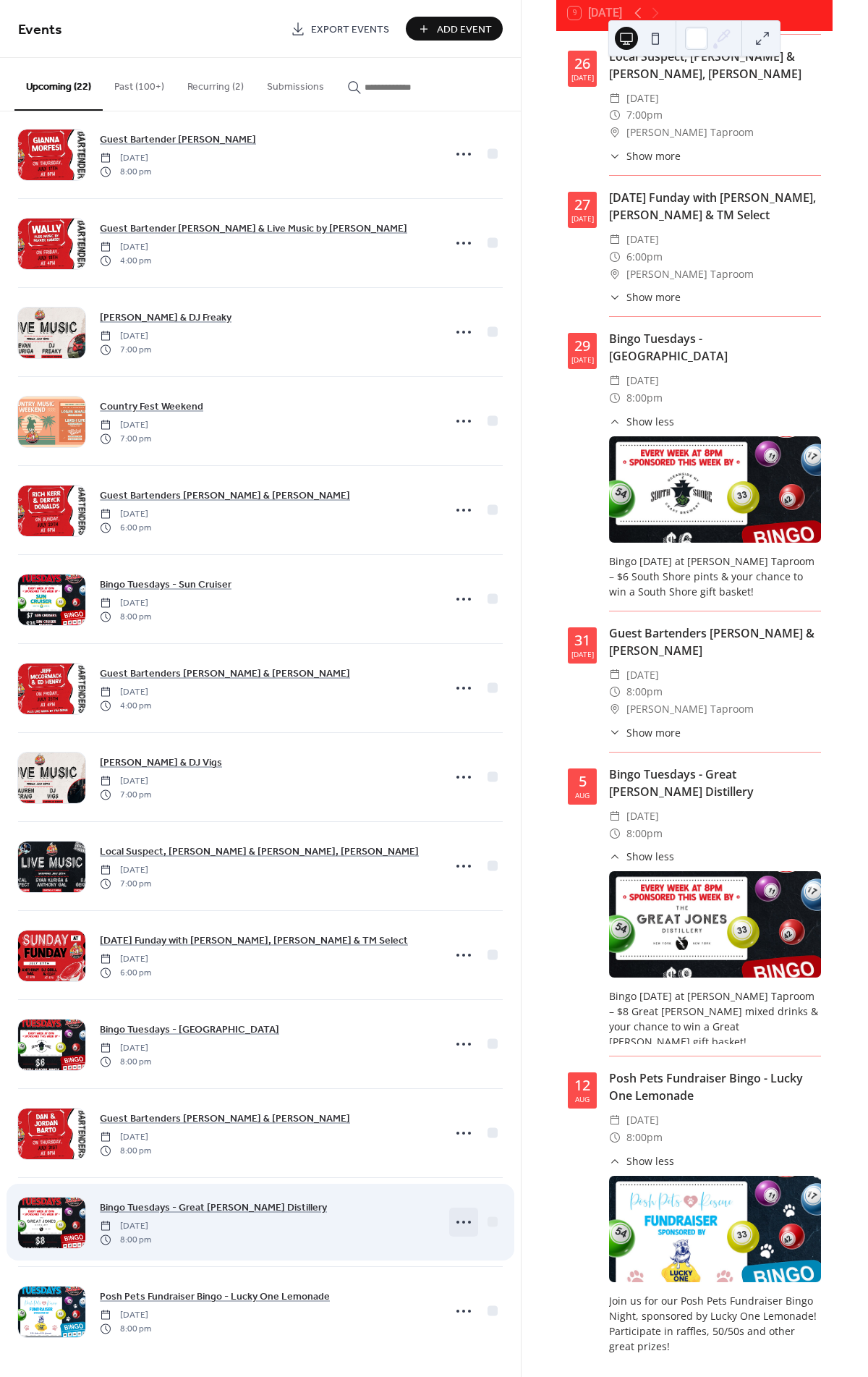 click 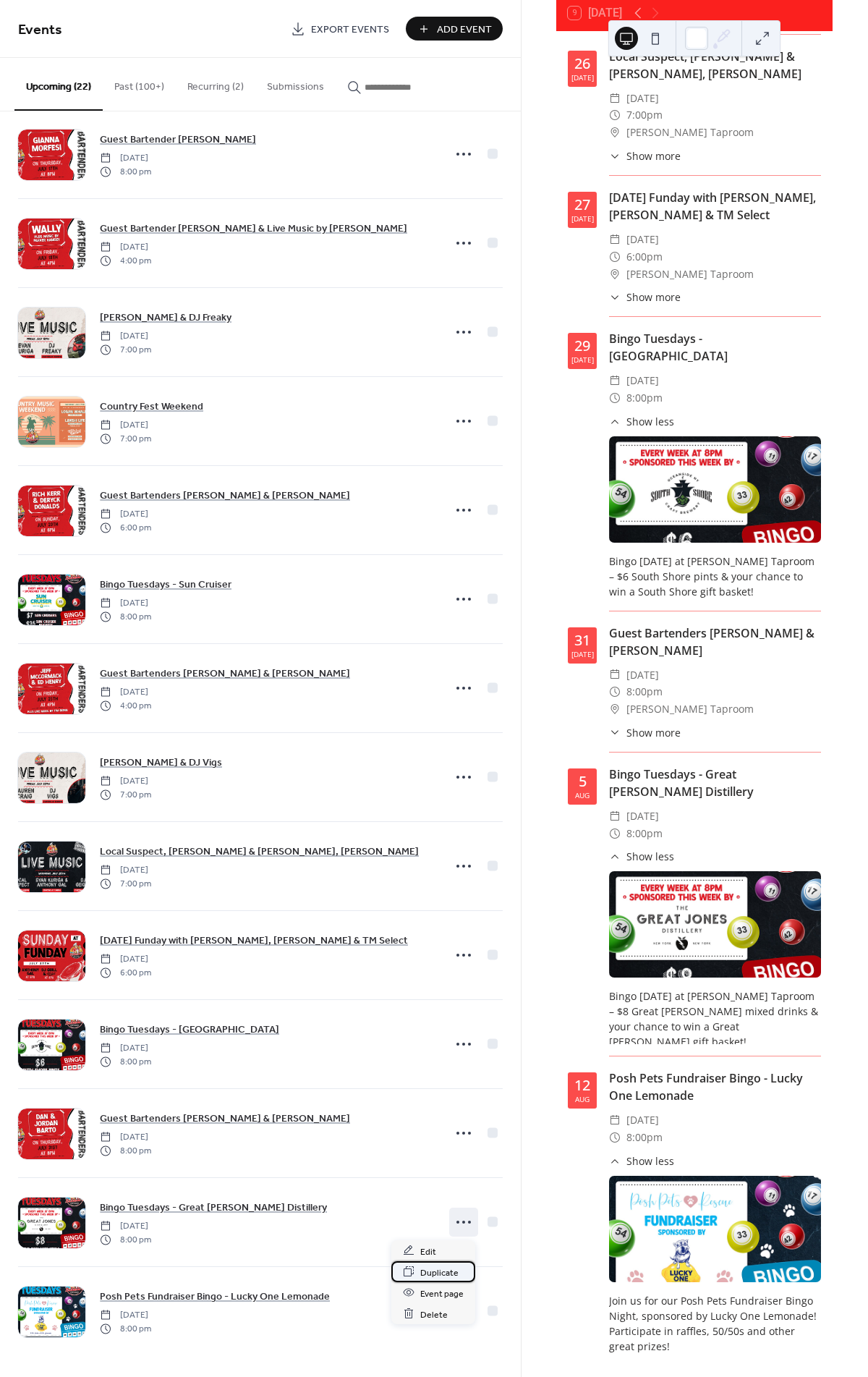 click on "Duplicate" at bounding box center [439, 1272] 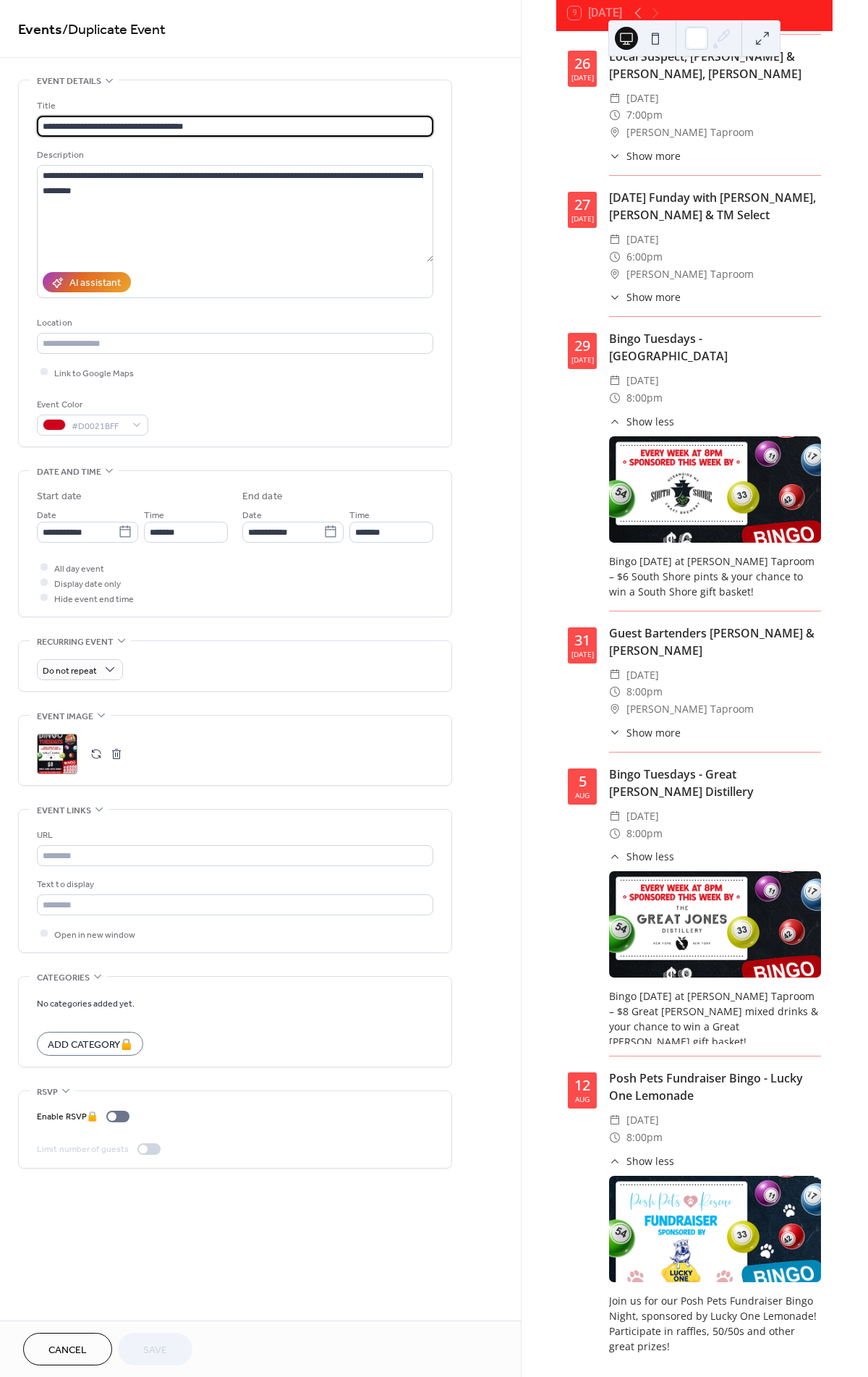 drag, startPoint x: 201, startPoint y: 126, endPoint x: 111, endPoint y: 119, distance: 90.27181 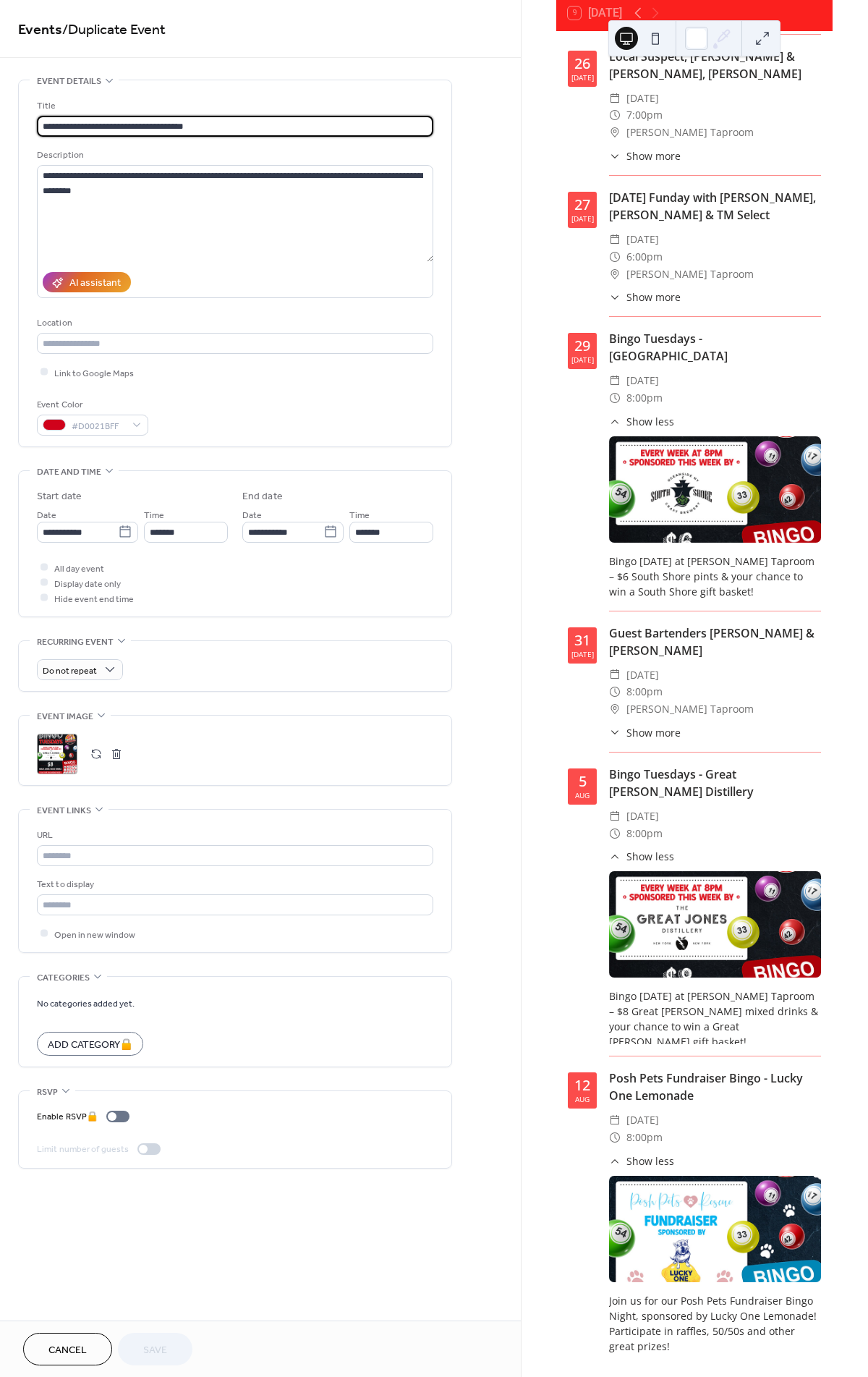 click on "**********" at bounding box center (235, 126) 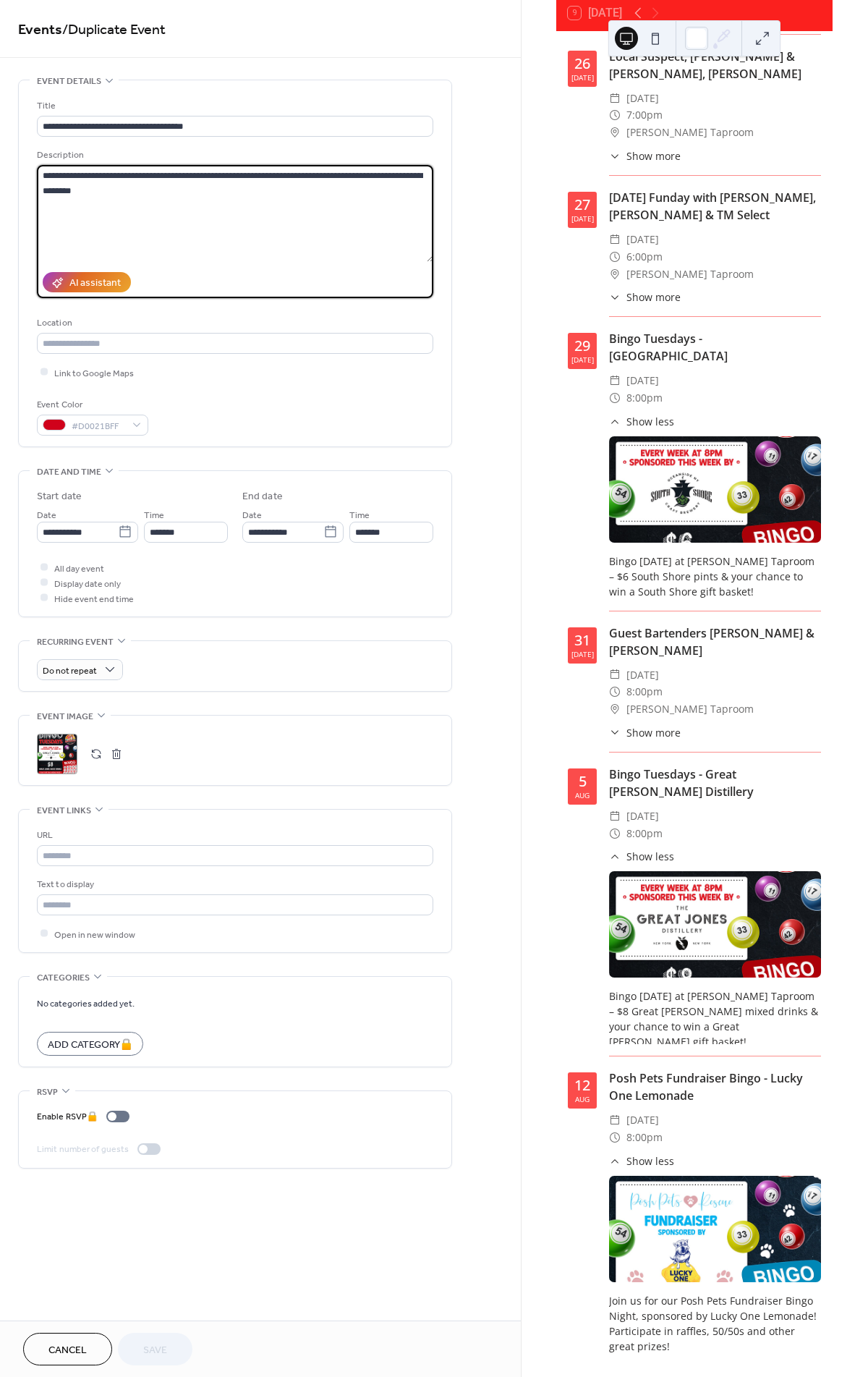 drag, startPoint x: 195, startPoint y: 174, endPoint x: 292, endPoint y: 179, distance: 97.12878 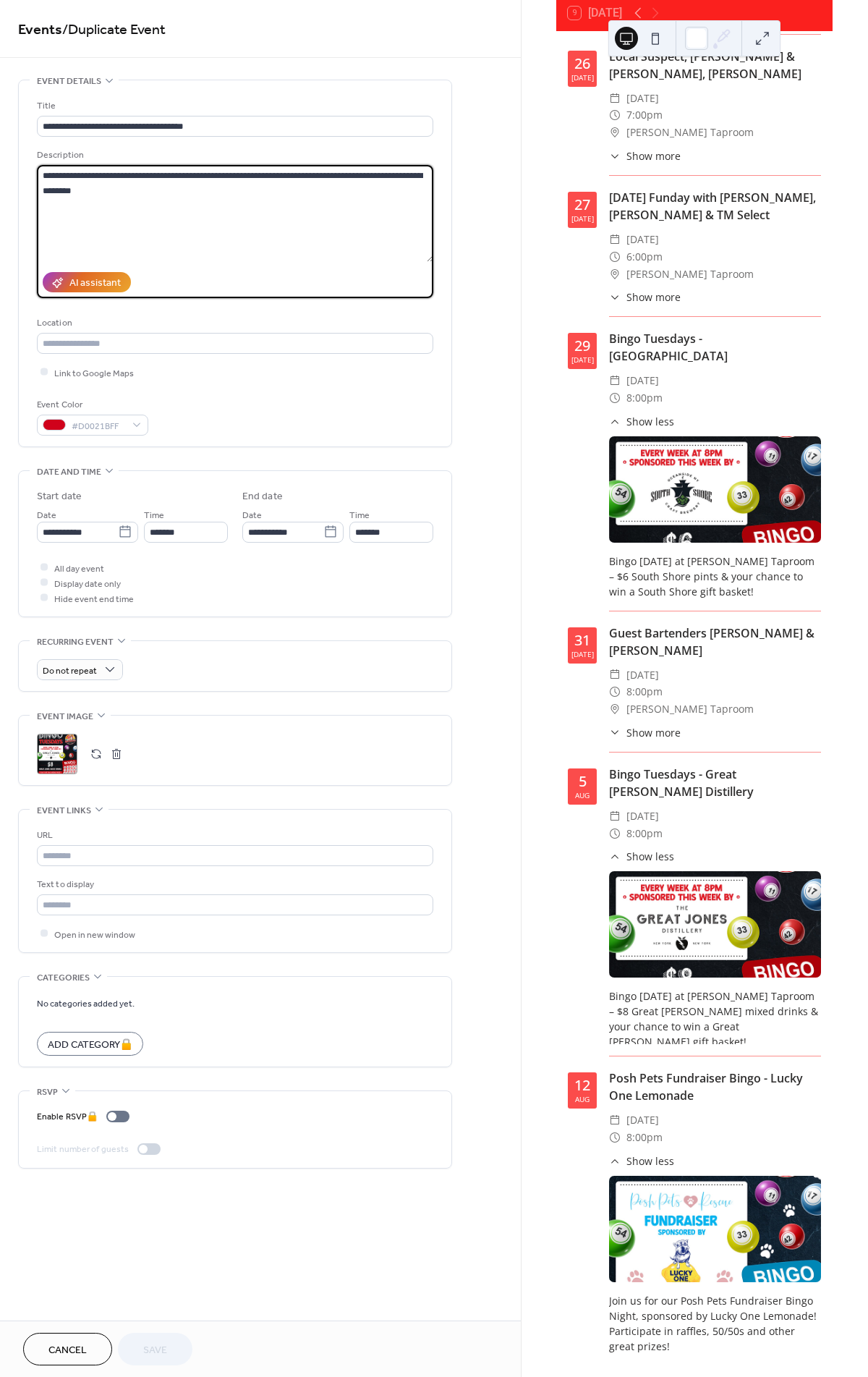 click on "**********" at bounding box center [235, 213] 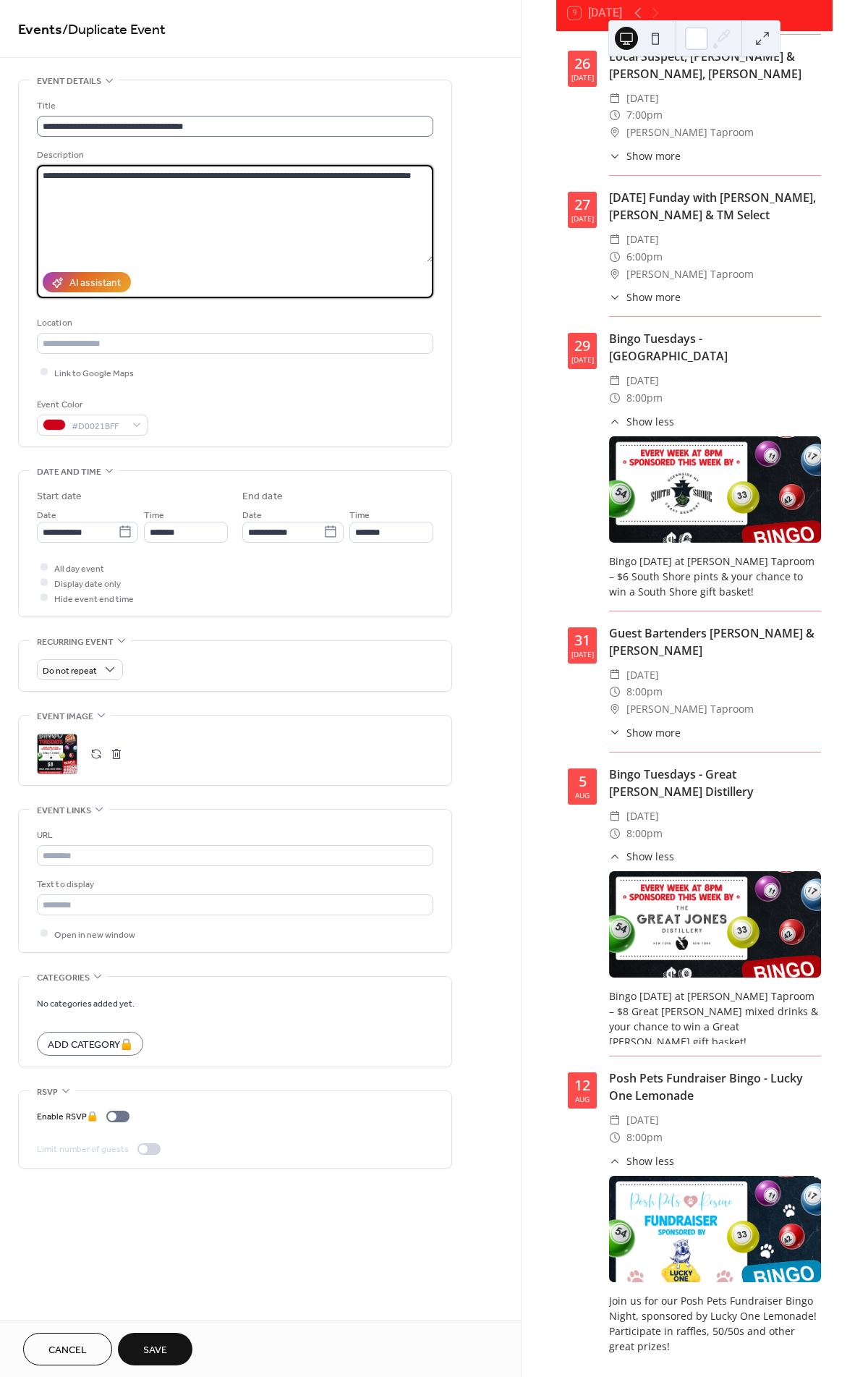 type on "**********" 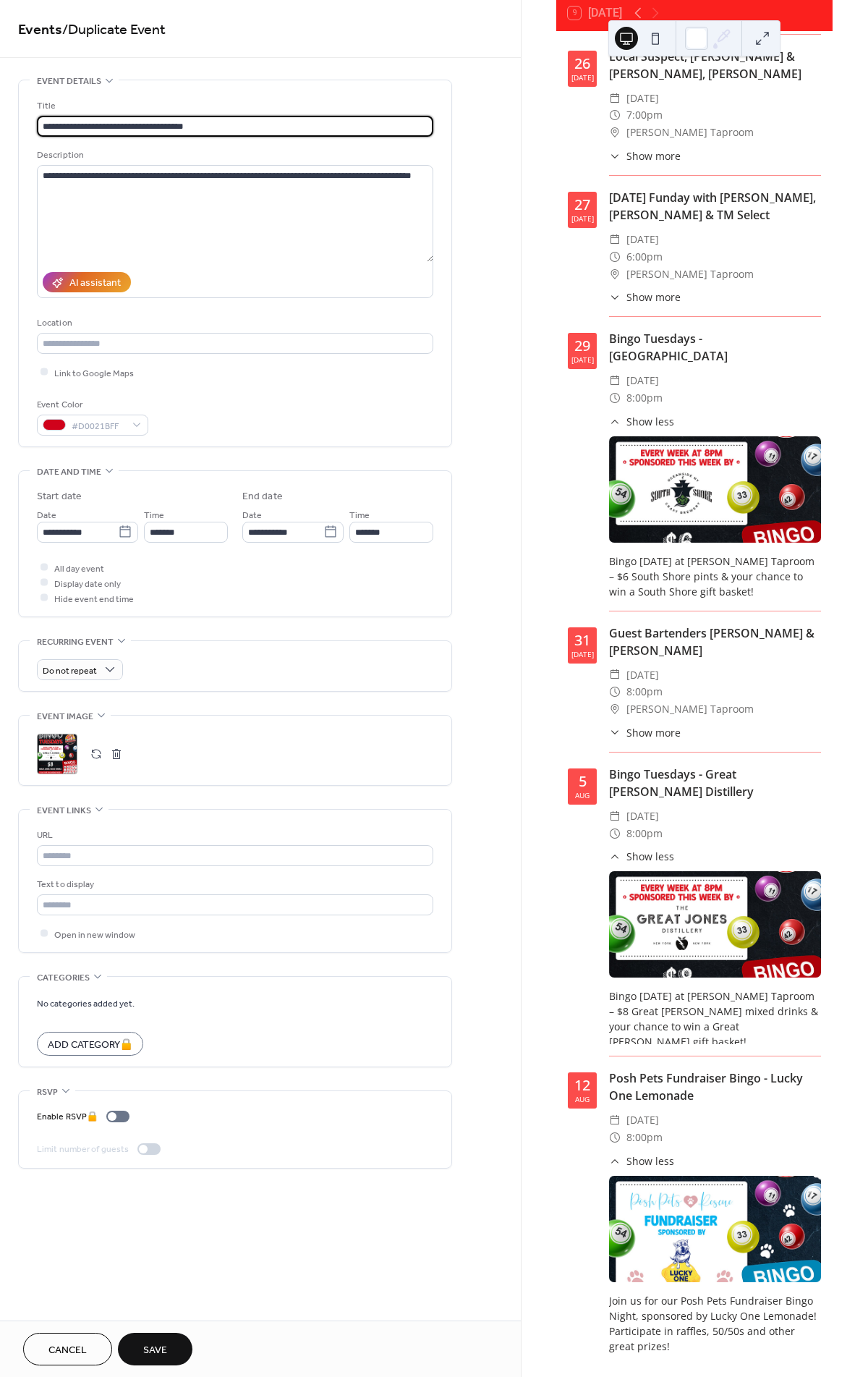 drag, startPoint x: 207, startPoint y: 124, endPoint x: 109, endPoint y: 124, distance: 98 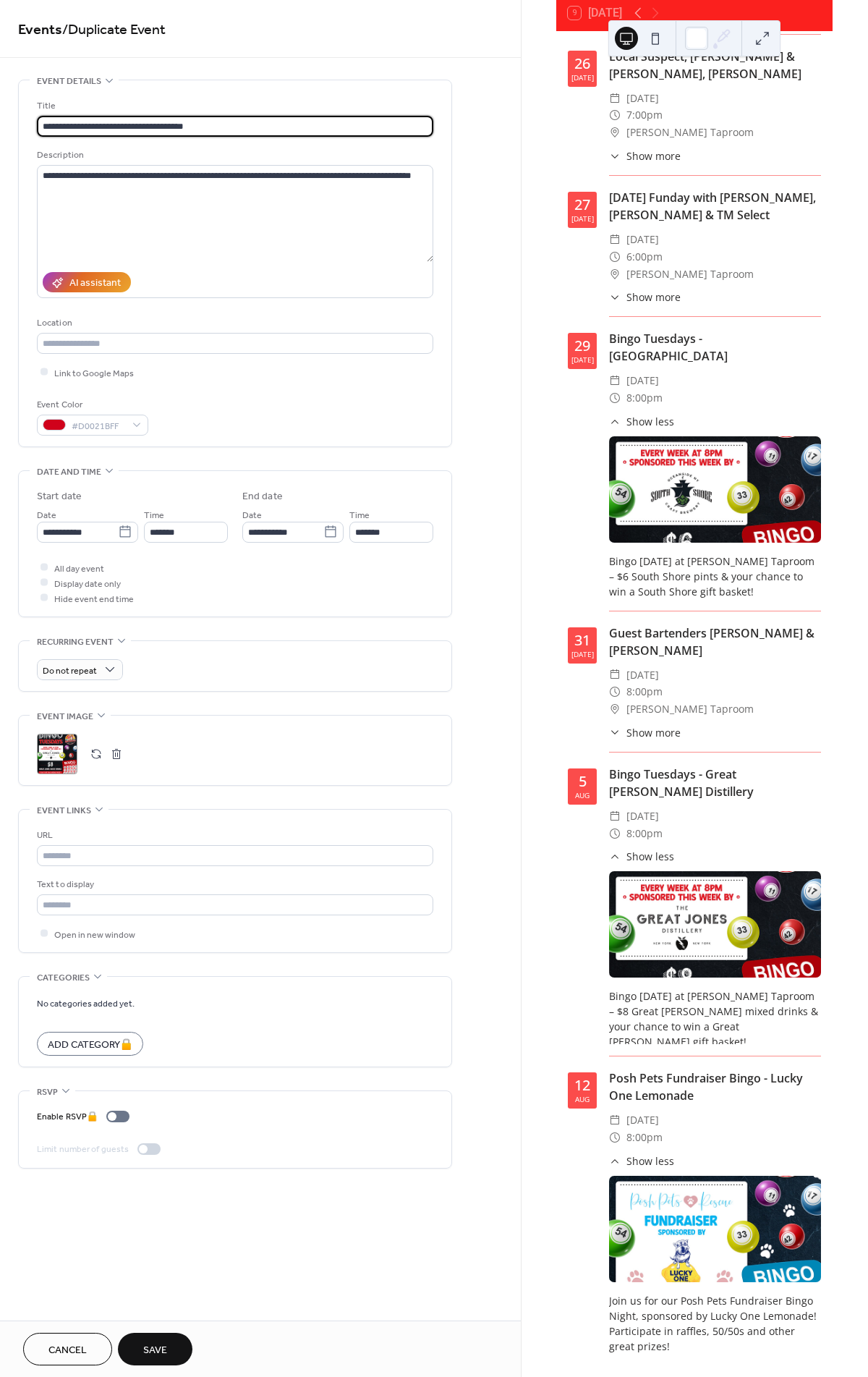 click on "**********" at bounding box center [235, 126] 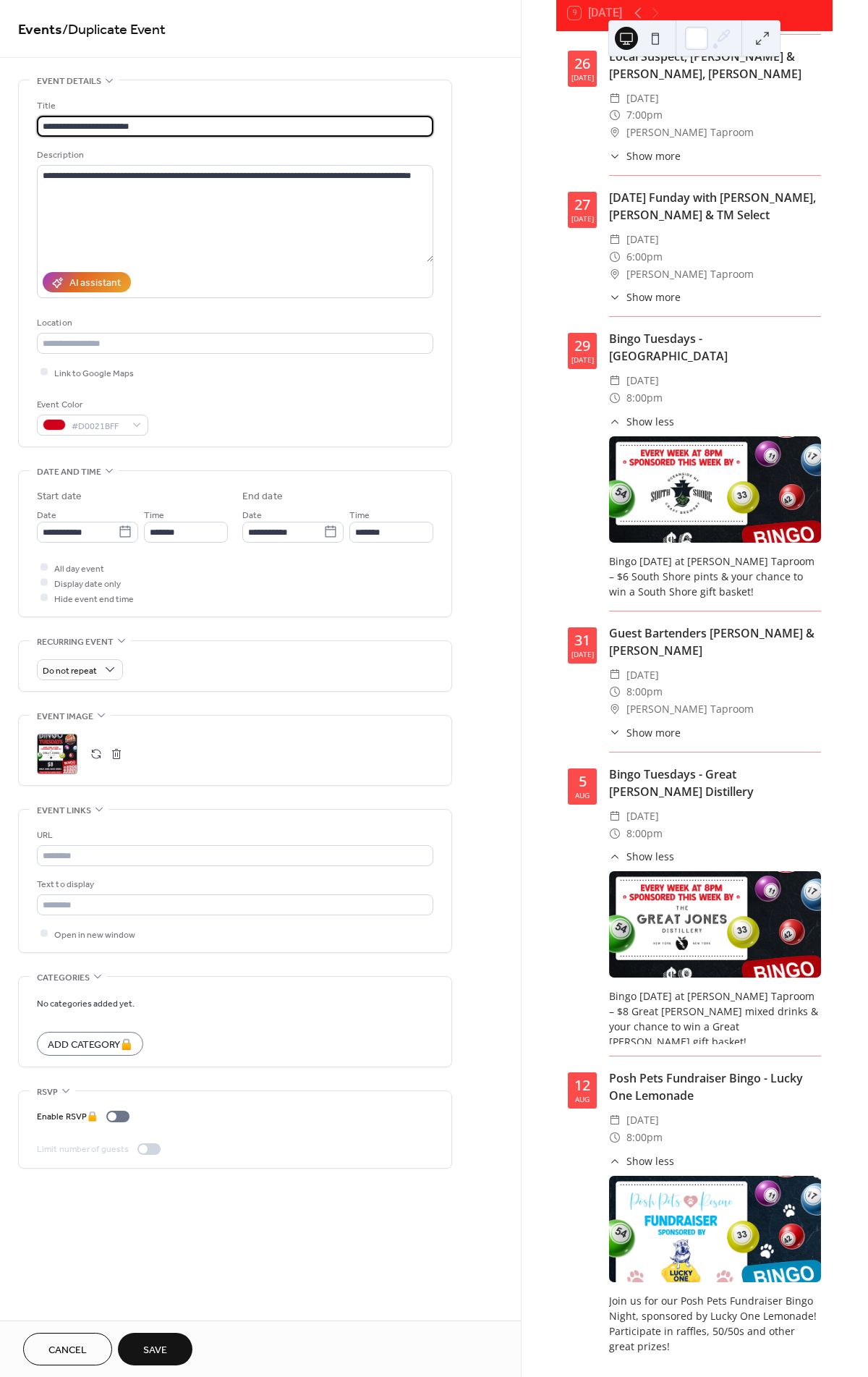 click on "**********" at bounding box center (235, 126) 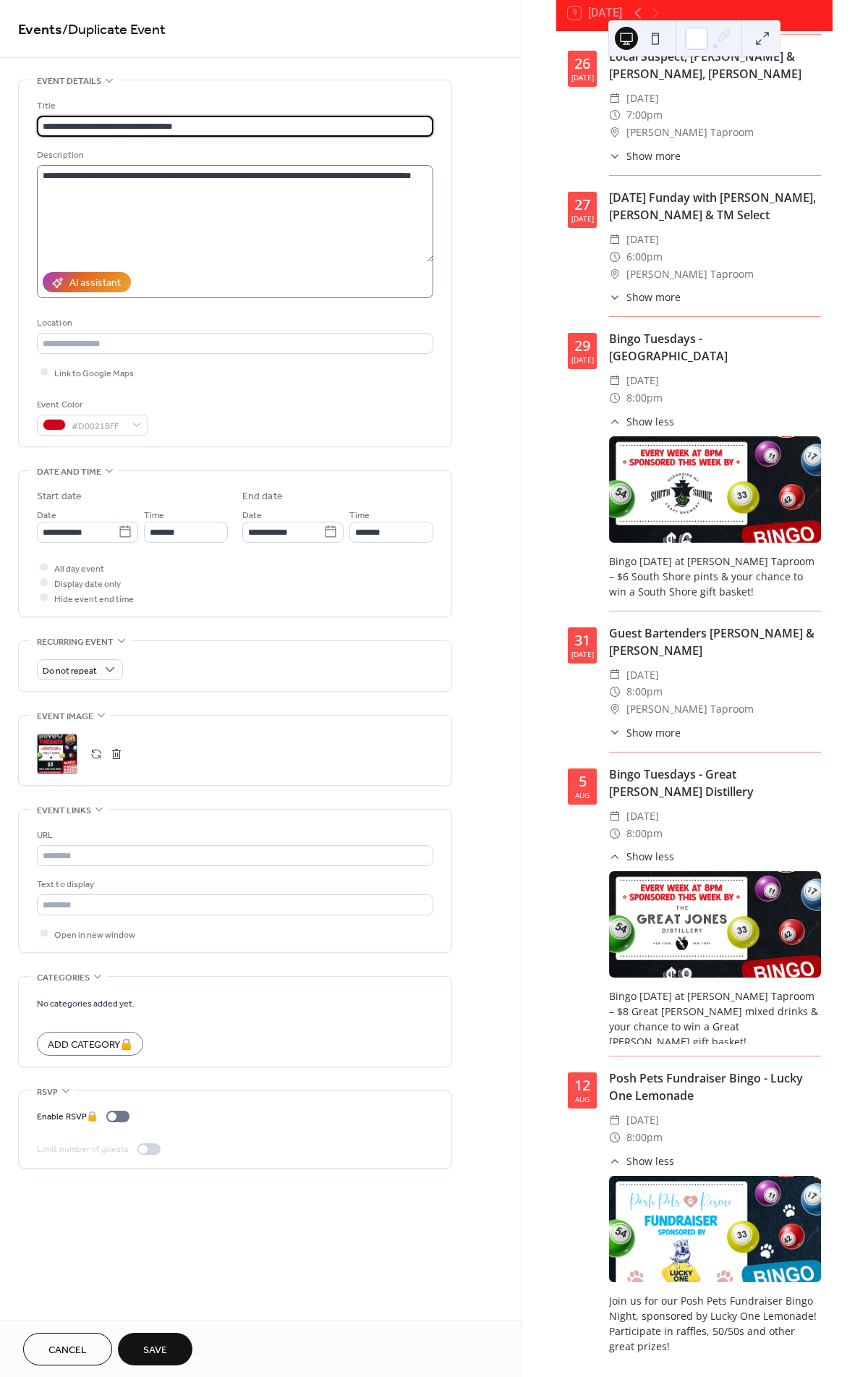 type on "**********" 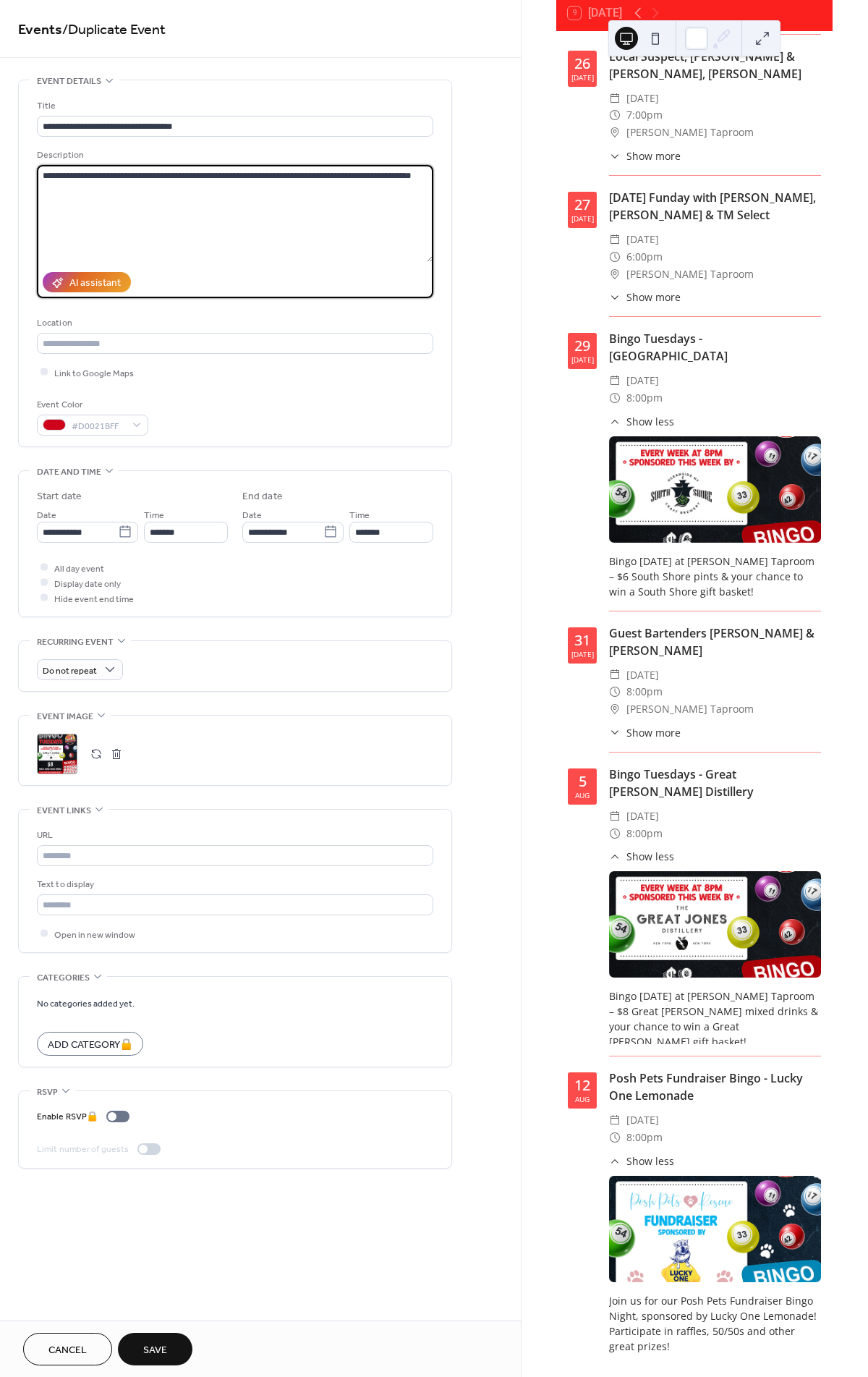 drag, startPoint x: 91, startPoint y: 192, endPoint x: 0, endPoint y: 154, distance: 98.61541 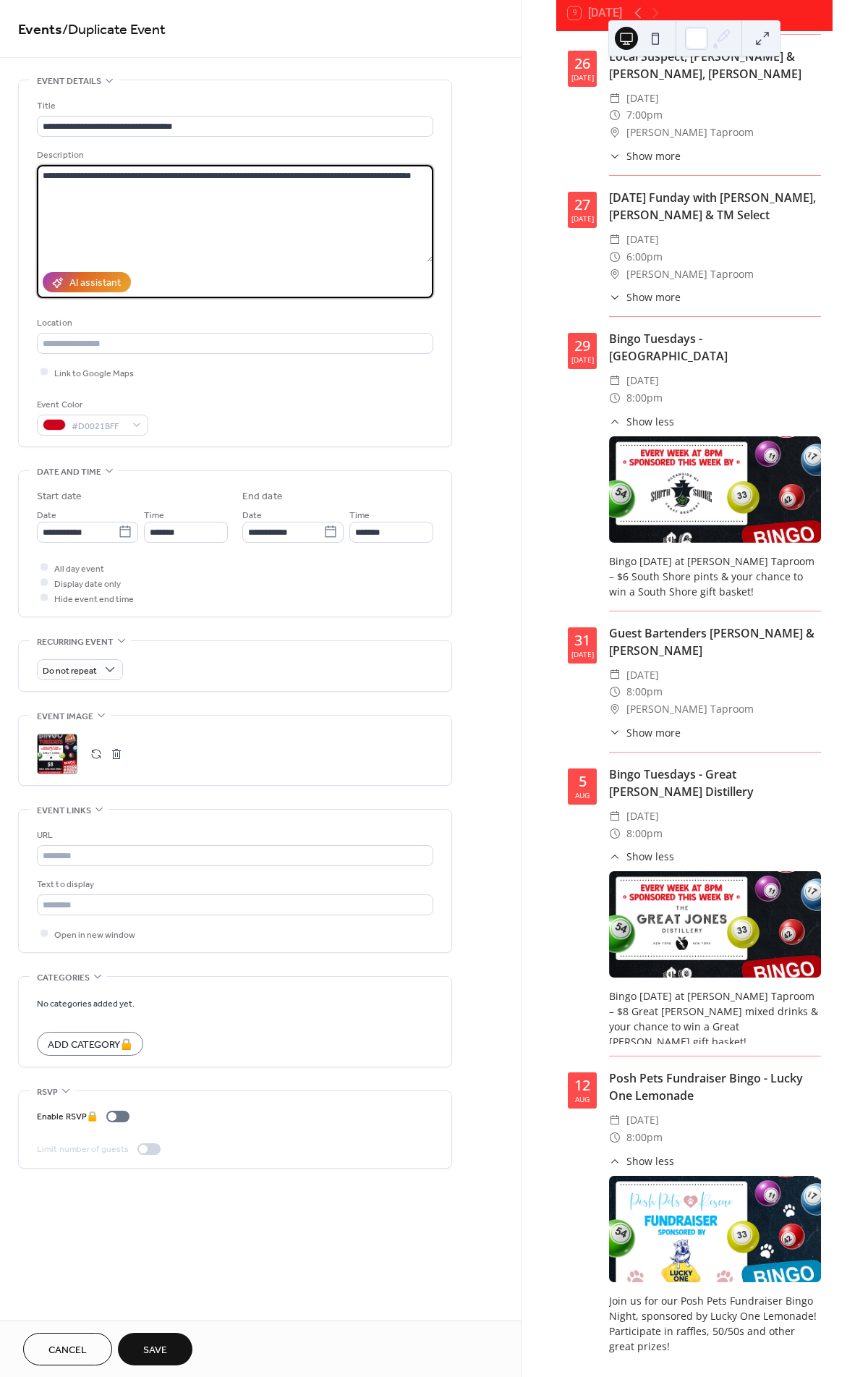 drag, startPoint x: 382, startPoint y: 173, endPoint x: 335, endPoint y: 173, distance: 47 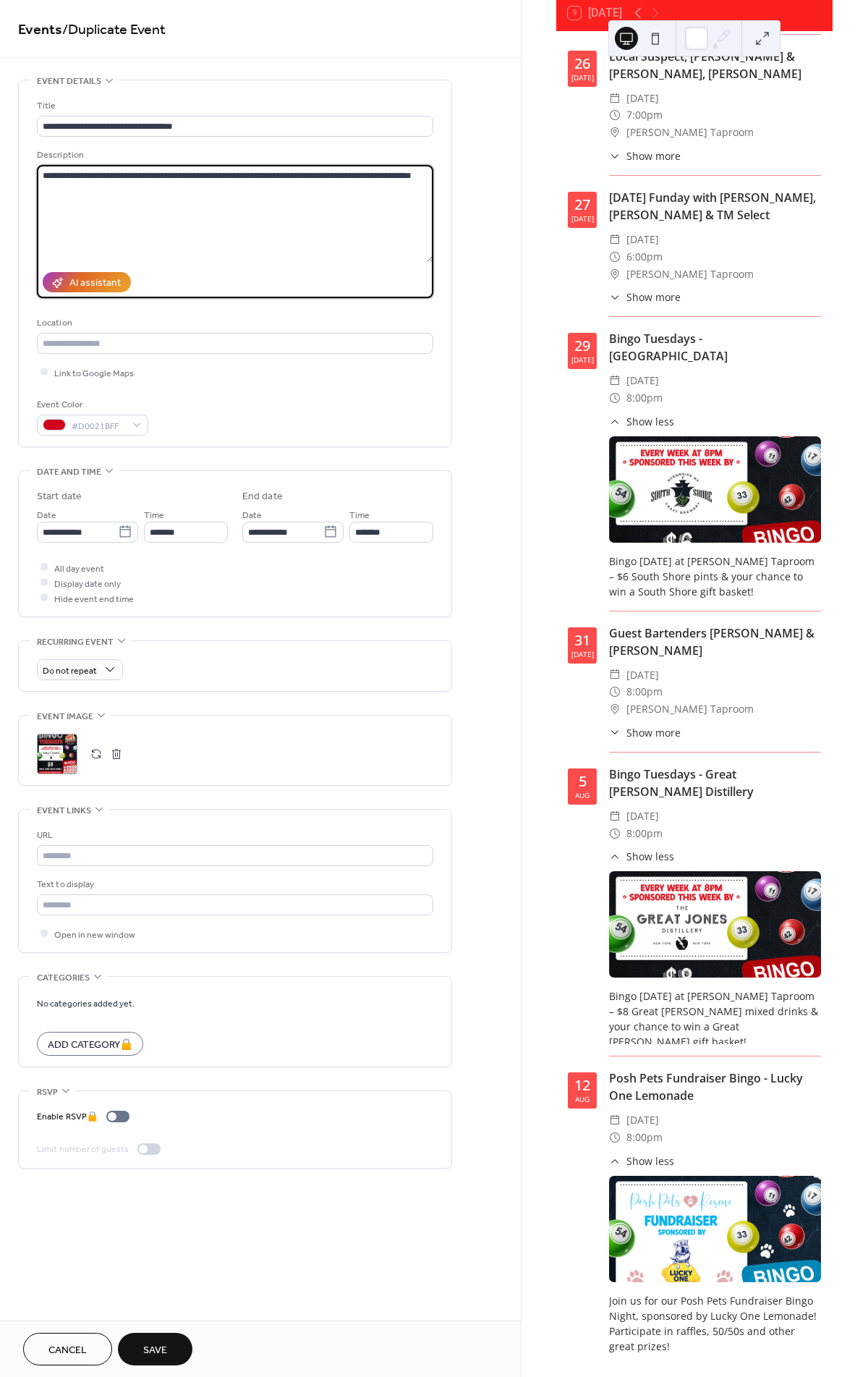 click on "**********" at bounding box center [235, 213] 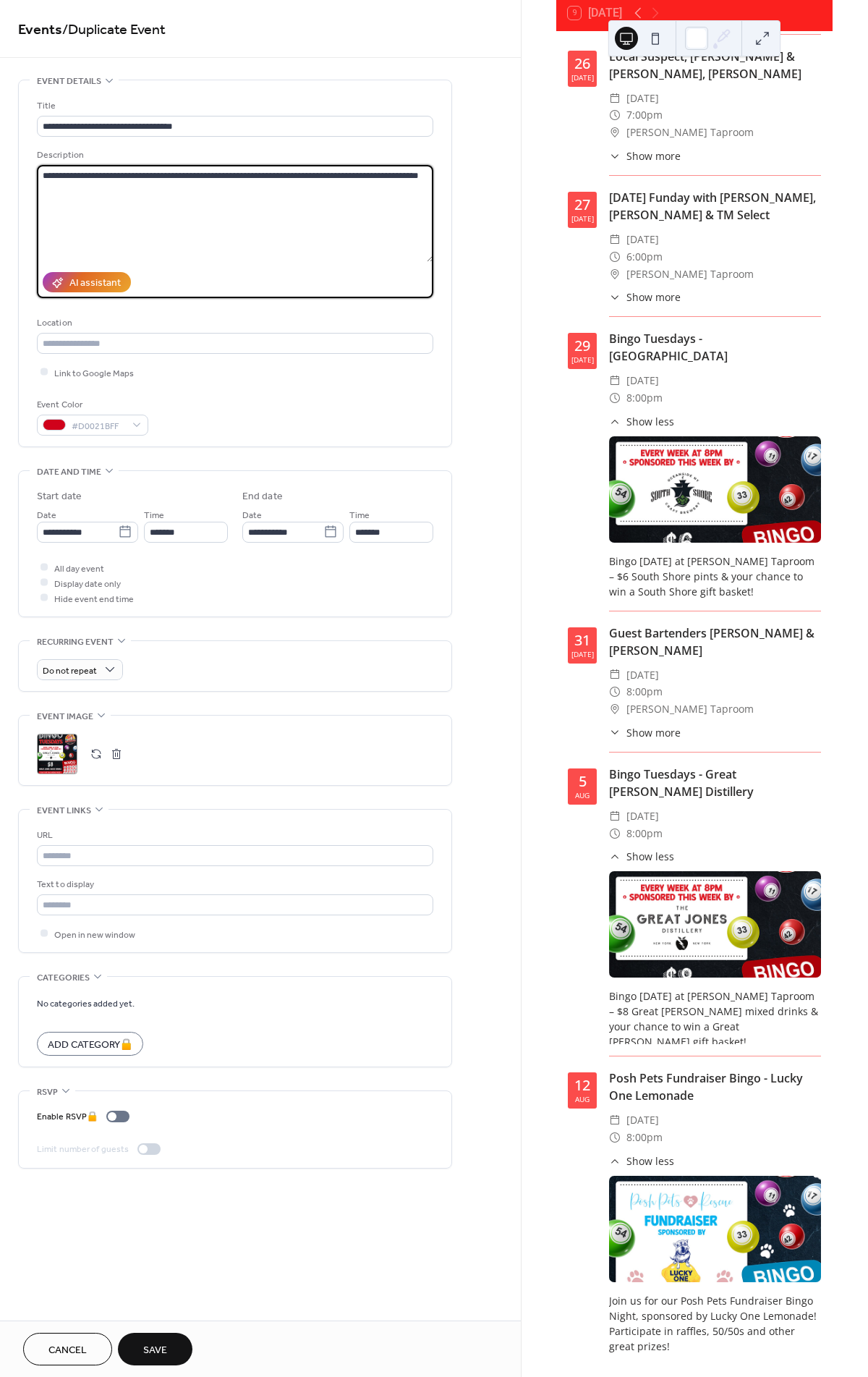 drag, startPoint x: 82, startPoint y: 195, endPoint x: 11, endPoint y: 156, distance: 81.00617 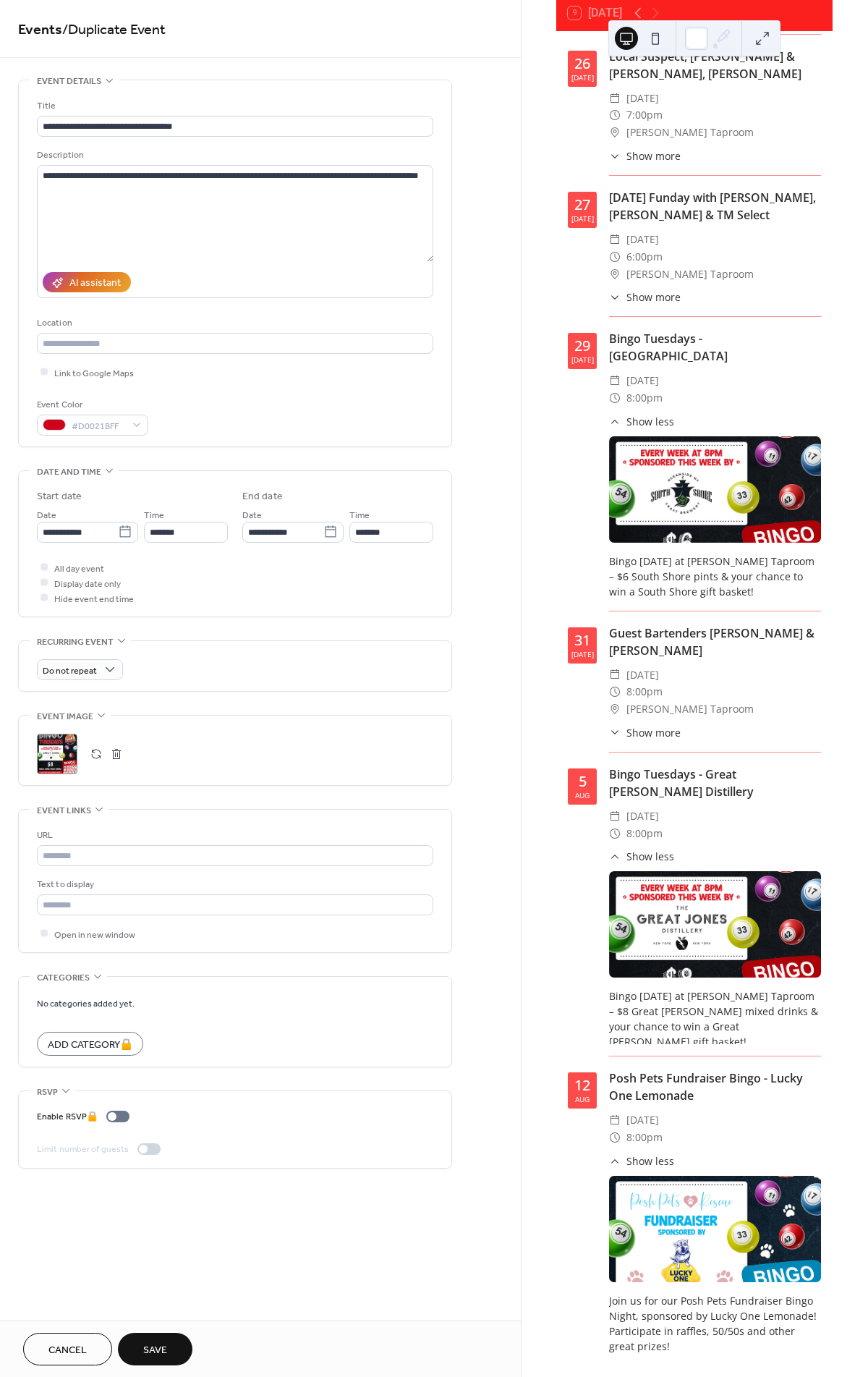 click on ";" at bounding box center (57, 754) 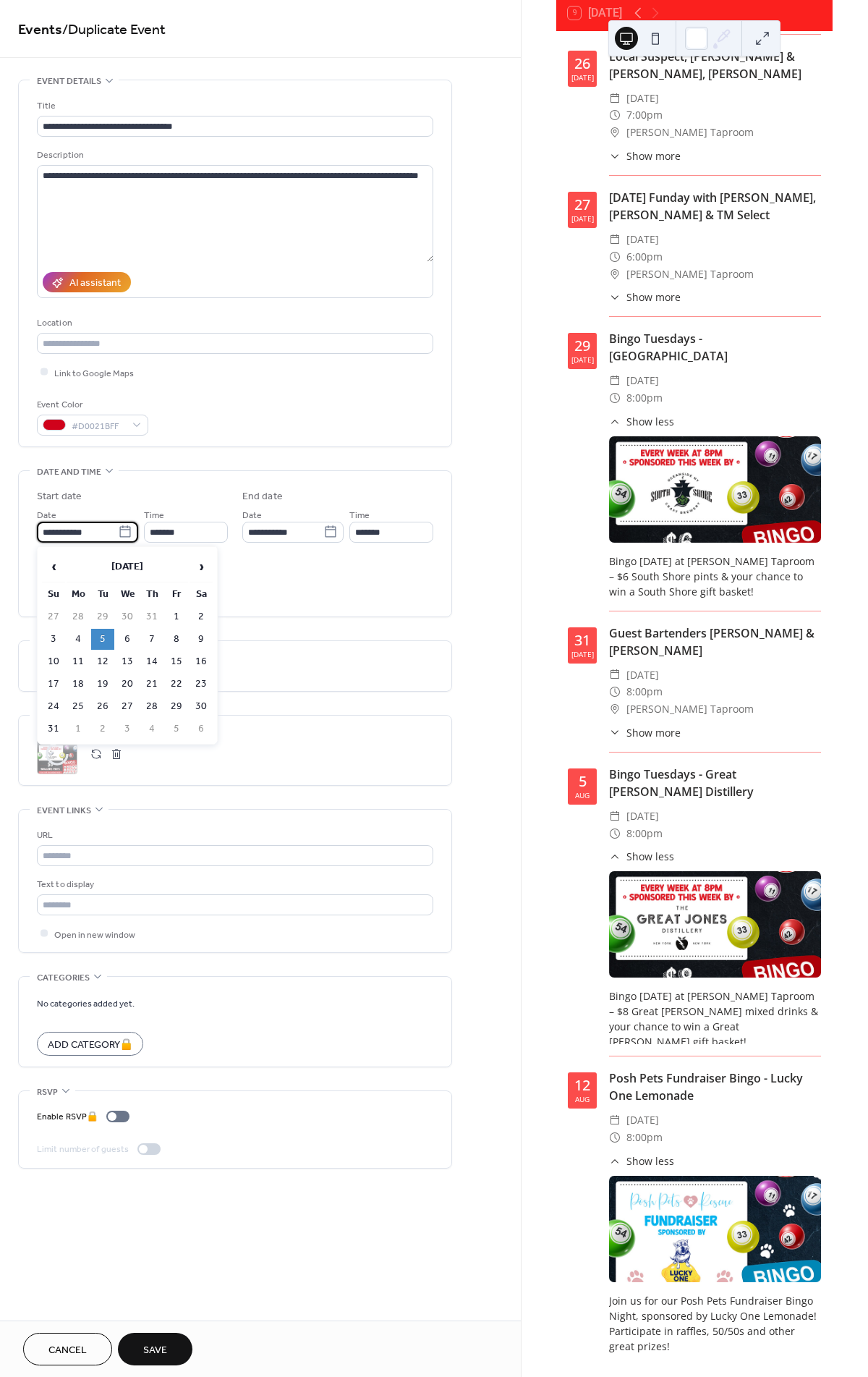 click on "**********" at bounding box center [77, 532] 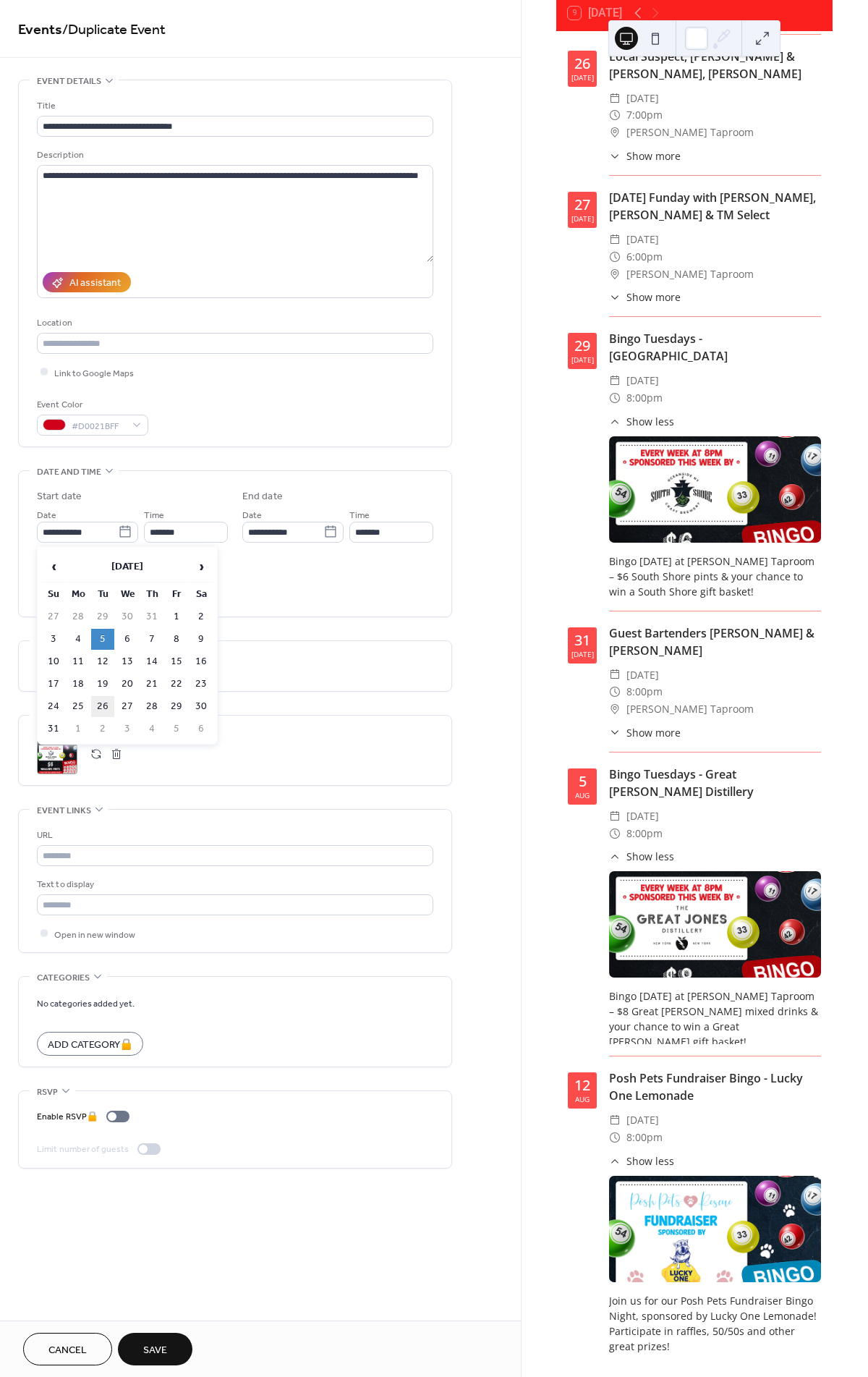 click on "26" at bounding box center (103, 706) 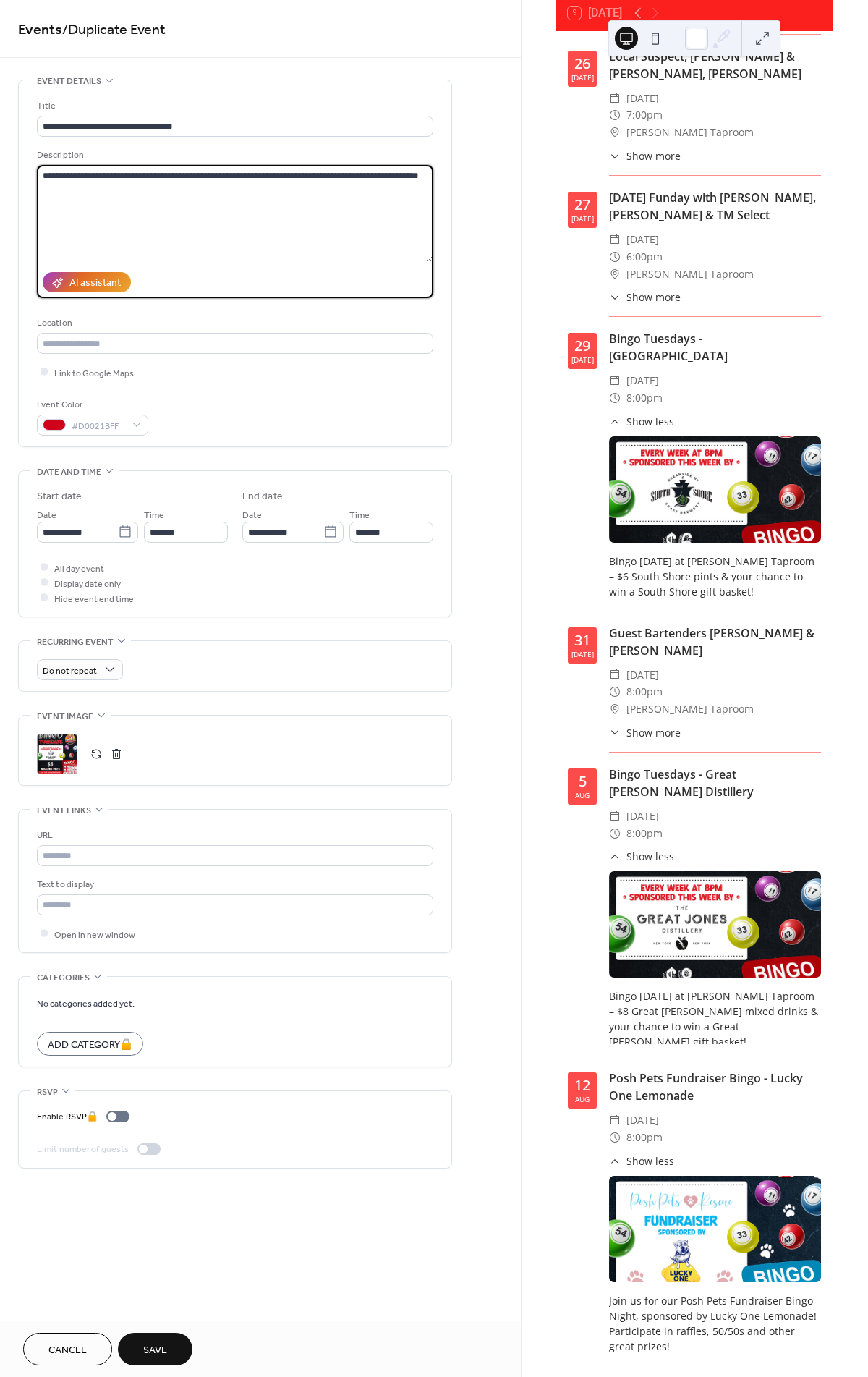 drag, startPoint x: 72, startPoint y: 196, endPoint x: 0, endPoint y: 159, distance: 80.9506 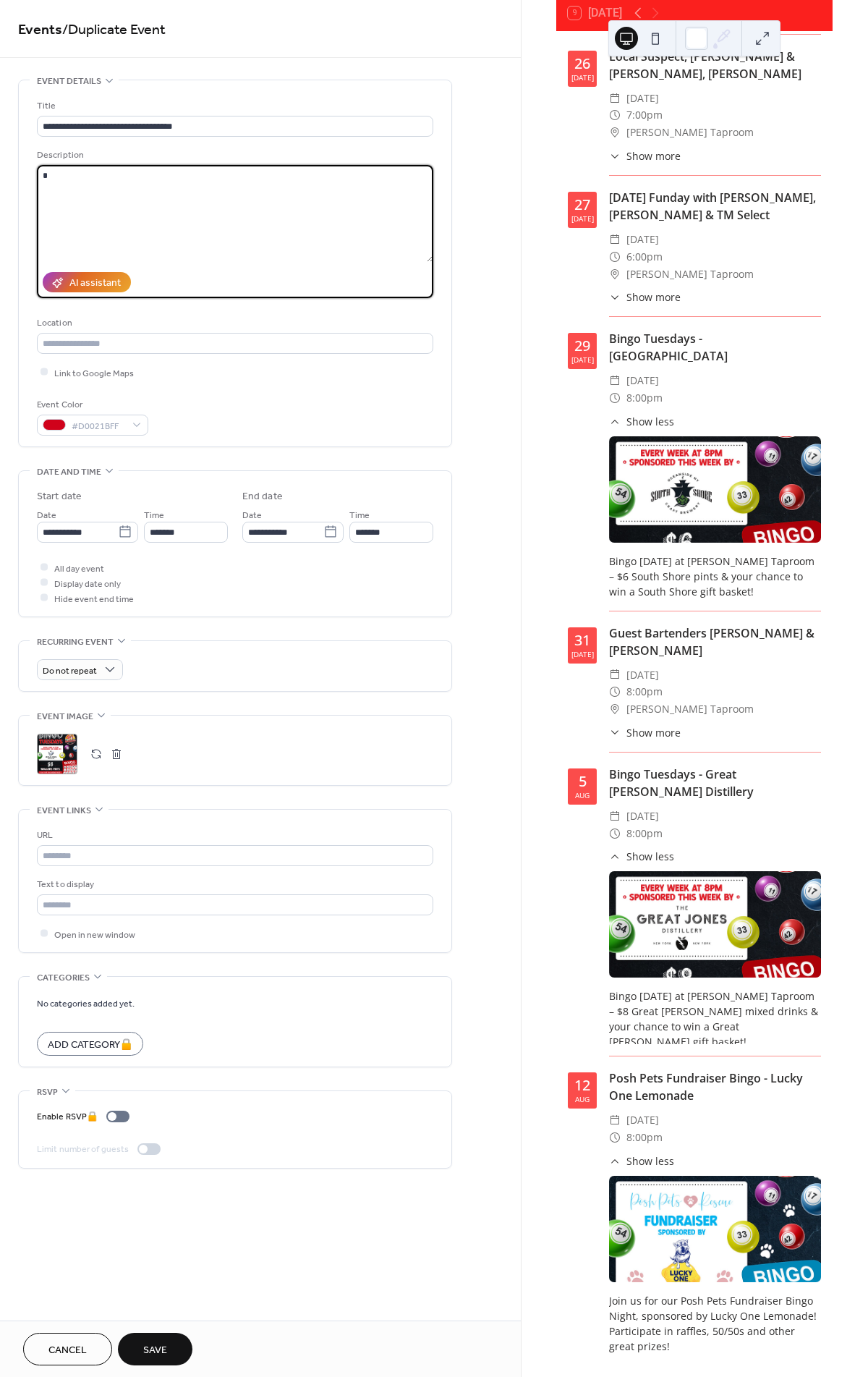 type on "**********" 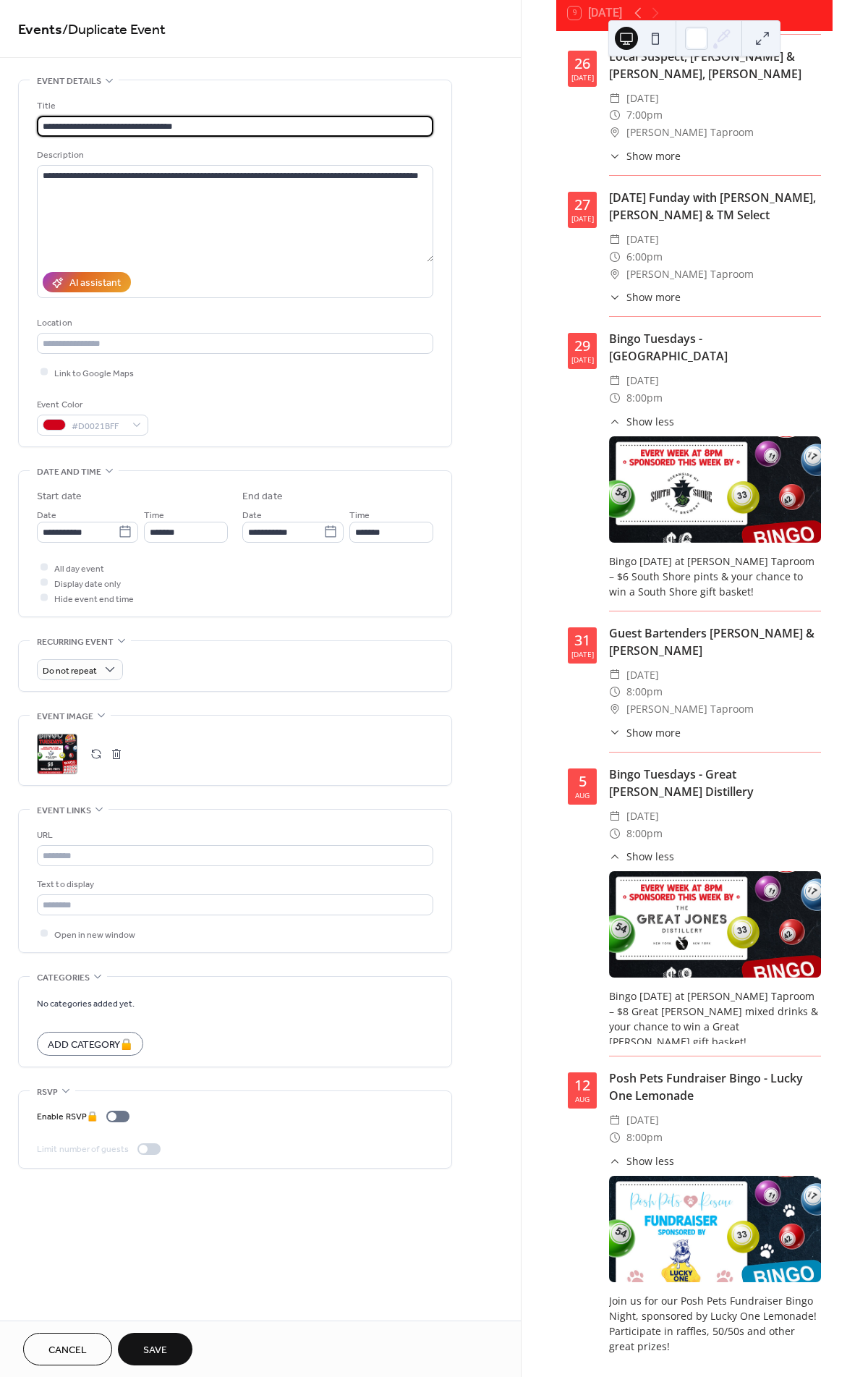 drag, startPoint x: 217, startPoint y: 119, endPoint x: 0, endPoint y: 121, distance: 217.009 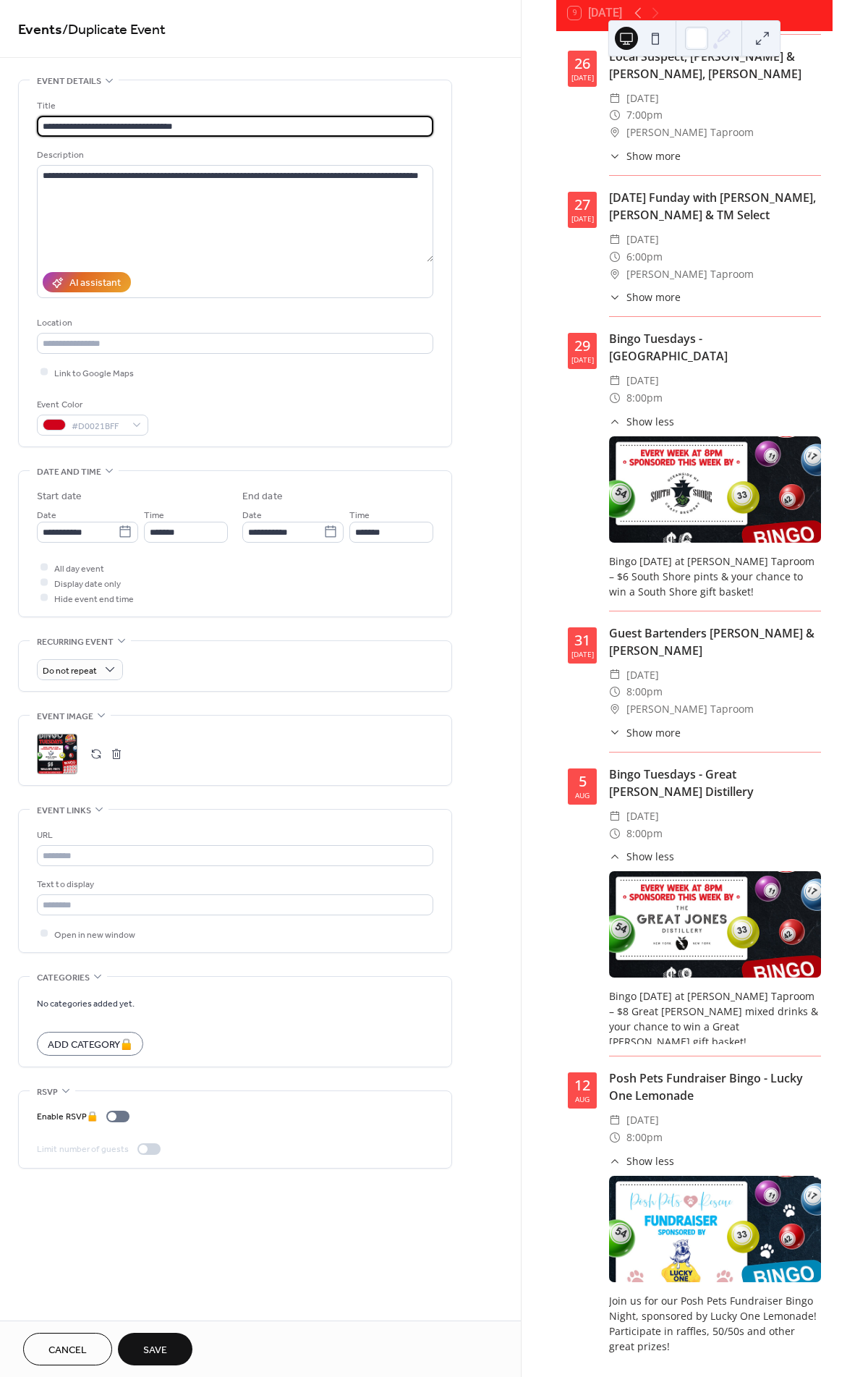 click on "**********" at bounding box center (260, 631) 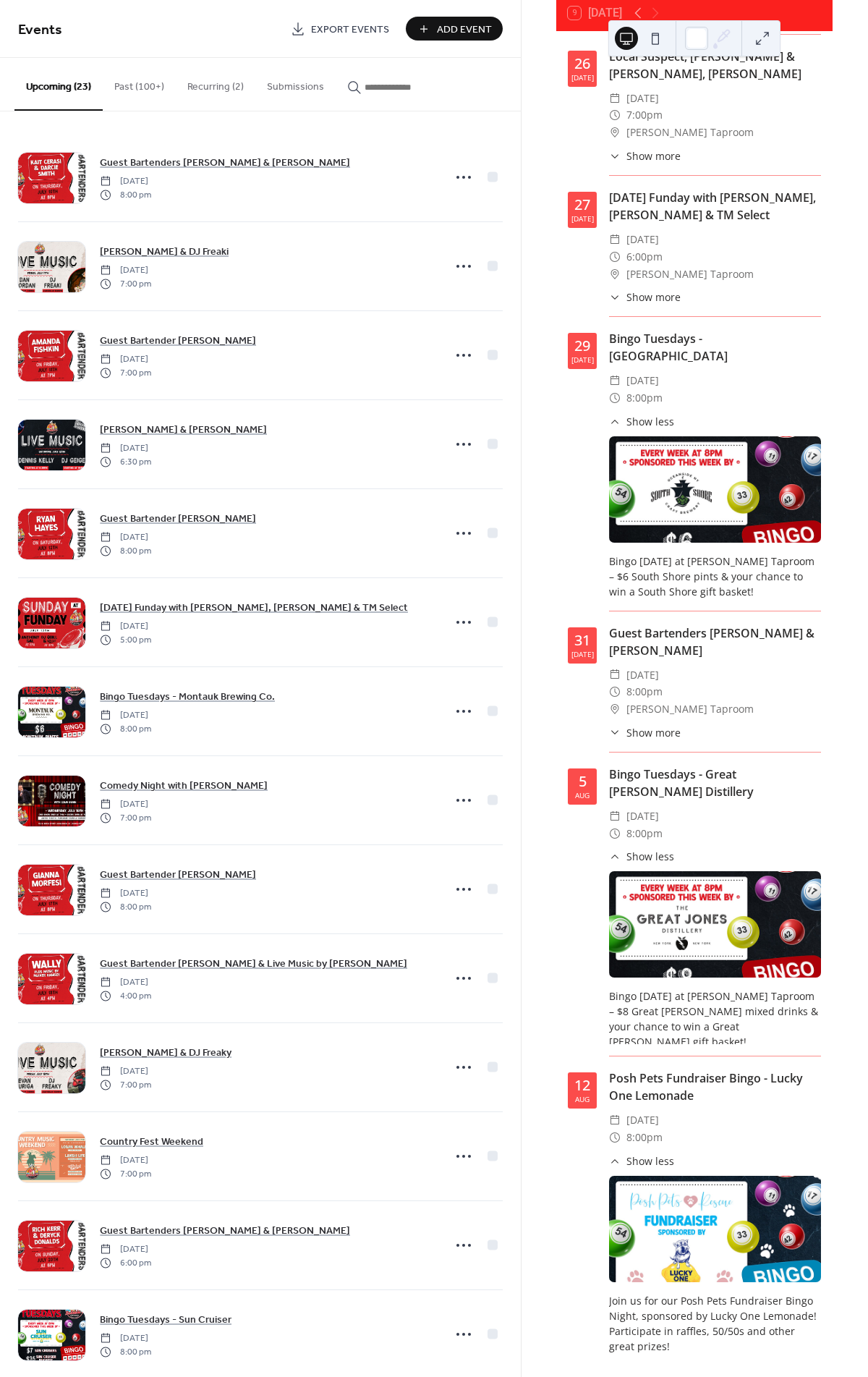 scroll, scrollTop: 2899, scrollLeft: 0, axis: vertical 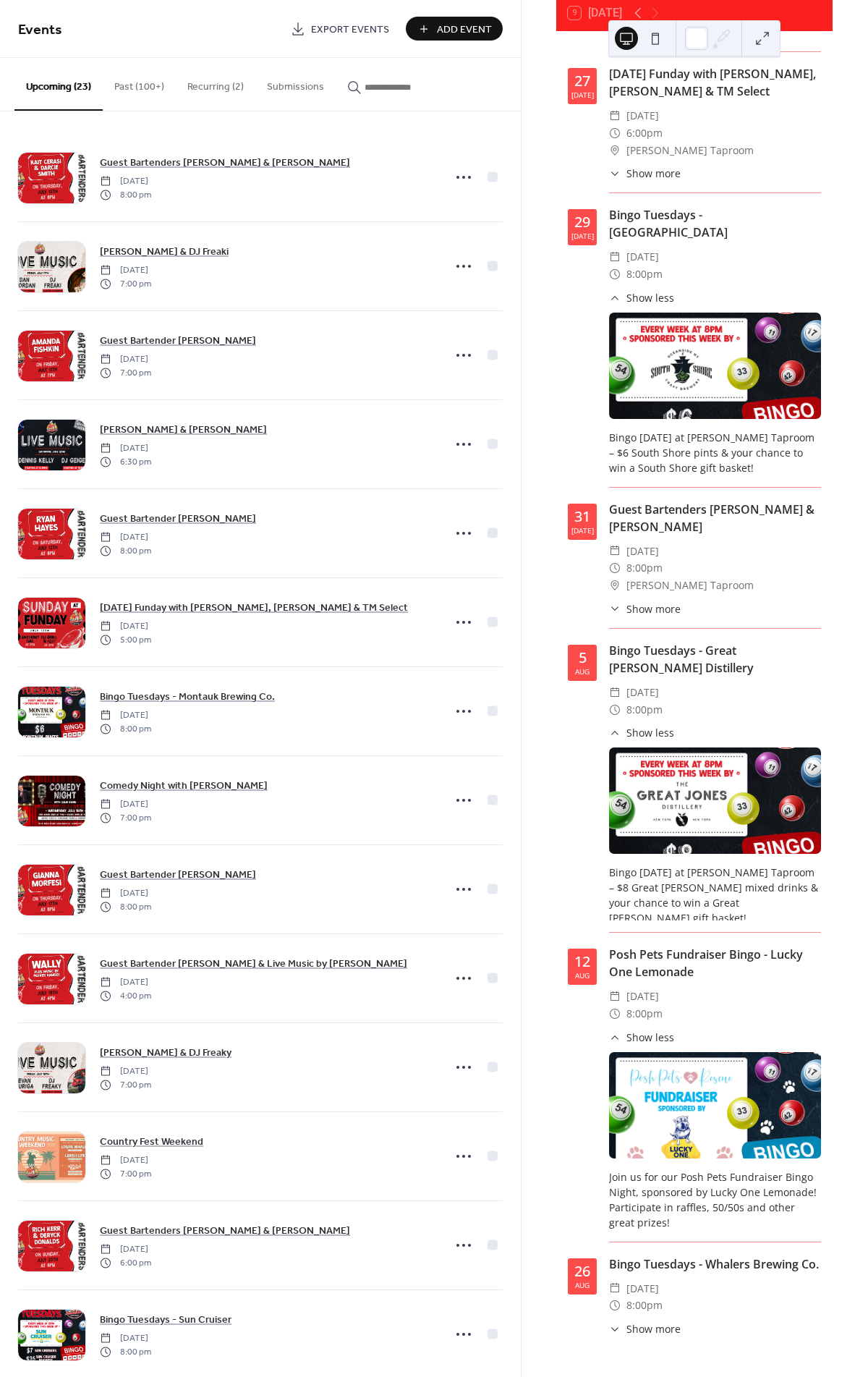 click on "Show more" at bounding box center [653, 1329] 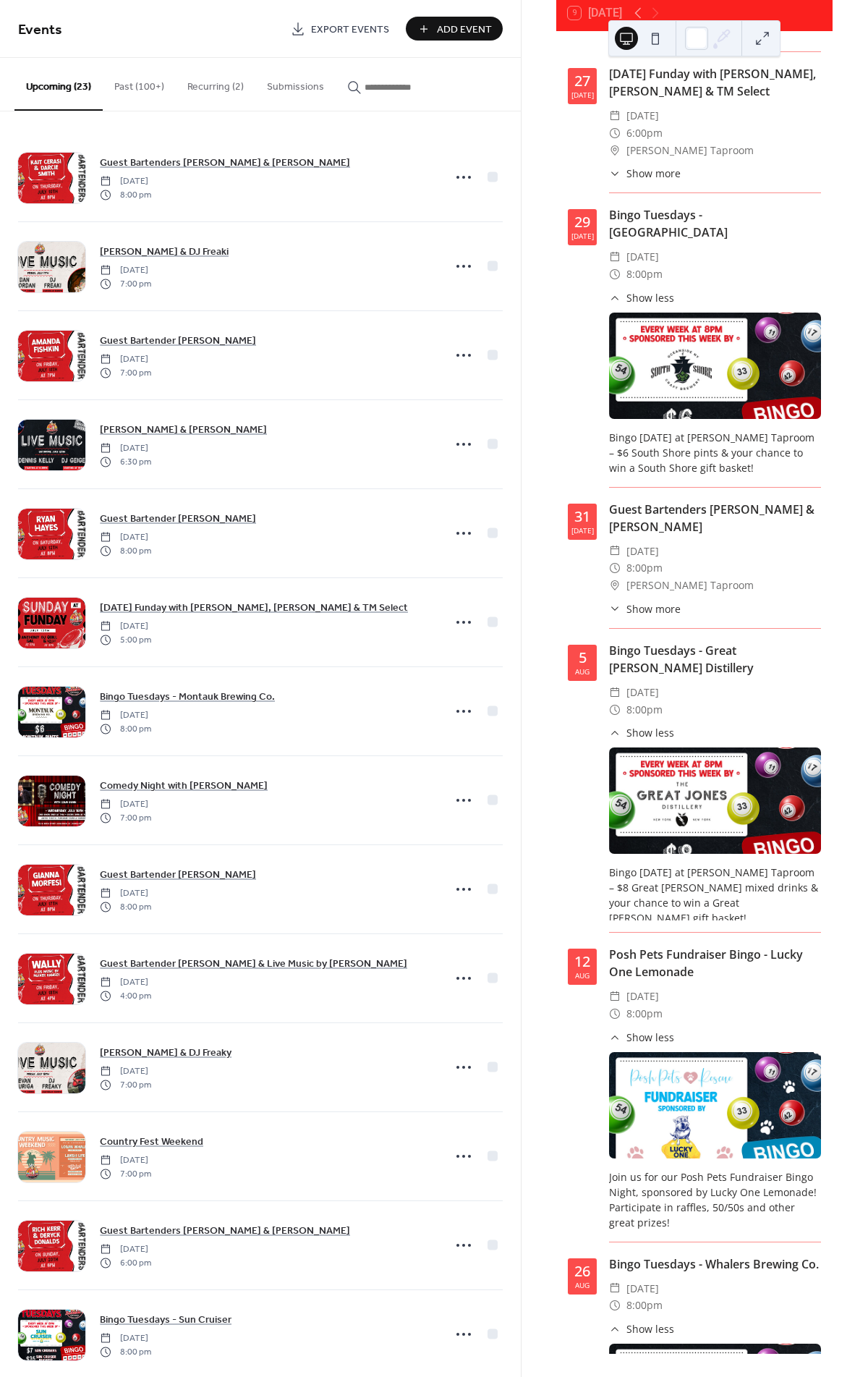 scroll, scrollTop: 3064, scrollLeft: 0, axis: vertical 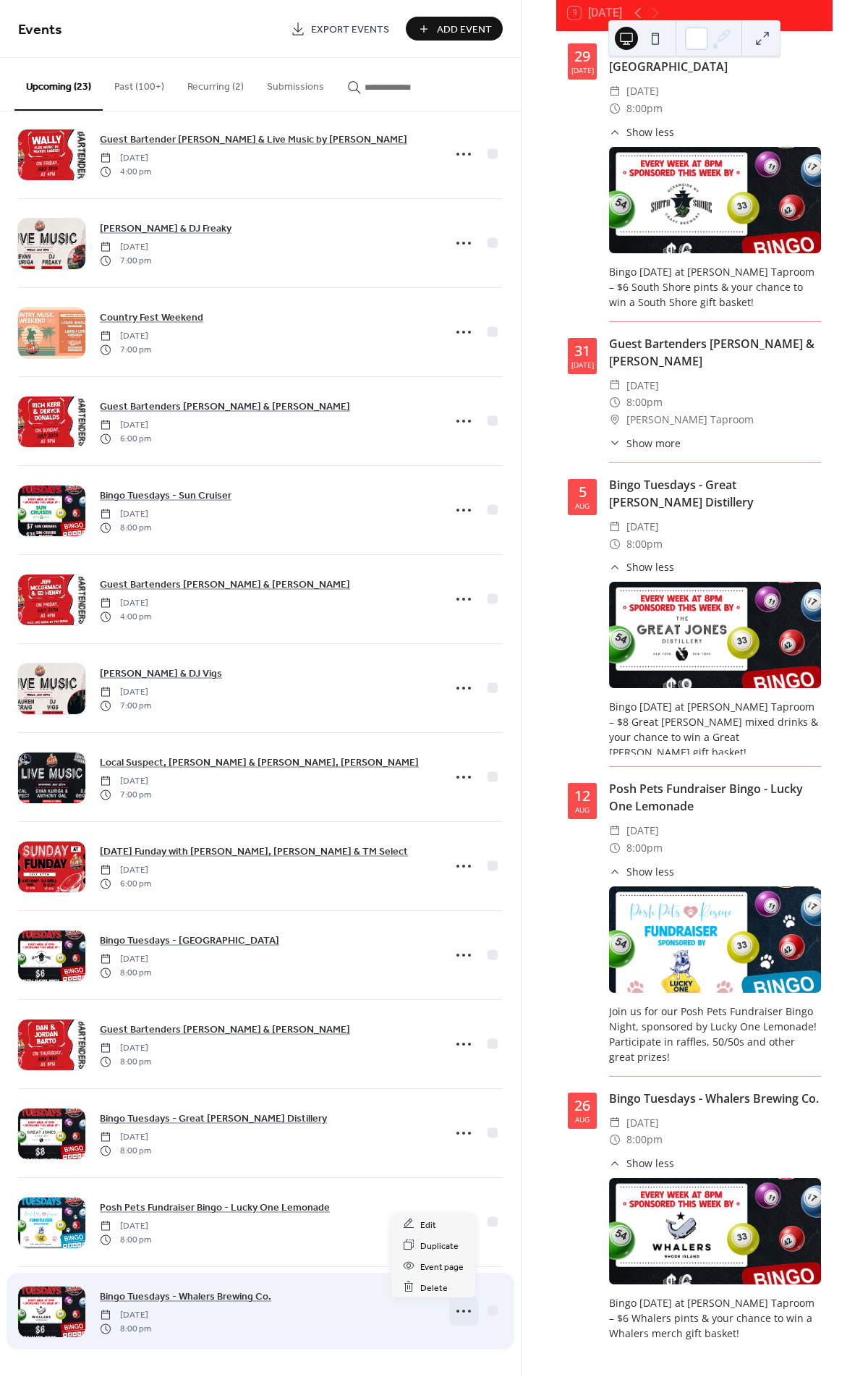 click 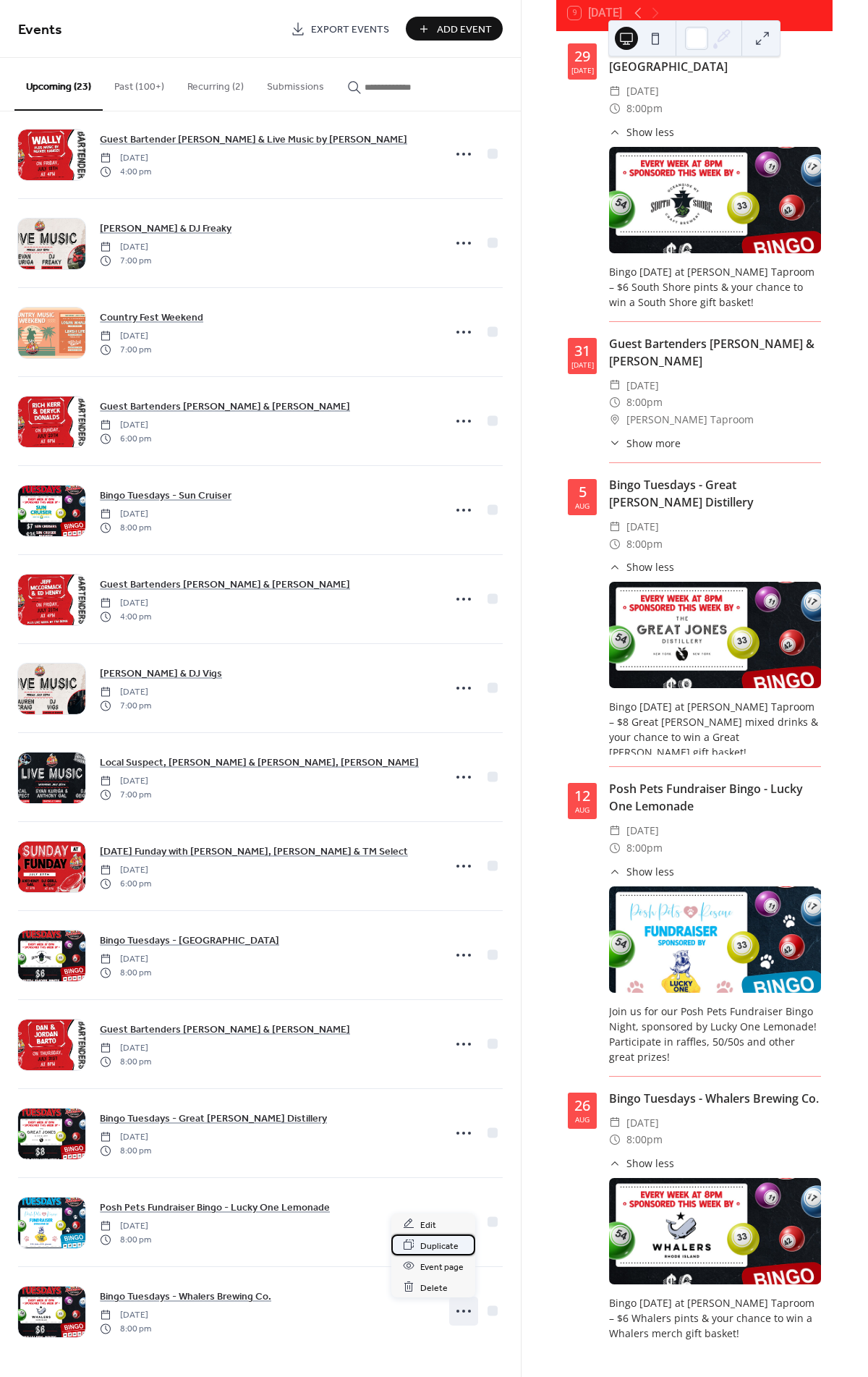 click on "Duplicate" at bounding box center (439, 1245) 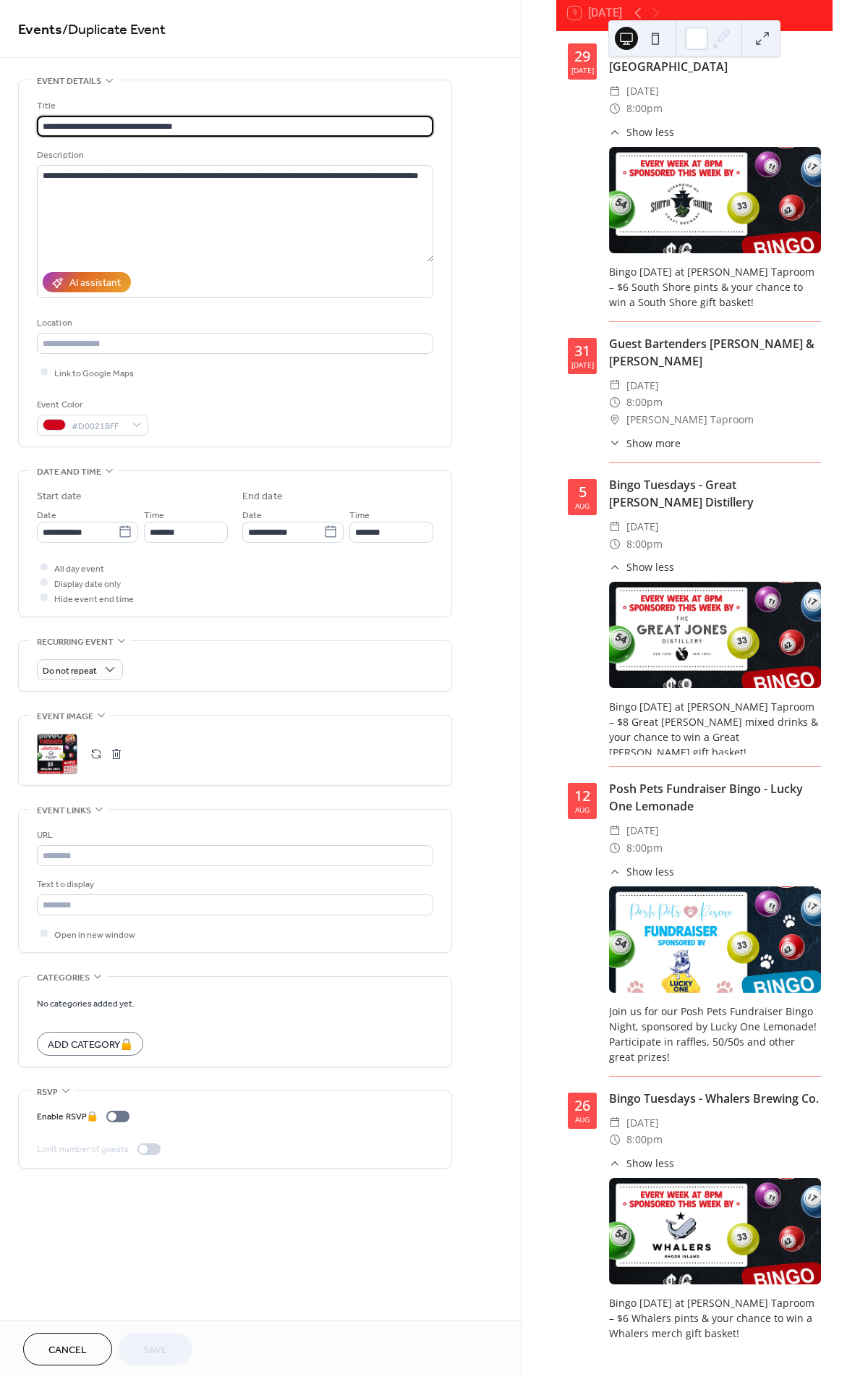 drag, startPoint x: 200, startPoint y: 129, endPoint x: 166, endPoint y: 138, distance: 35.171011 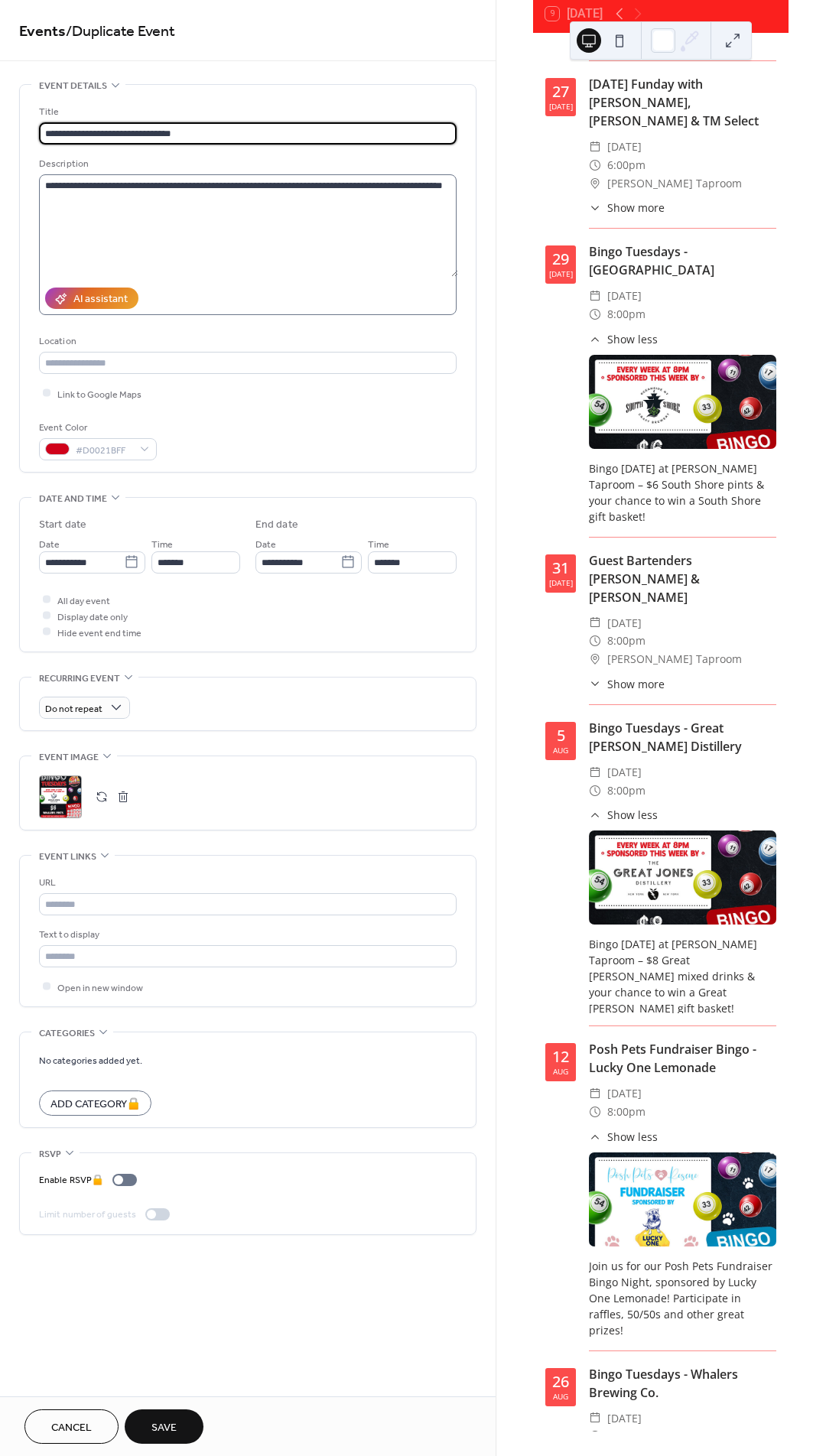 scroll, scrollTop: 105, scrollLeft: 0, axis: vertical 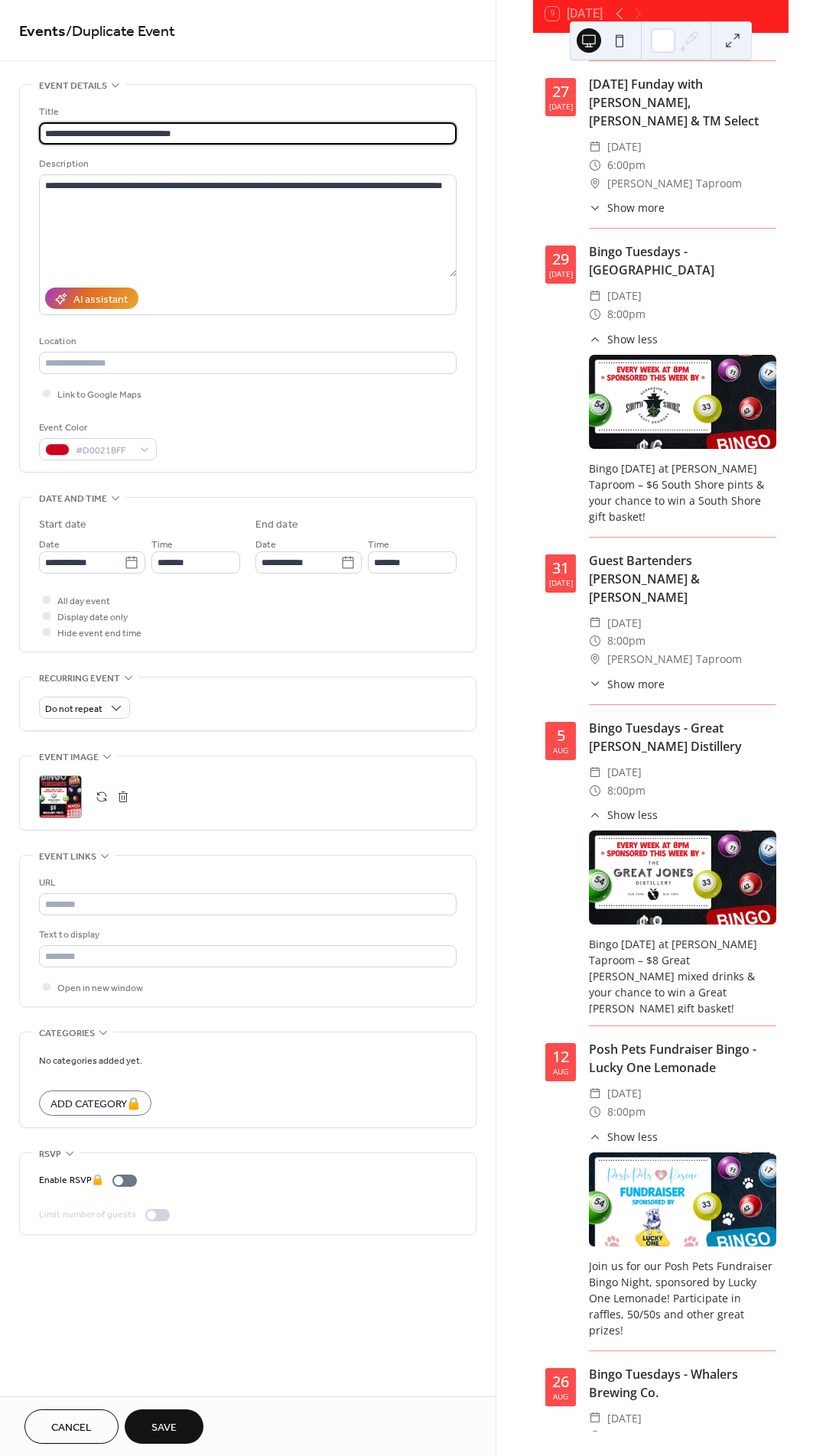 drag, startPoint x: 208, startPoint y: 132, endPoint x: 0, endPoint y: 122, distance: 208.2402 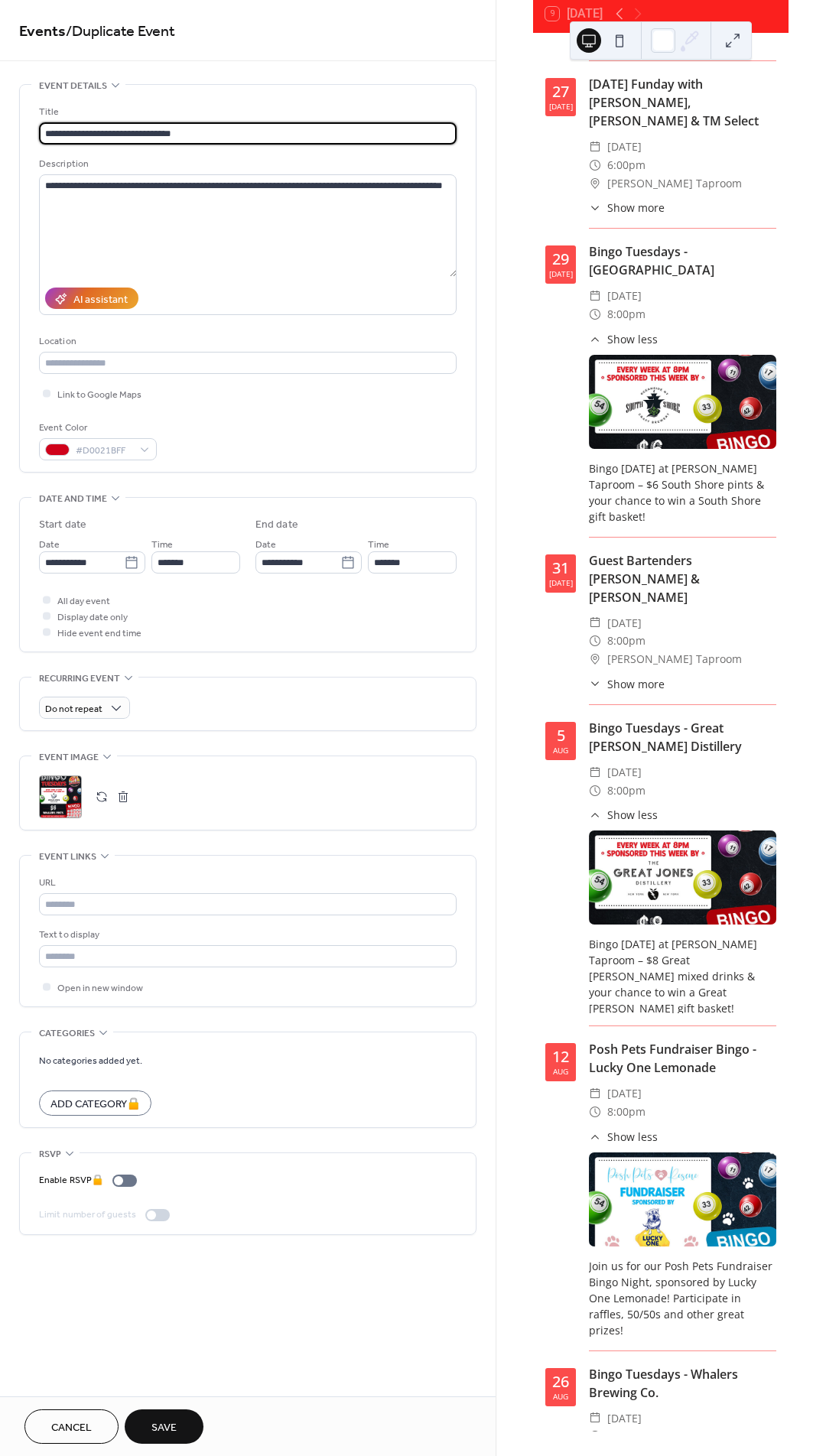 type on "**********" 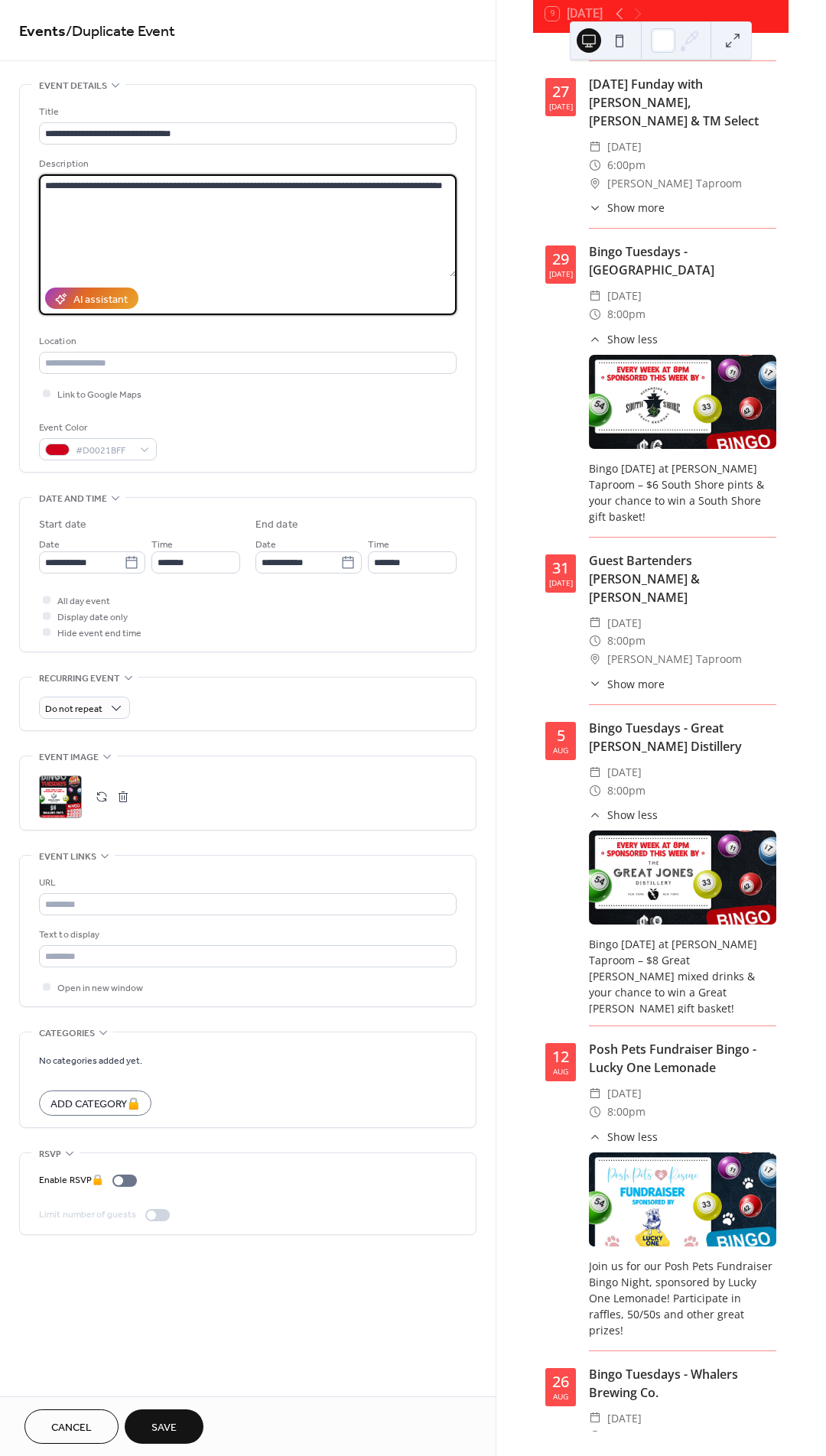 paste on "**********" 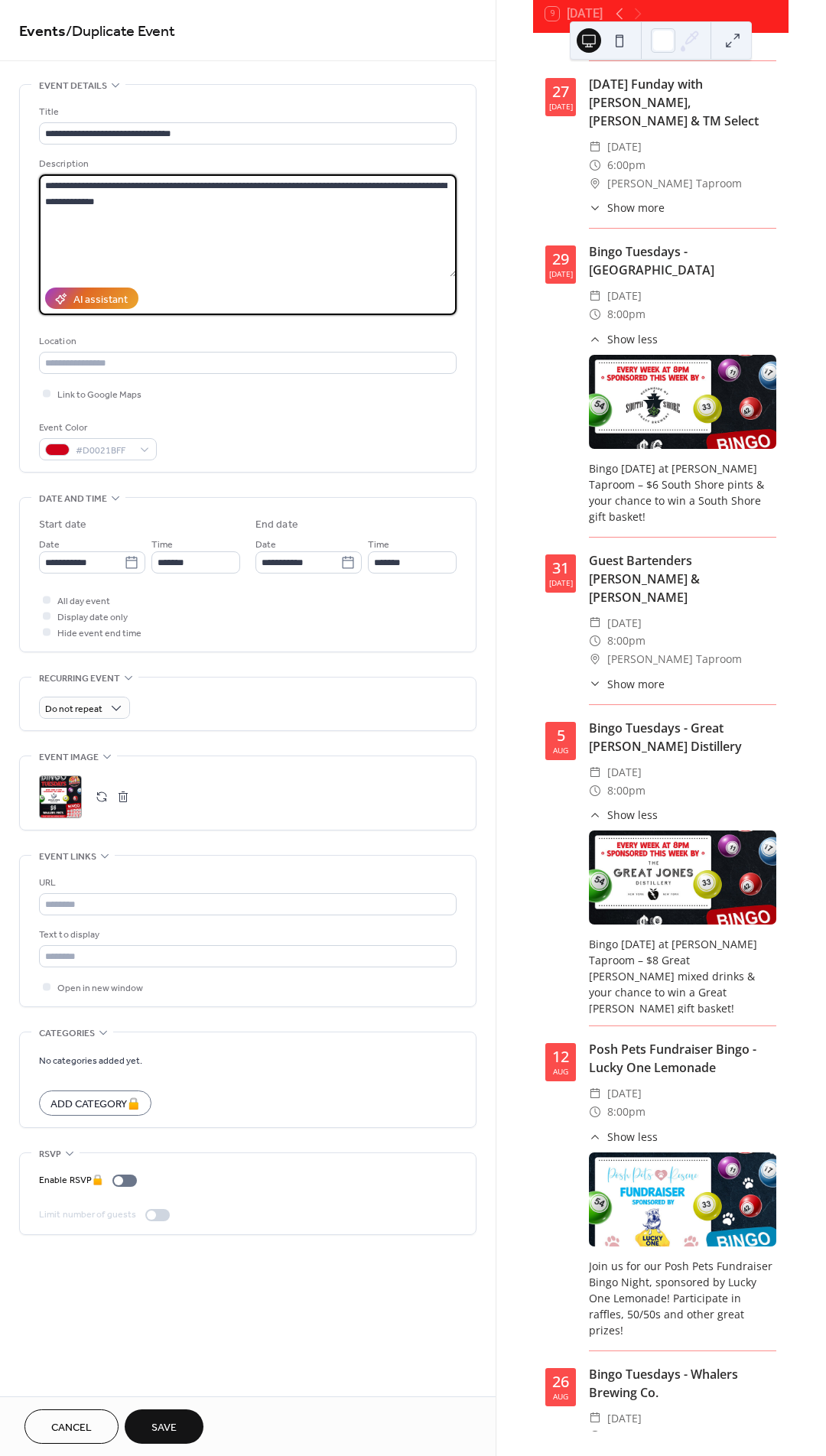 click on "**********" at bounding box center (248, 226) 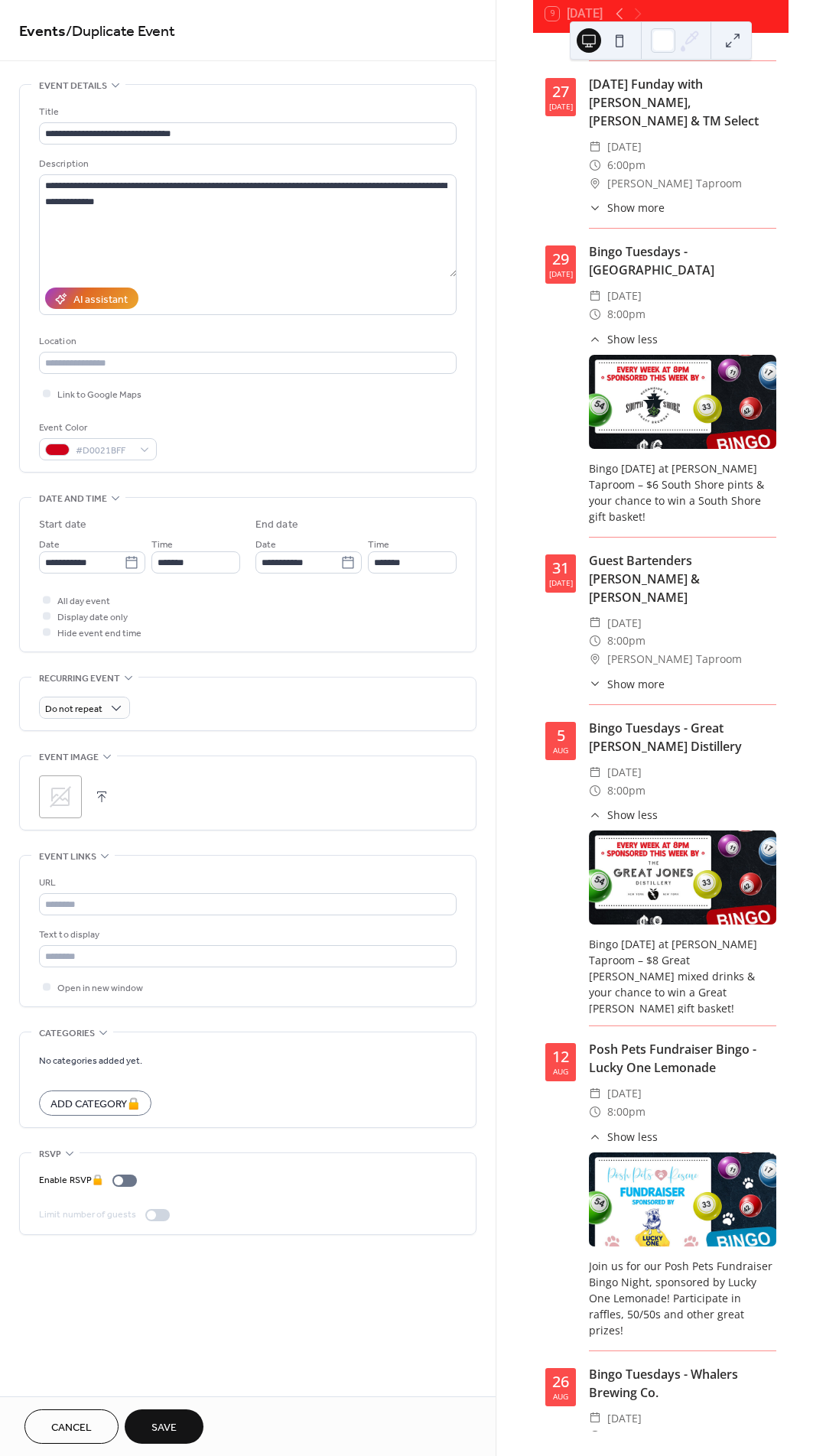 click 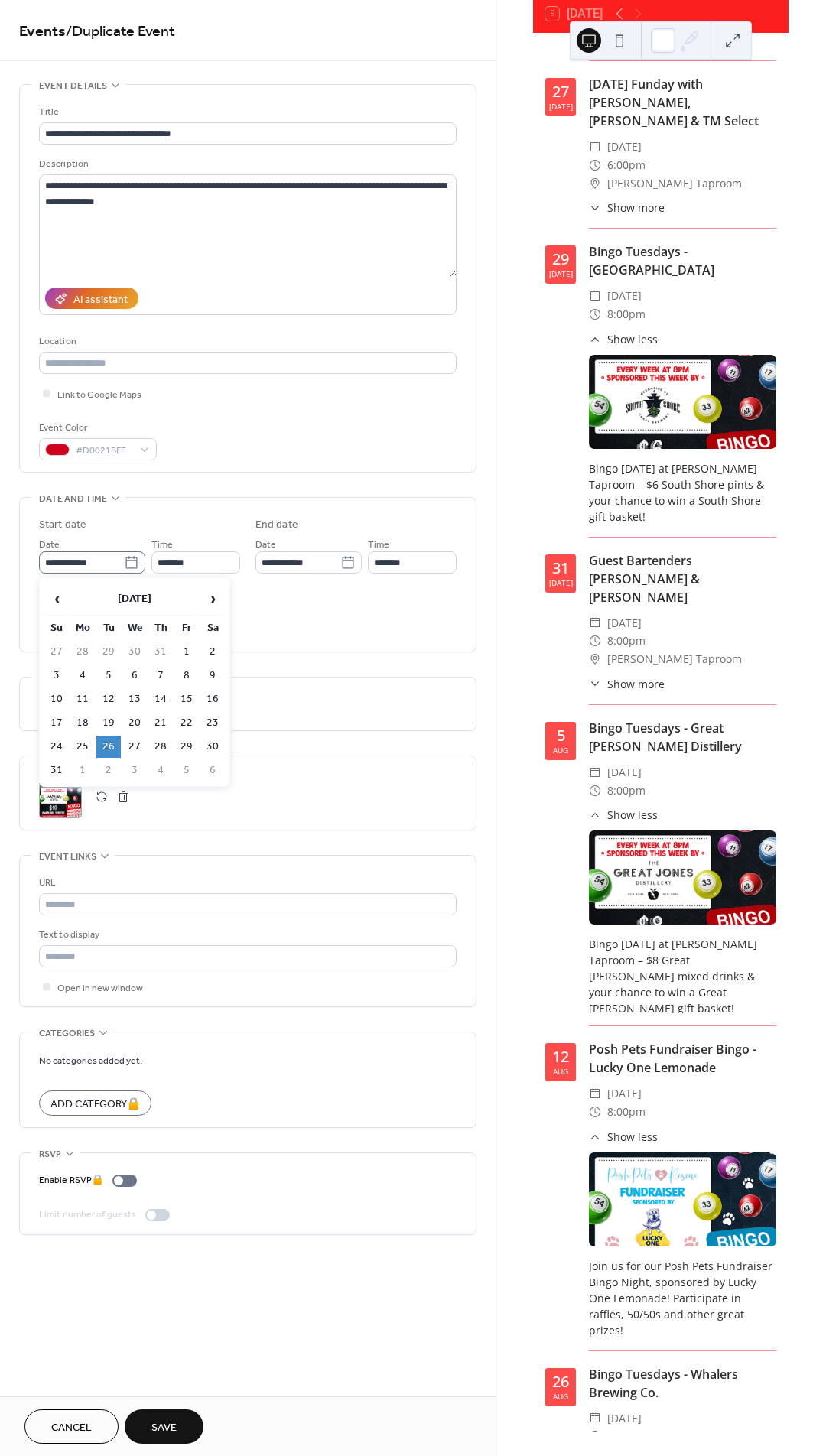 click 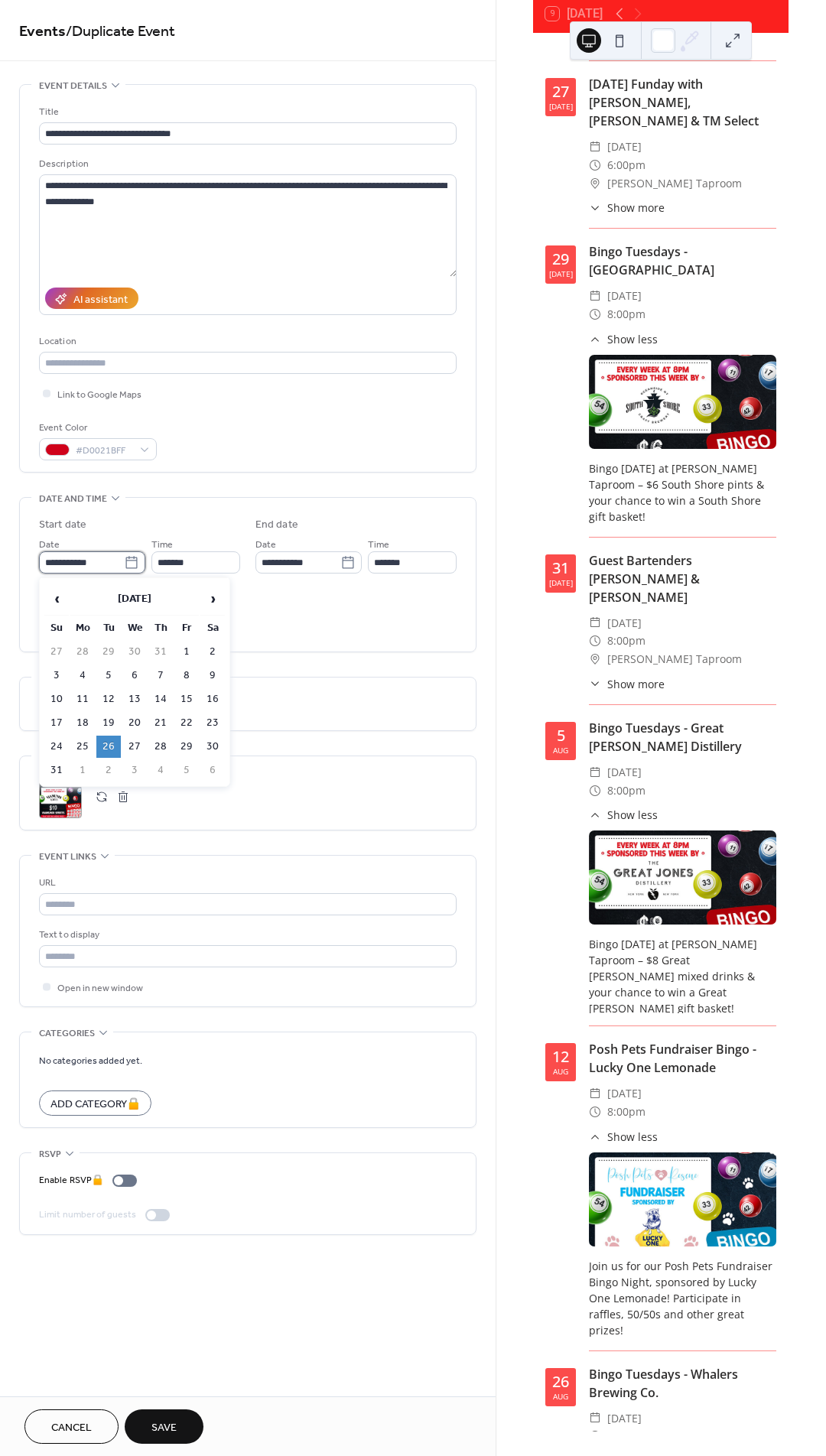 click on "**********" at bounding box center [81, 562] 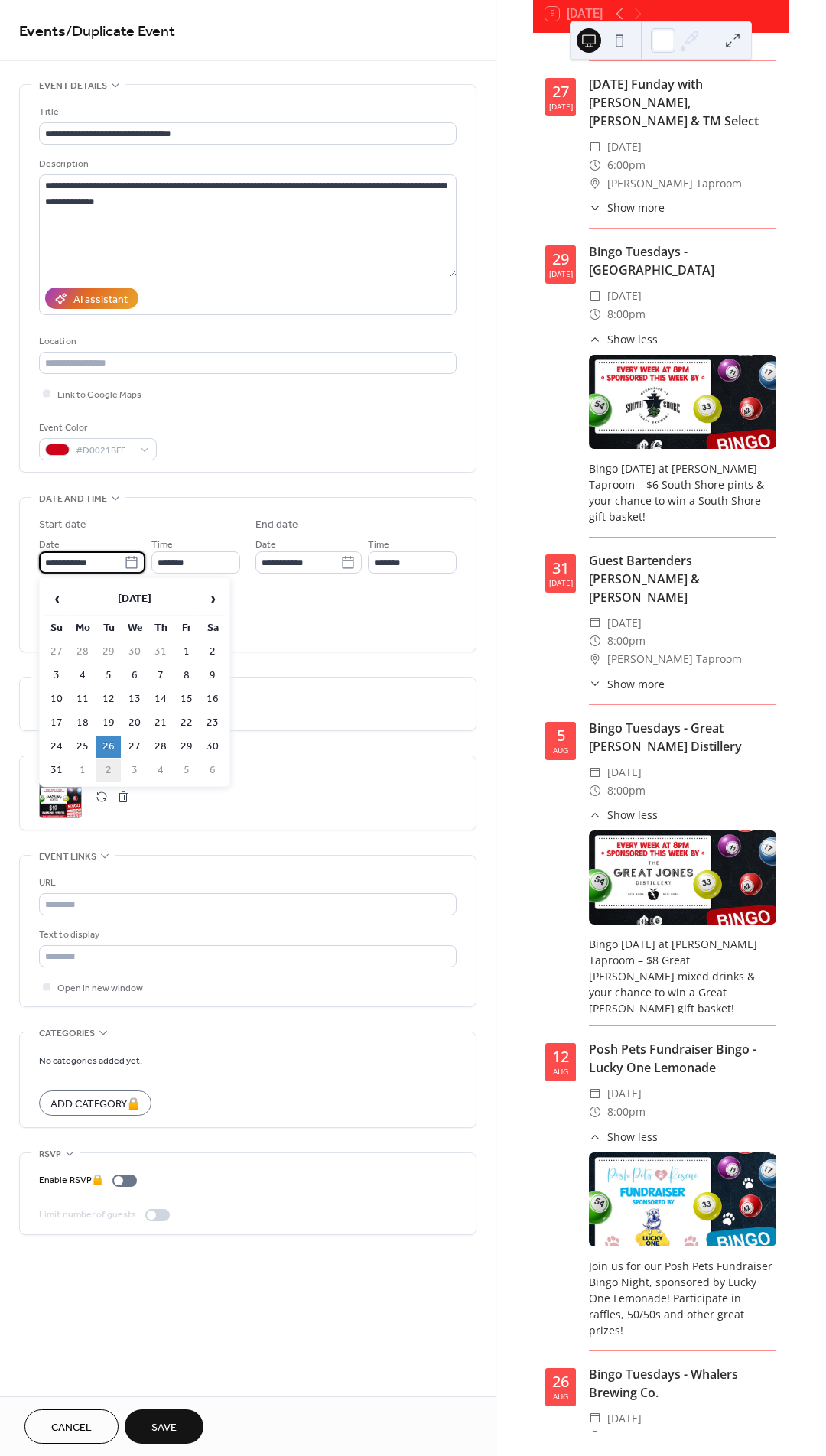 click on "2" at bounding box center [109, 770] 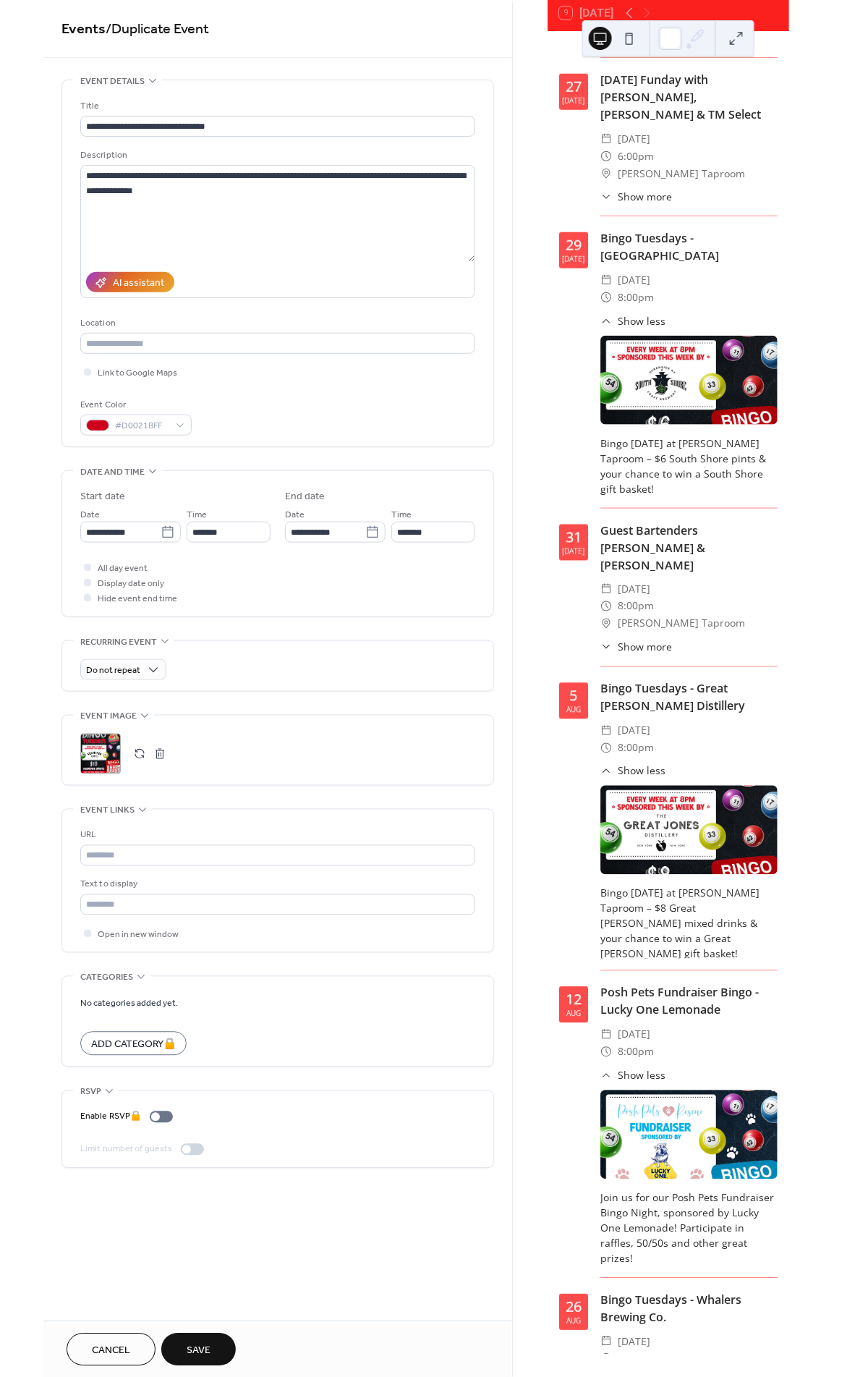 scroll, scrollTop: 98, scrollLeft: 0, axis: vertical 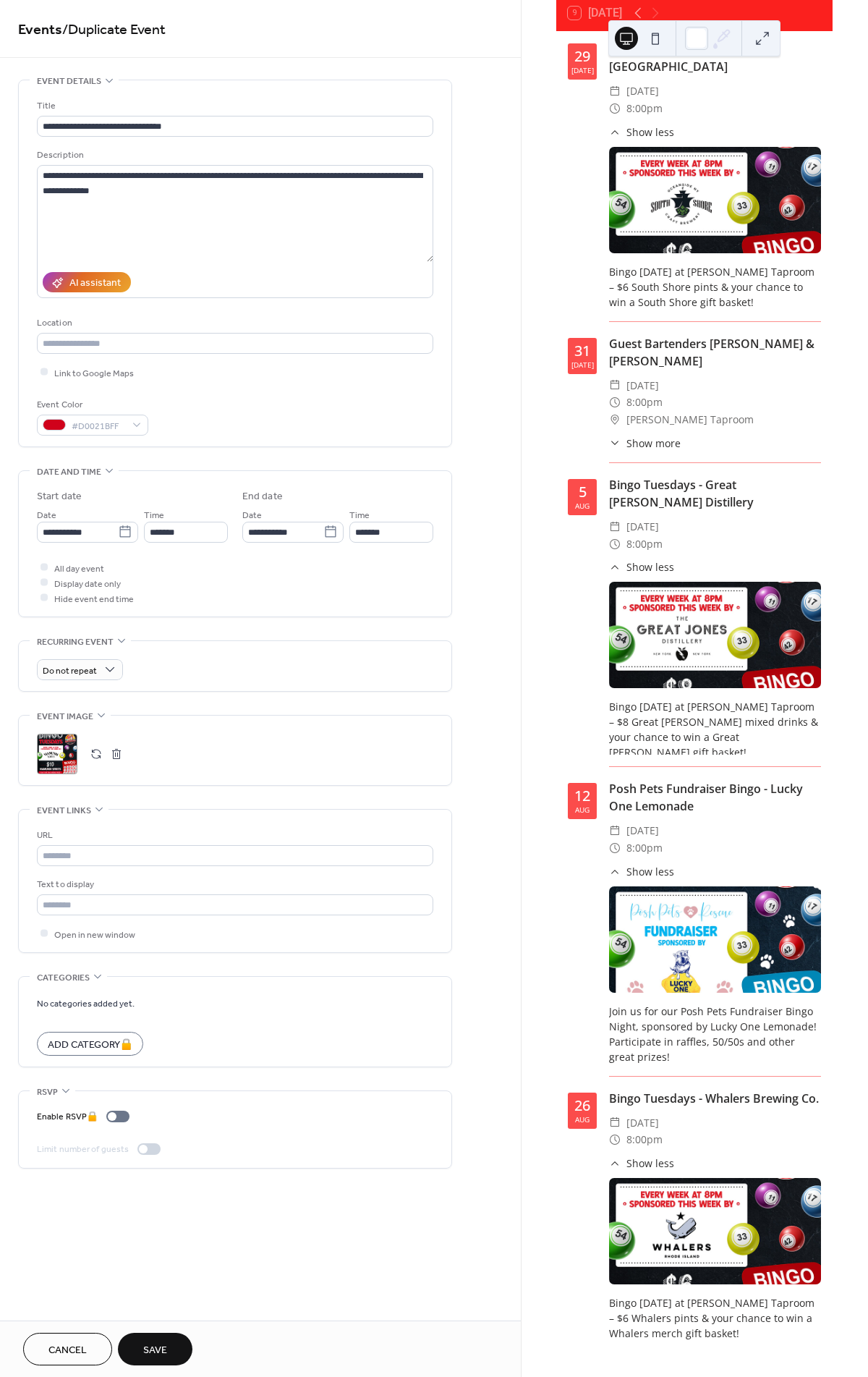 click on "Save" at bounding box center (155, 1350) 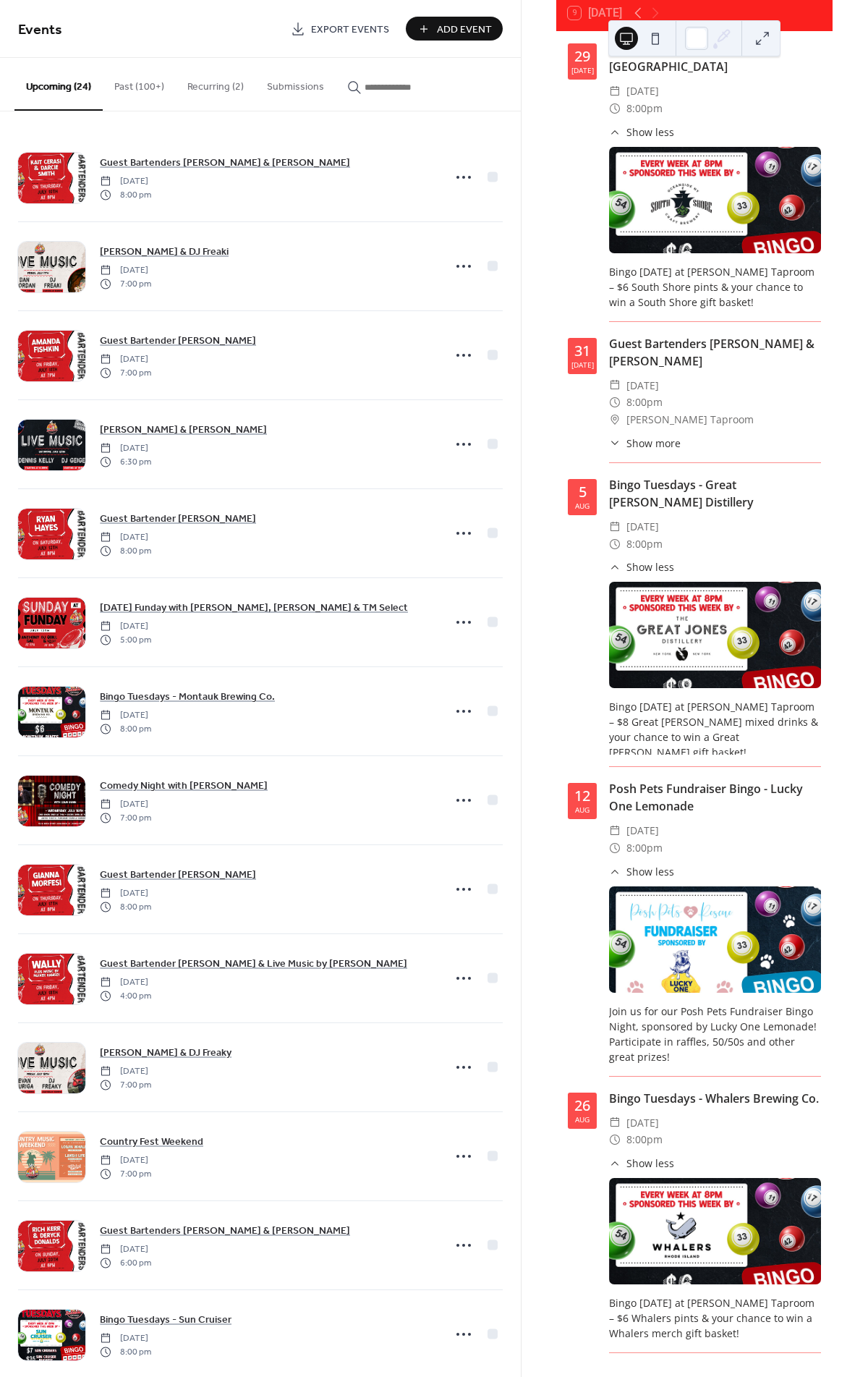 scroll, scrollTop: 3172, scrollLeft: 0, axis: vertical 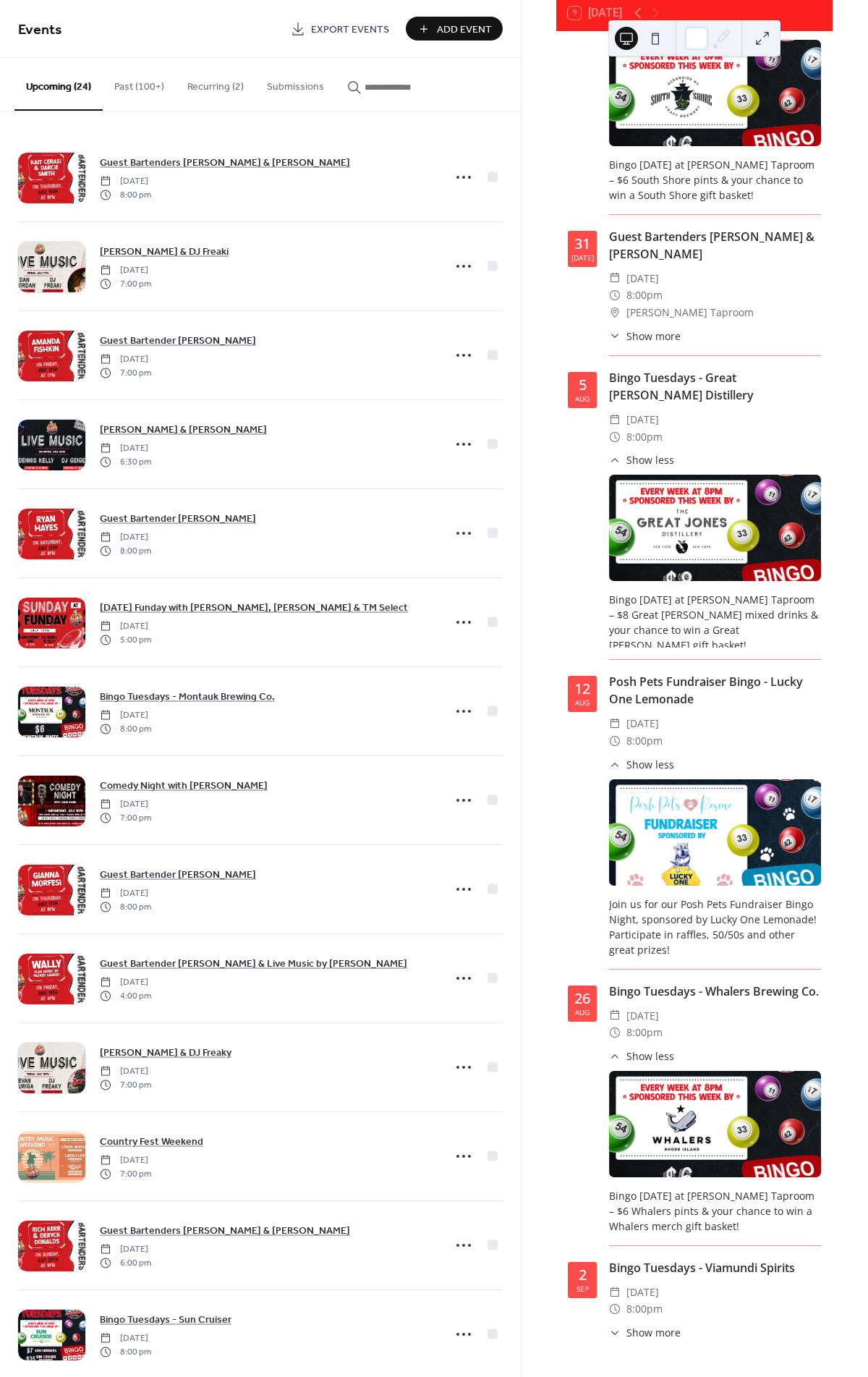 click on "Show more" at bounding box center (653, 1332) 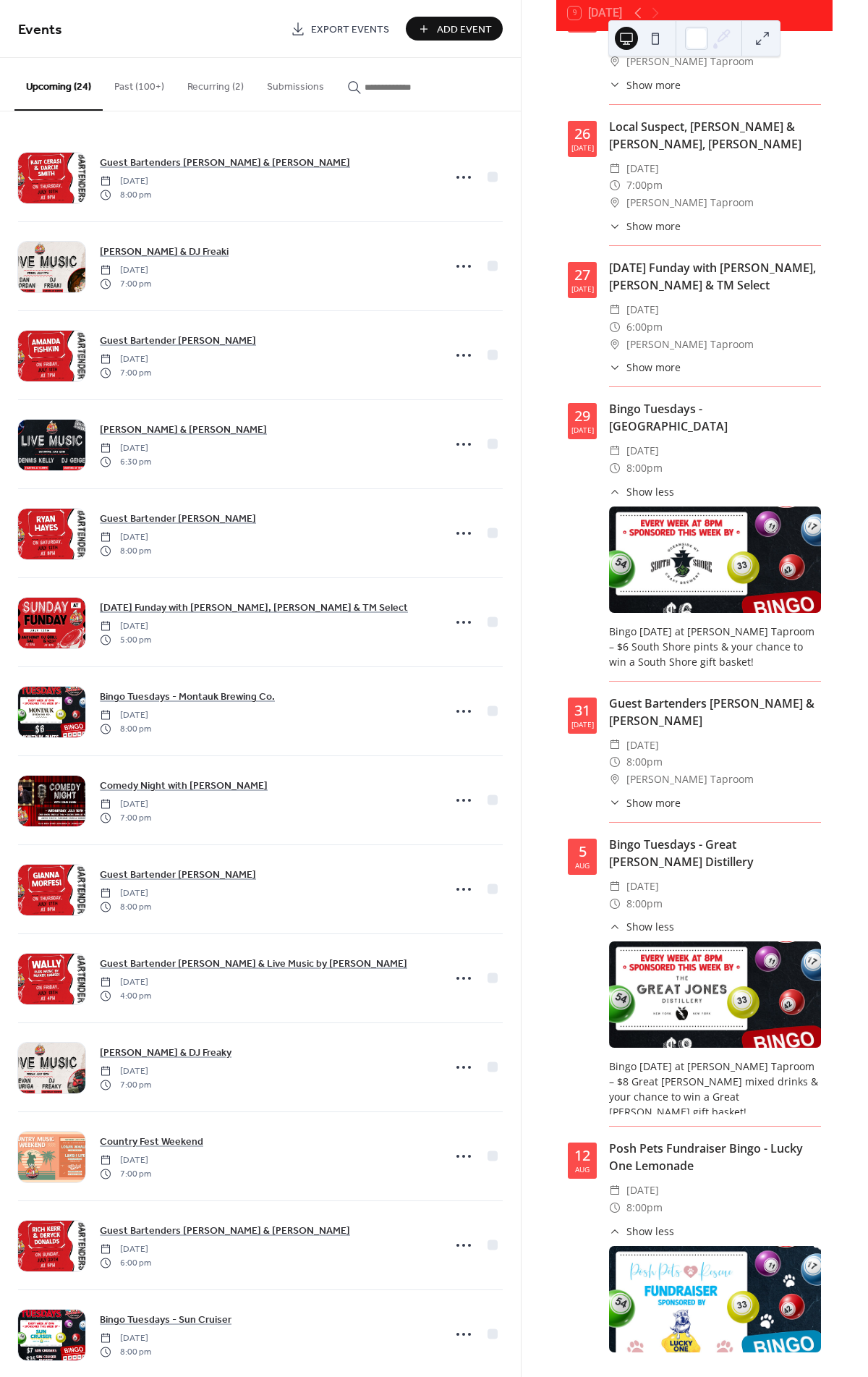 scroll, scrollTop: 2660, scrollLeft: 0, axis: vertical 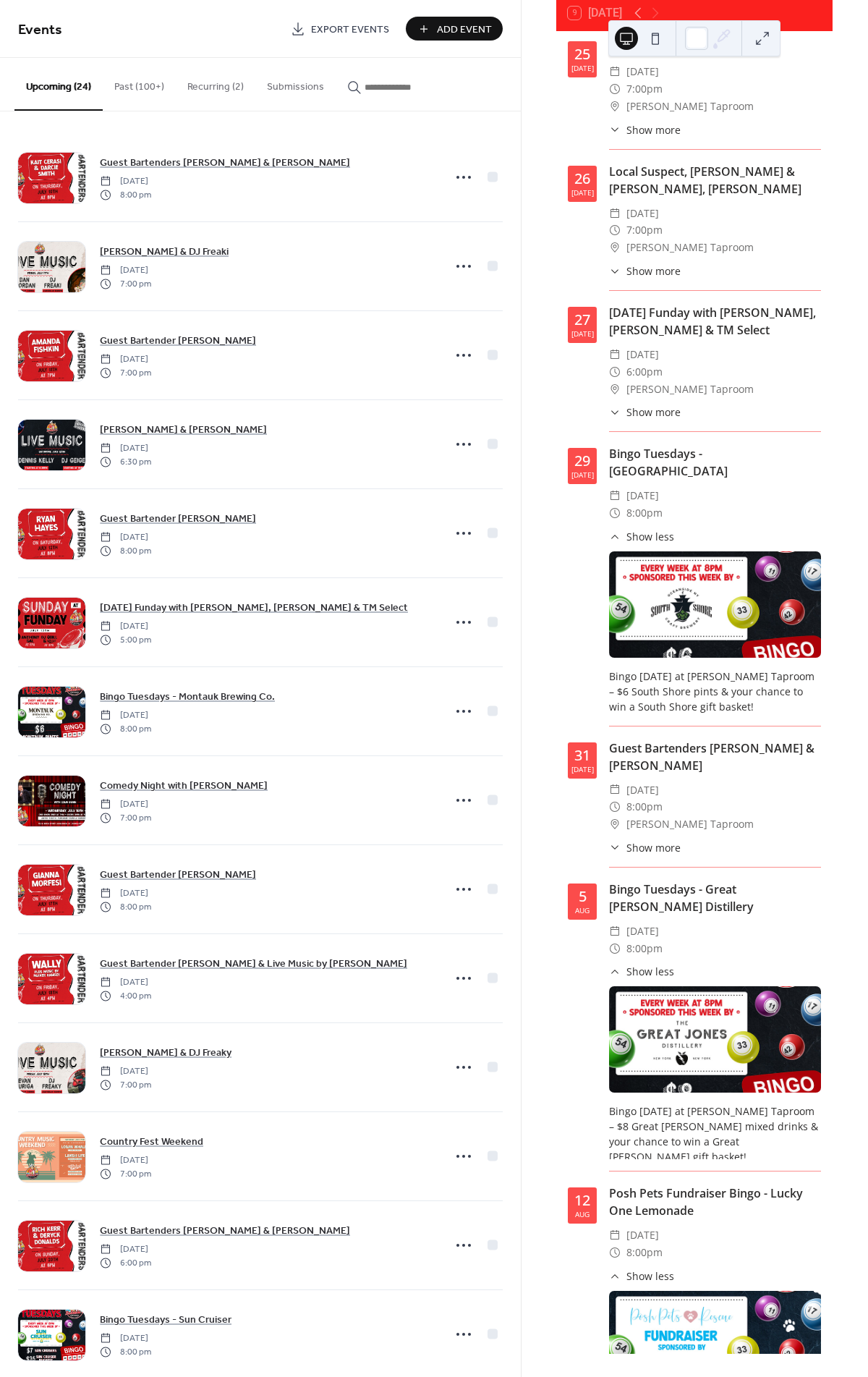 type 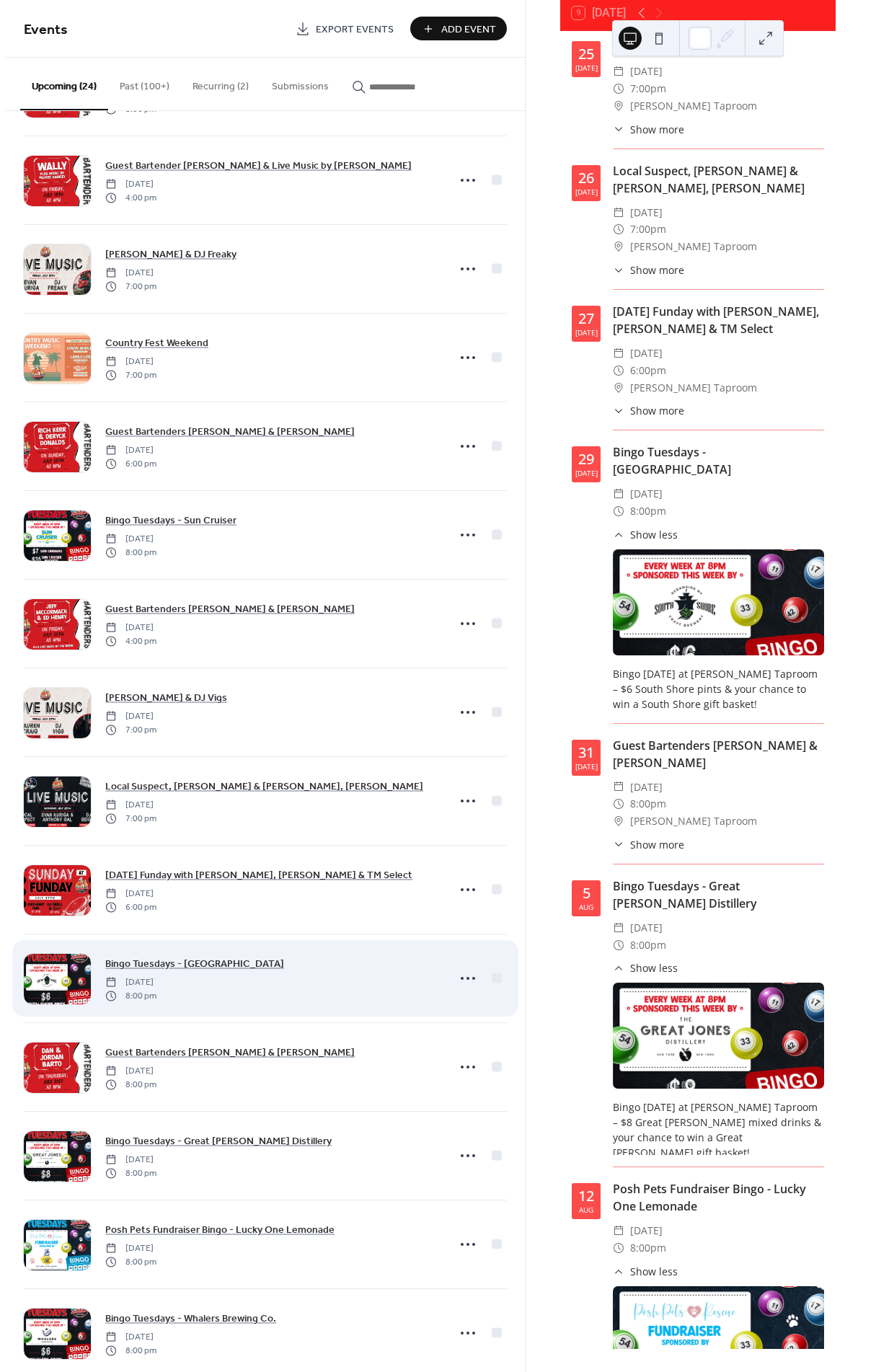 scroll, scrollTop: 784, scrollLeft: 0, axis: vertical 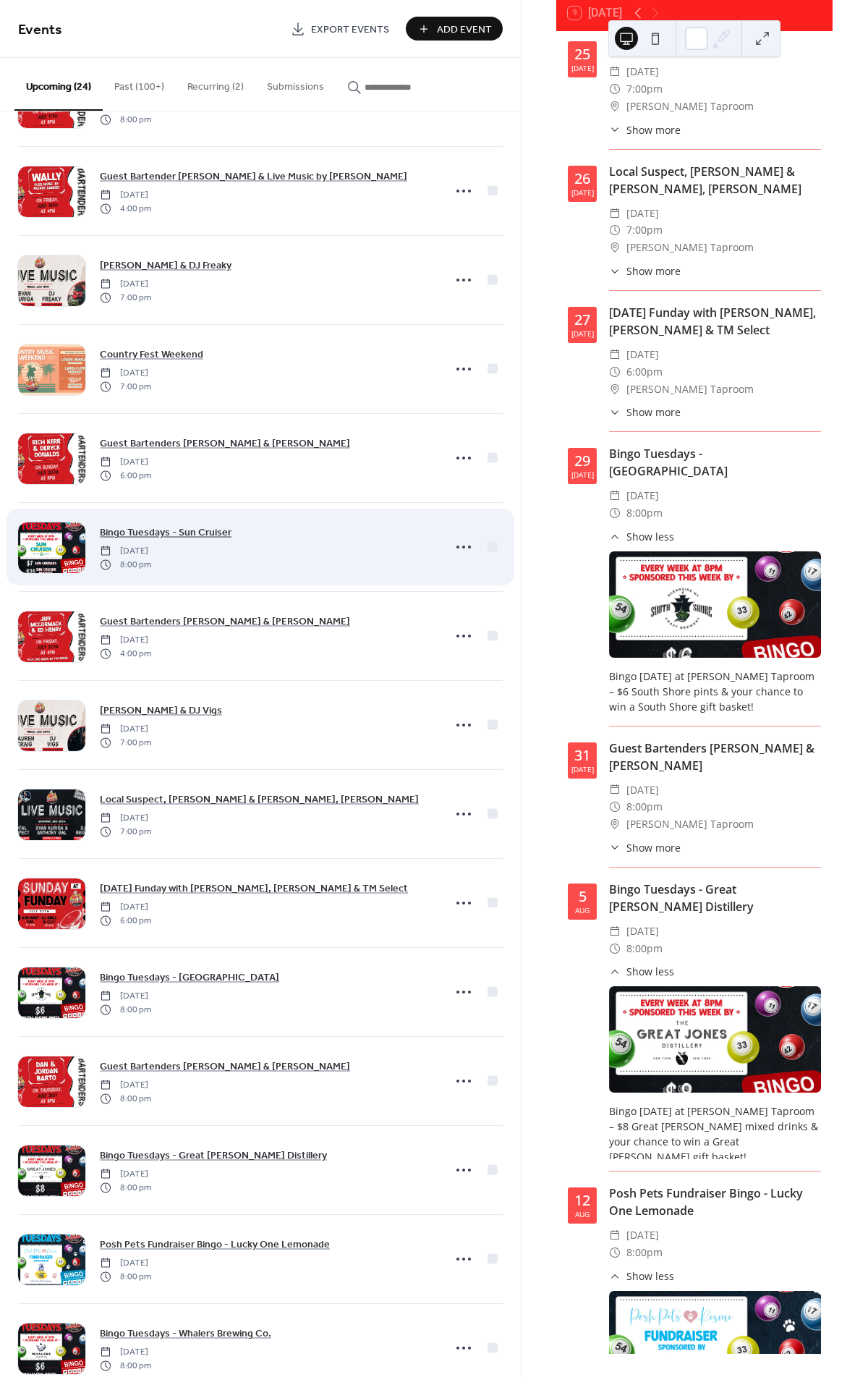 click on "Bingo Tuesdays - Sun Cruiser" at bounding box center [166, 533] 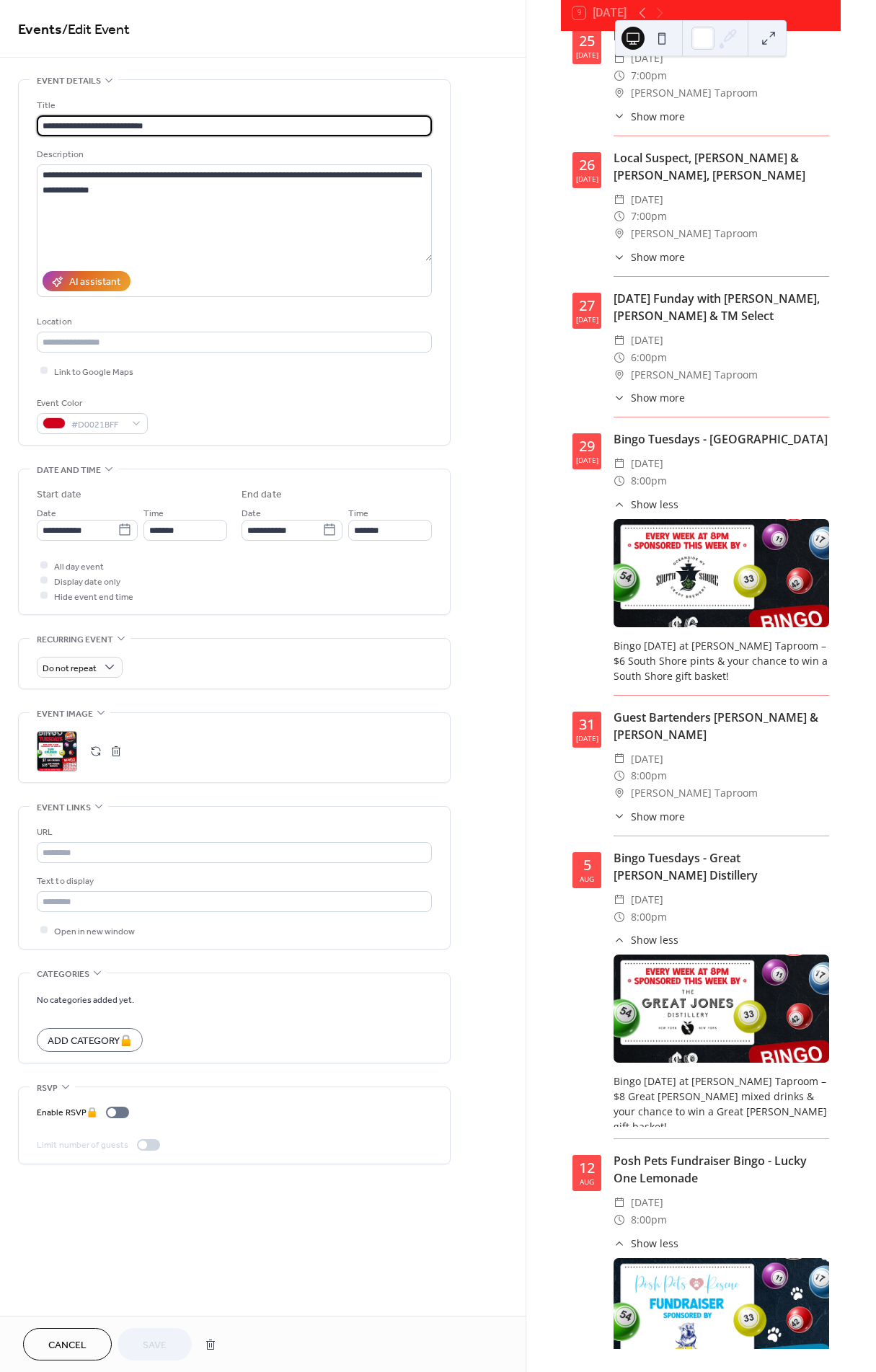 scroll, scrollTop: 99, scrollLeft: 0, axis: vertical 